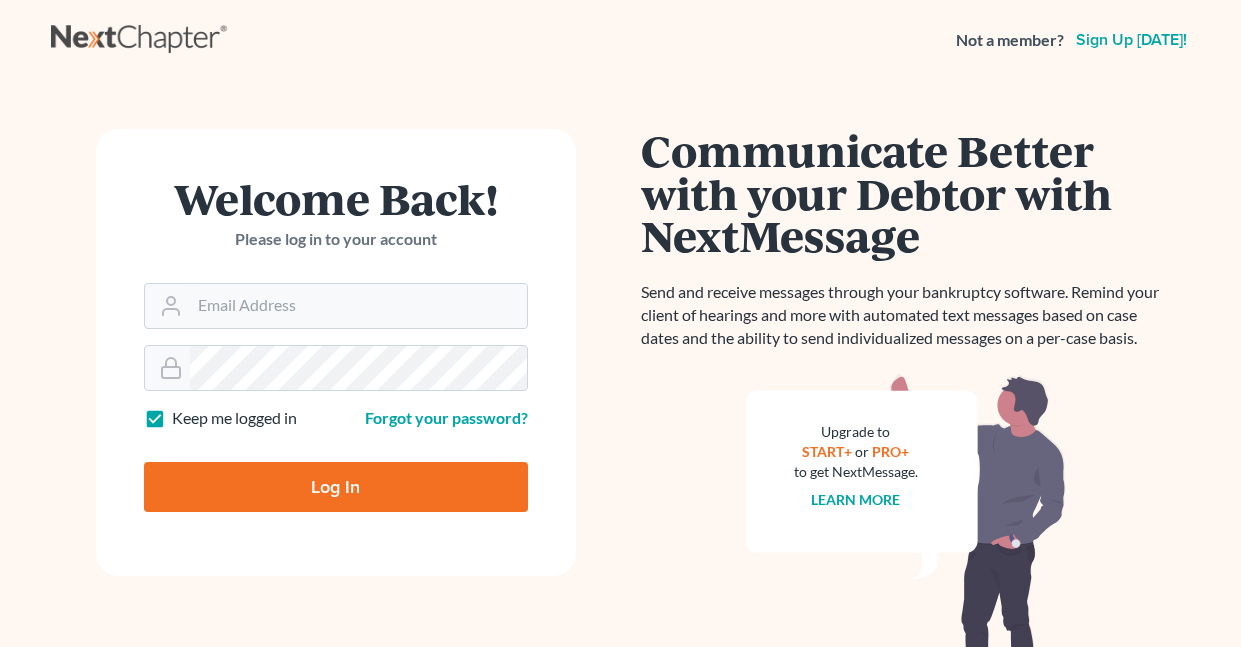 scroll, scrollTop: 0, scrollLeft: 0, axis: both 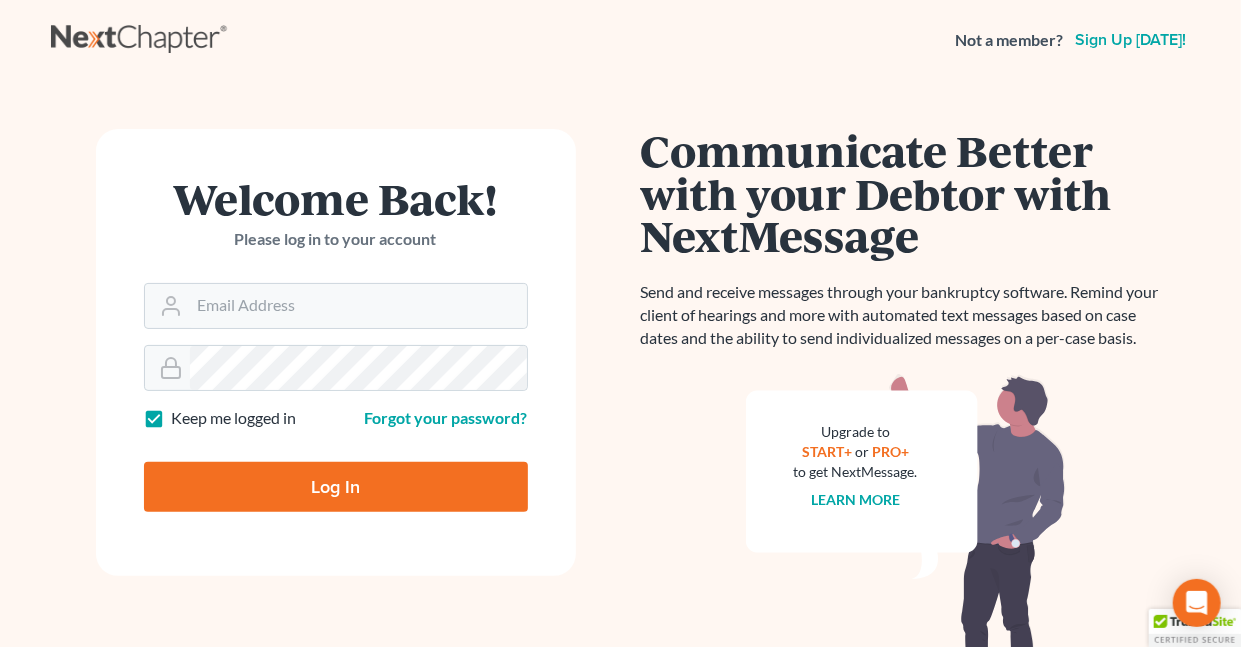 click on "Keep me logged in" at bounding box center [234, 418] 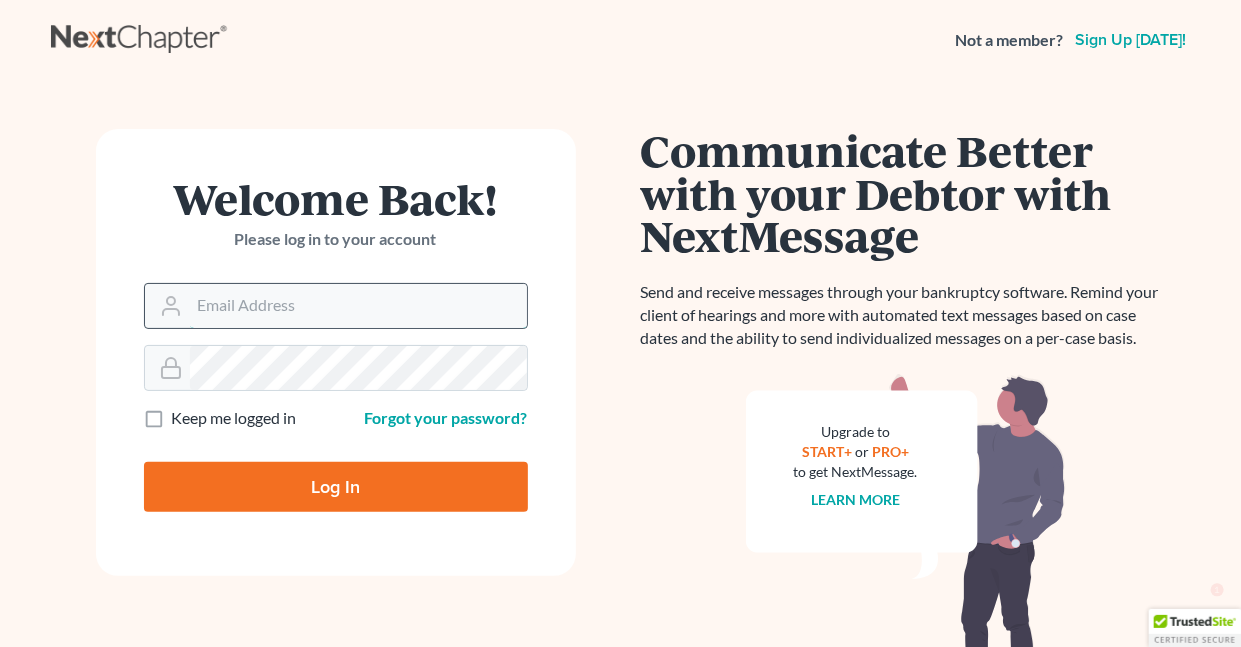 click on "Email Address" at bounding box center [358, 306] 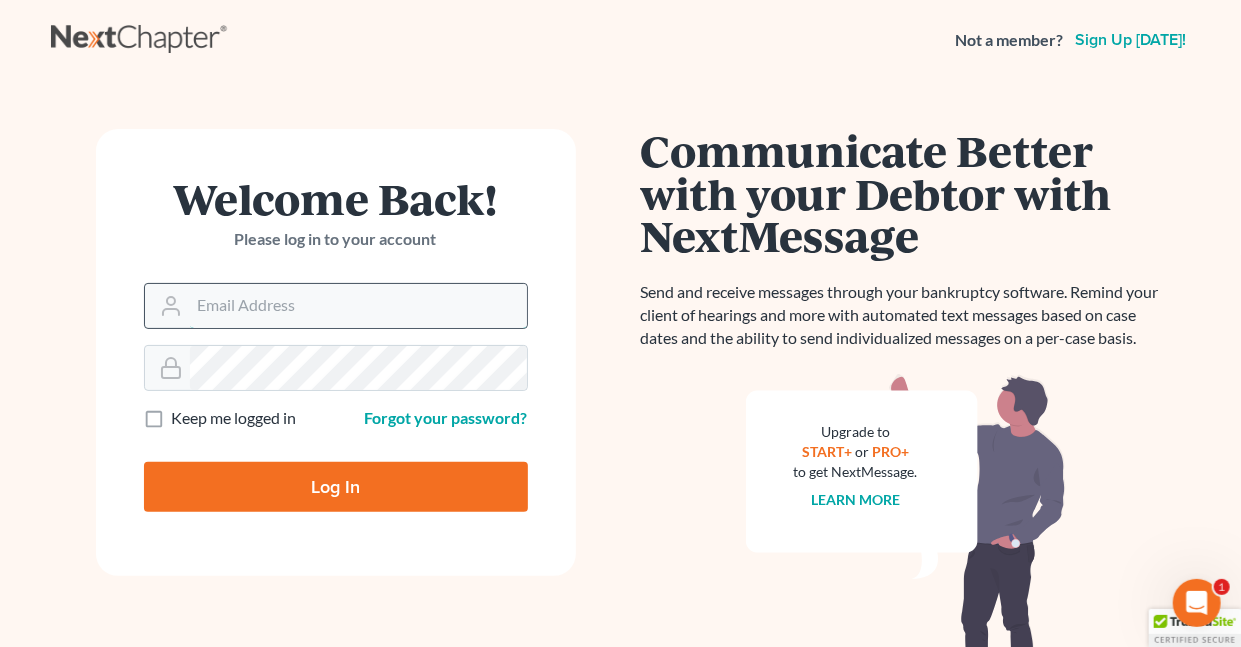 scroll, scrollTop: 0, scrollLeft: 0, axis: both 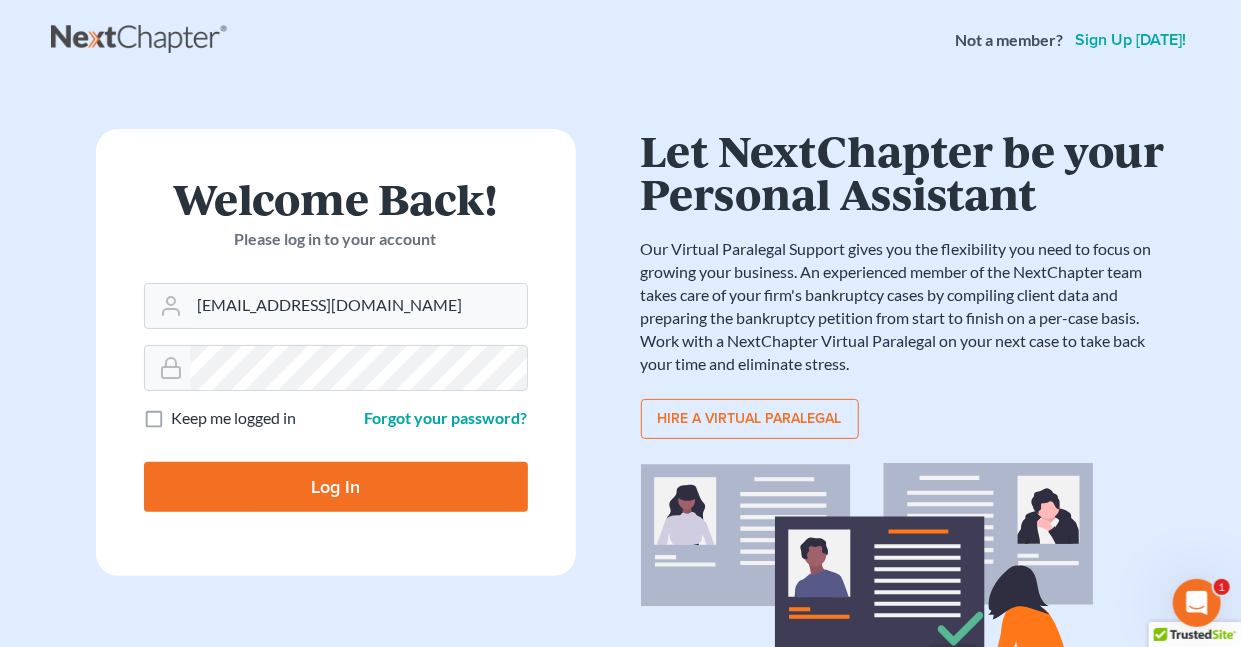 click on "Log In" at bounding box center [336, 487] 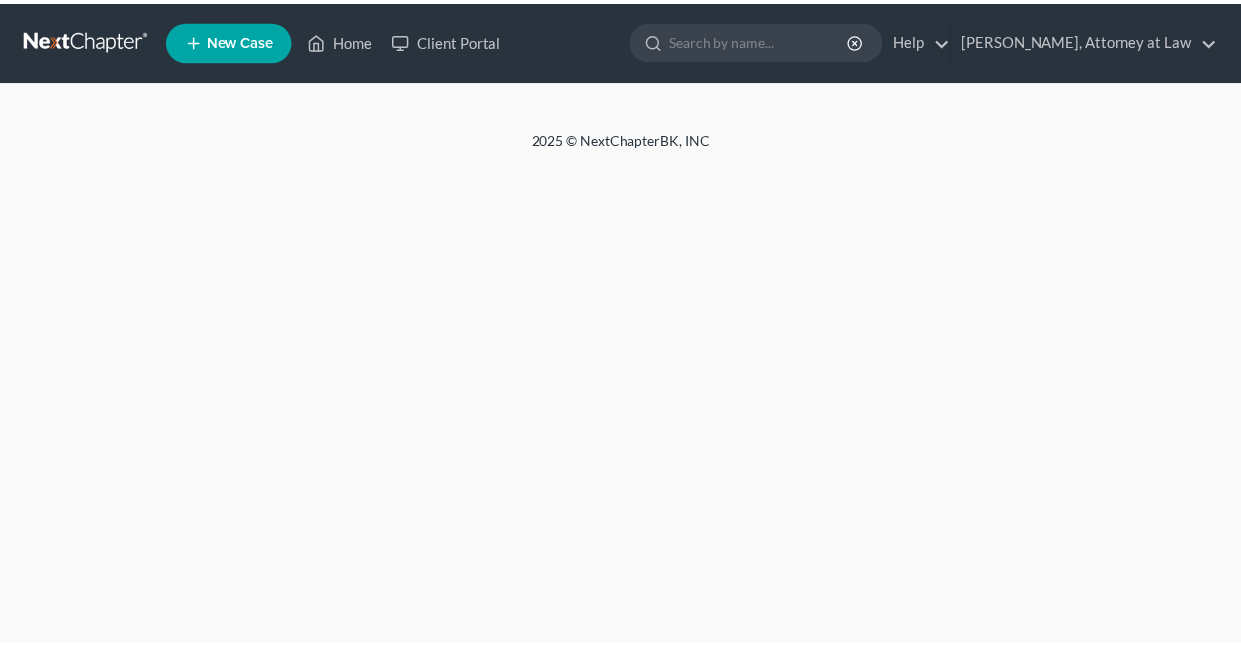 scroll, scrollTop: 0, scrollLeft: 0, axis: both 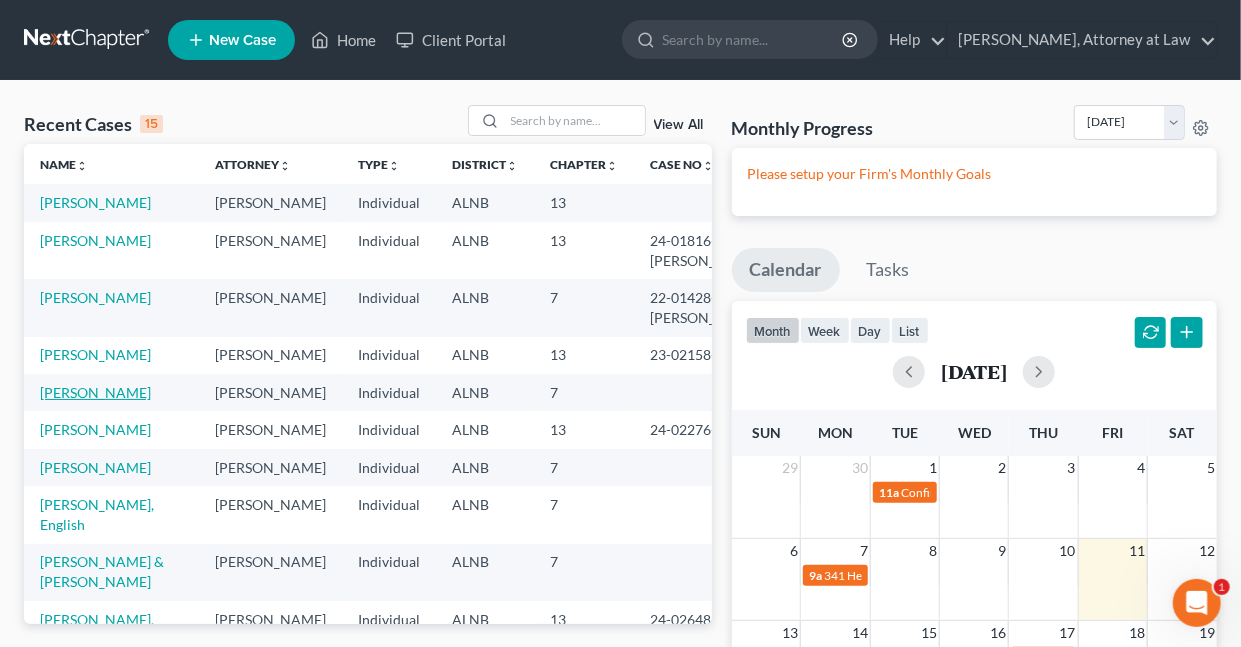 click on "[PERSON_NAME]" at bounding box center [95, 392] 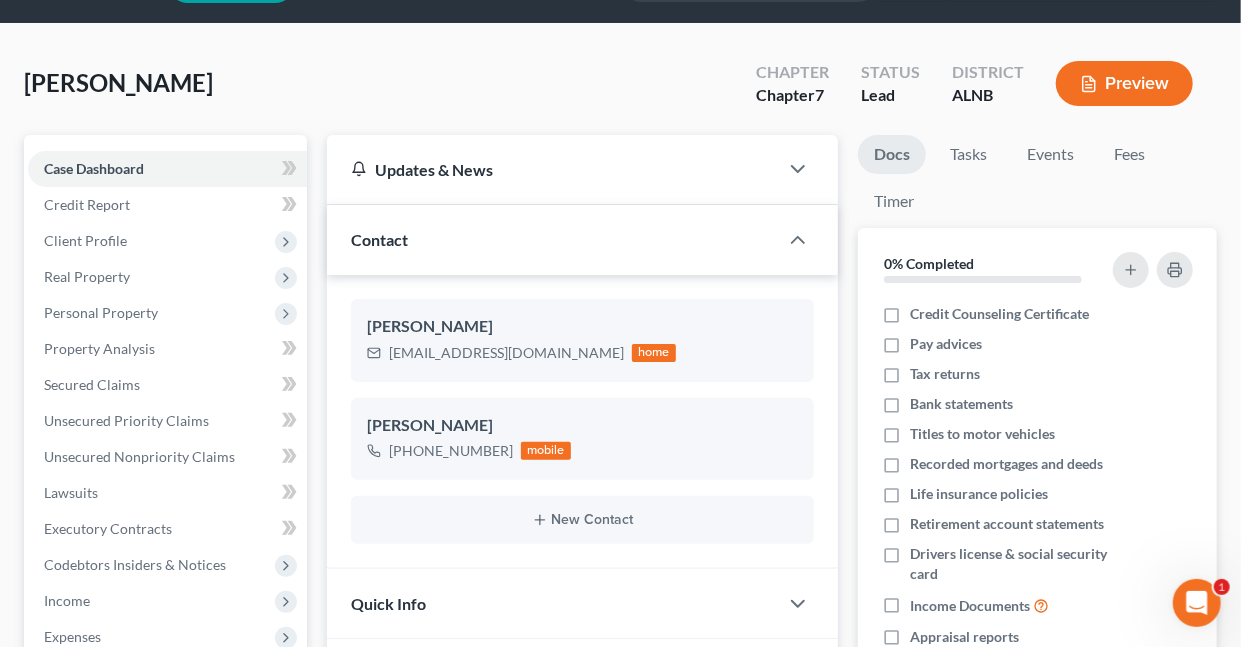 scroll, scrollTop: 46, scrollLeft: 0, axis: vertical 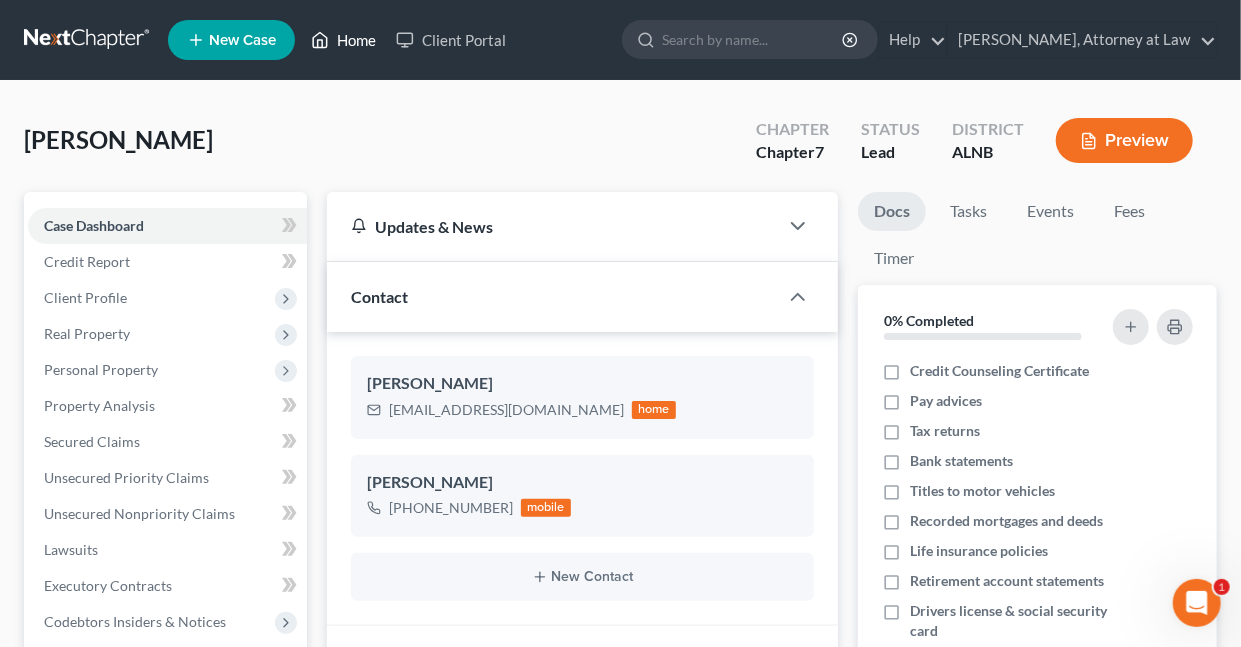 click on "Home" at bounding box center [343, 40] 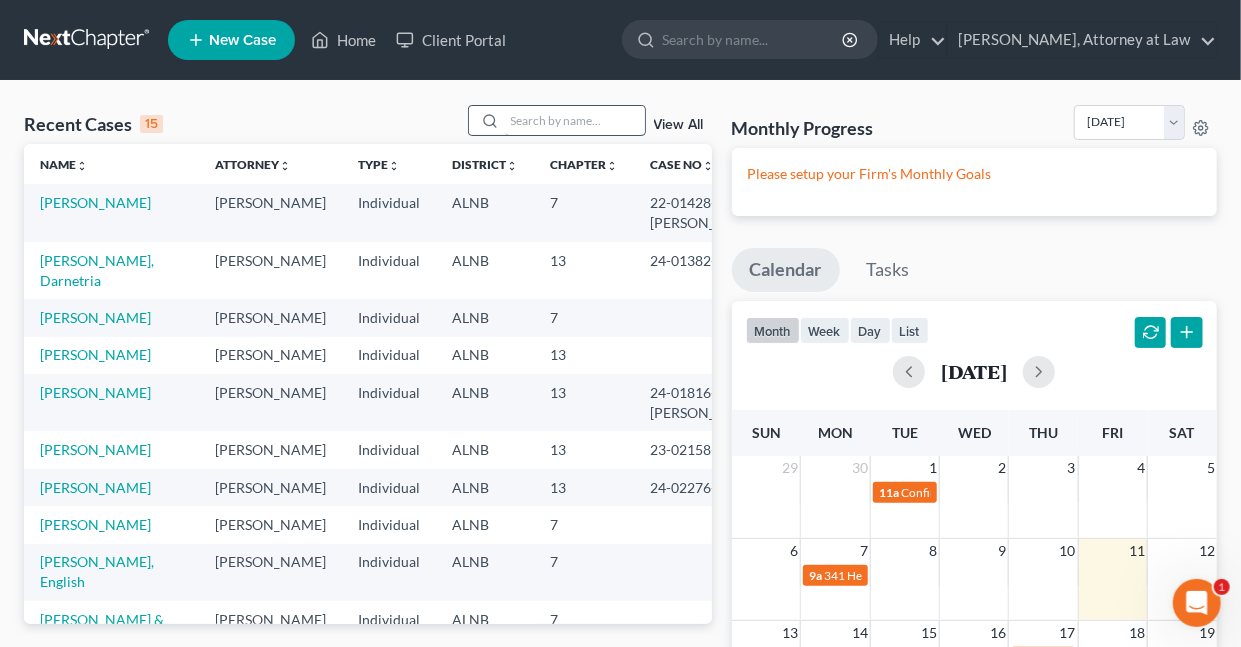 click at bounding box center [575, 120] 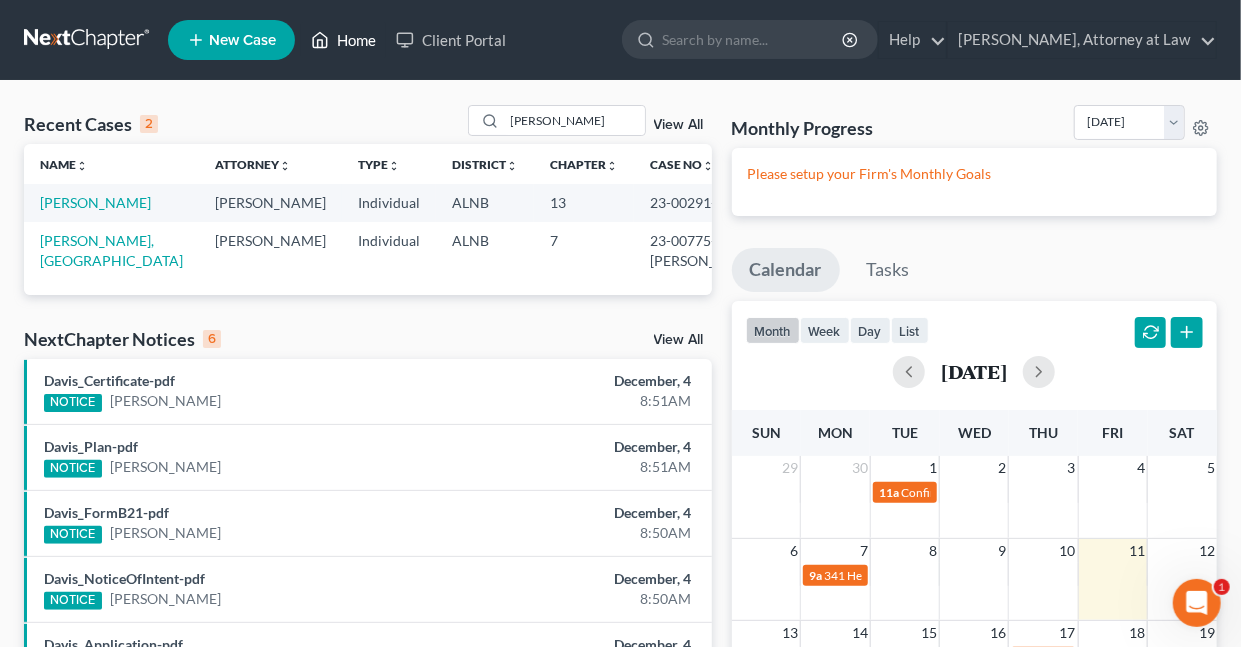 click on "Home" at bounding box center [343, 40] 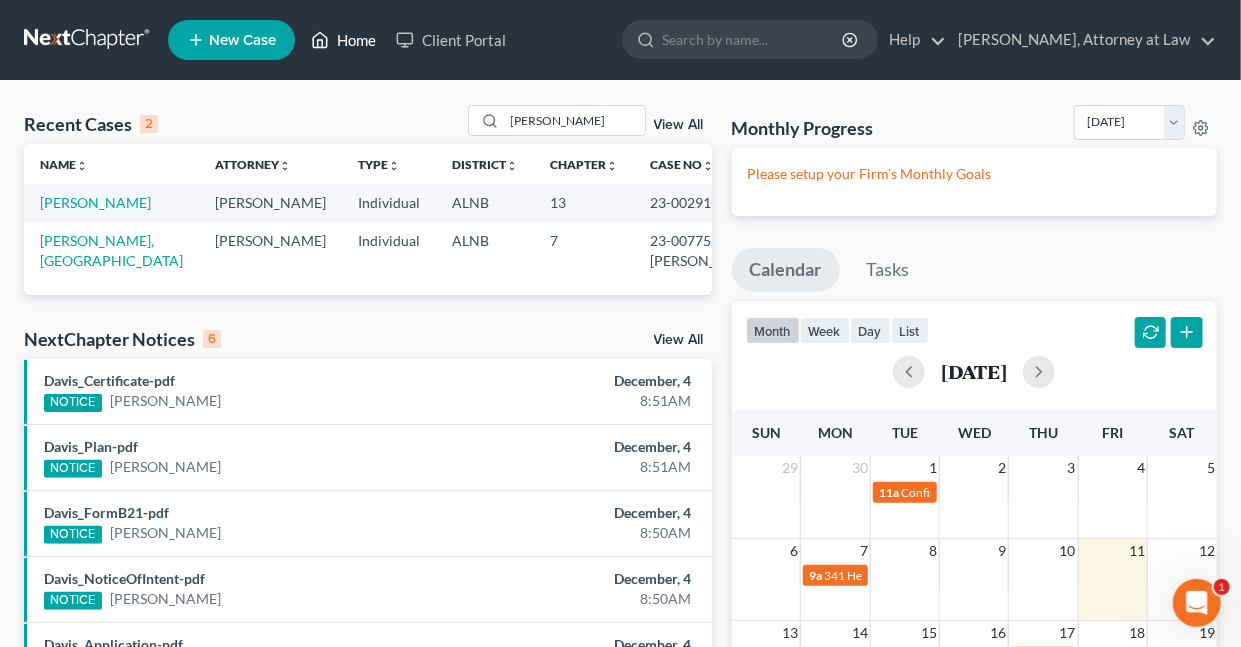 click on "Home" at bounding box center (343, 40) 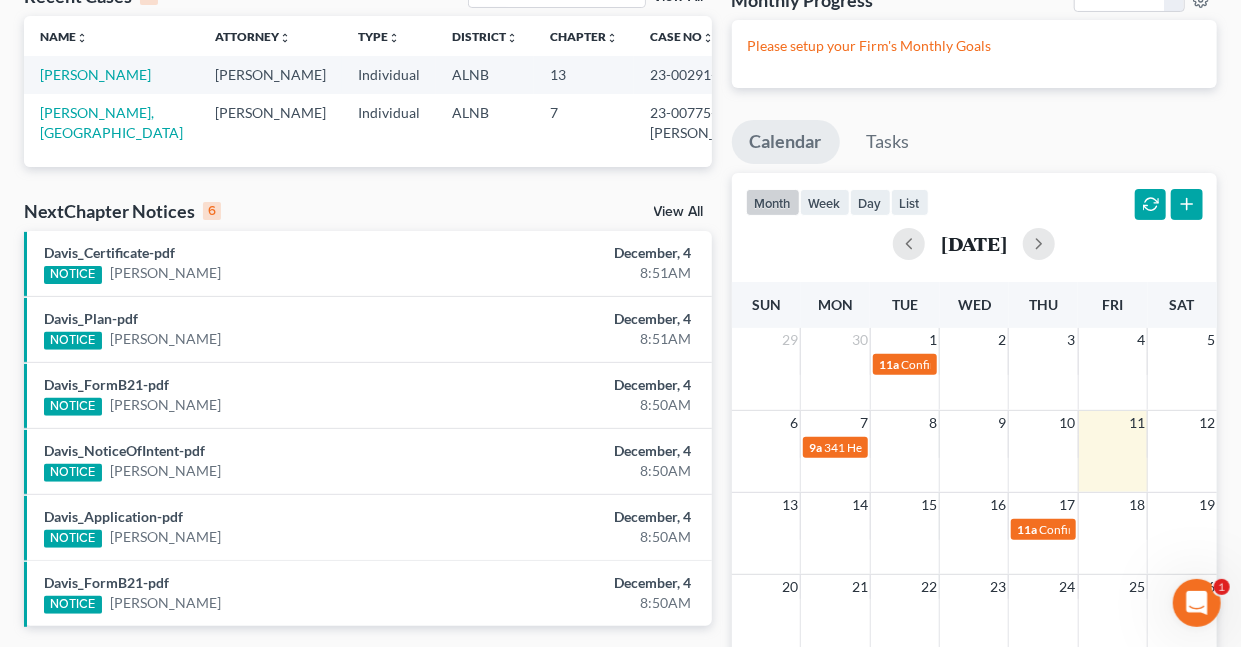 scroll, scrollTop: 0, scrollLeft: 0, axis: both 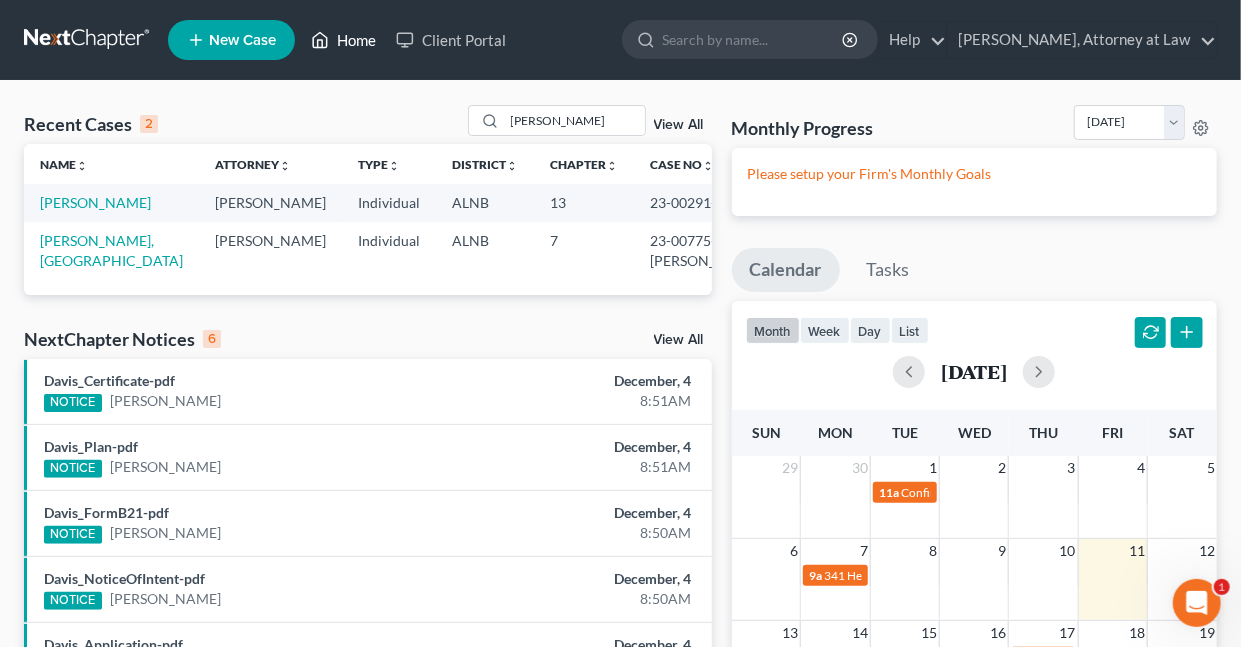 click on "Home" at bounding box center (343, 40) 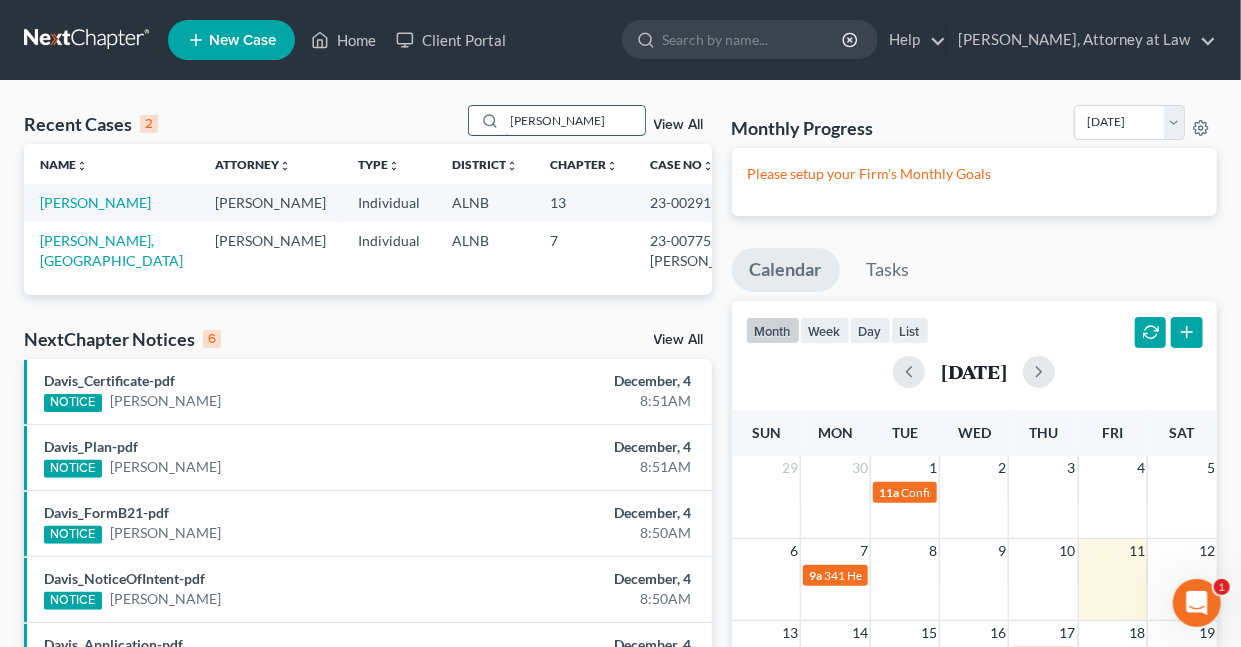 click on "[PERSON_NAME]" at bounding box center [575, 120] 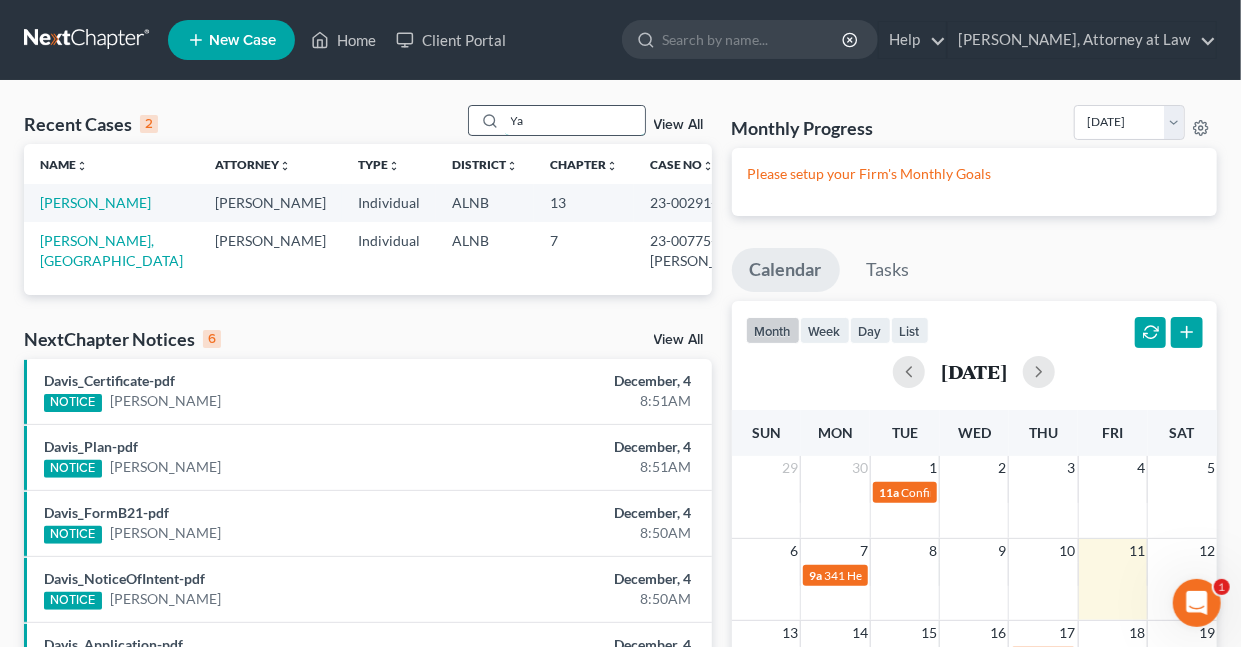 type on "Y" 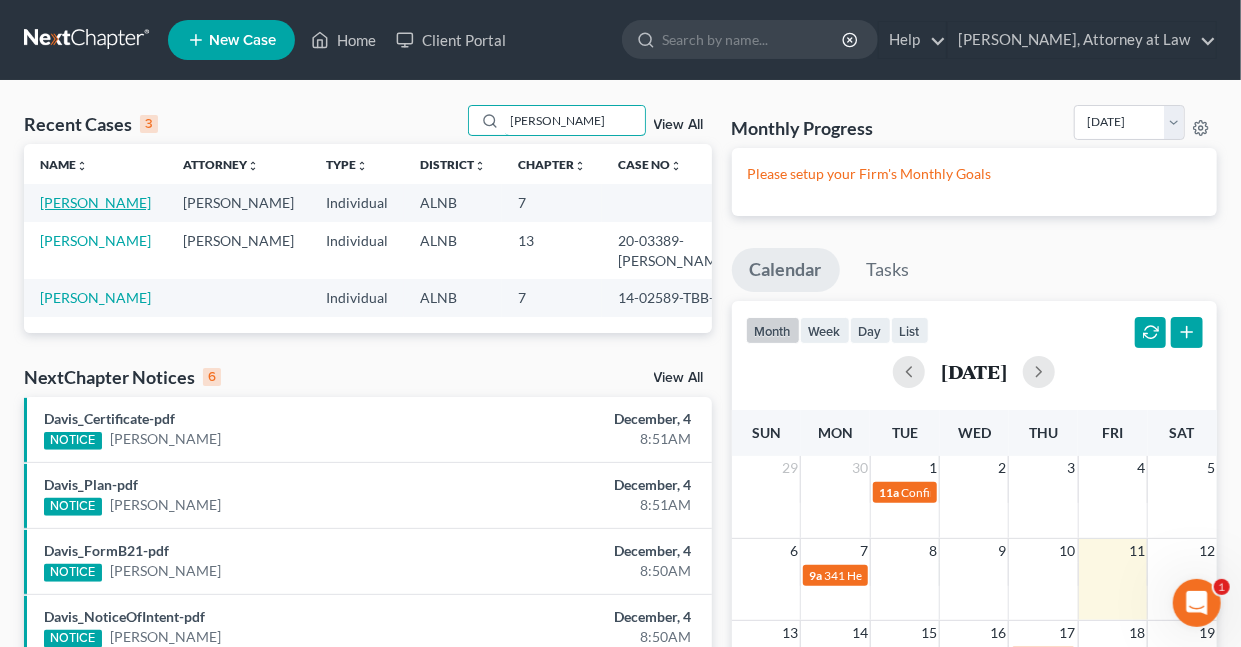 type on "[PERSON_NAME]" 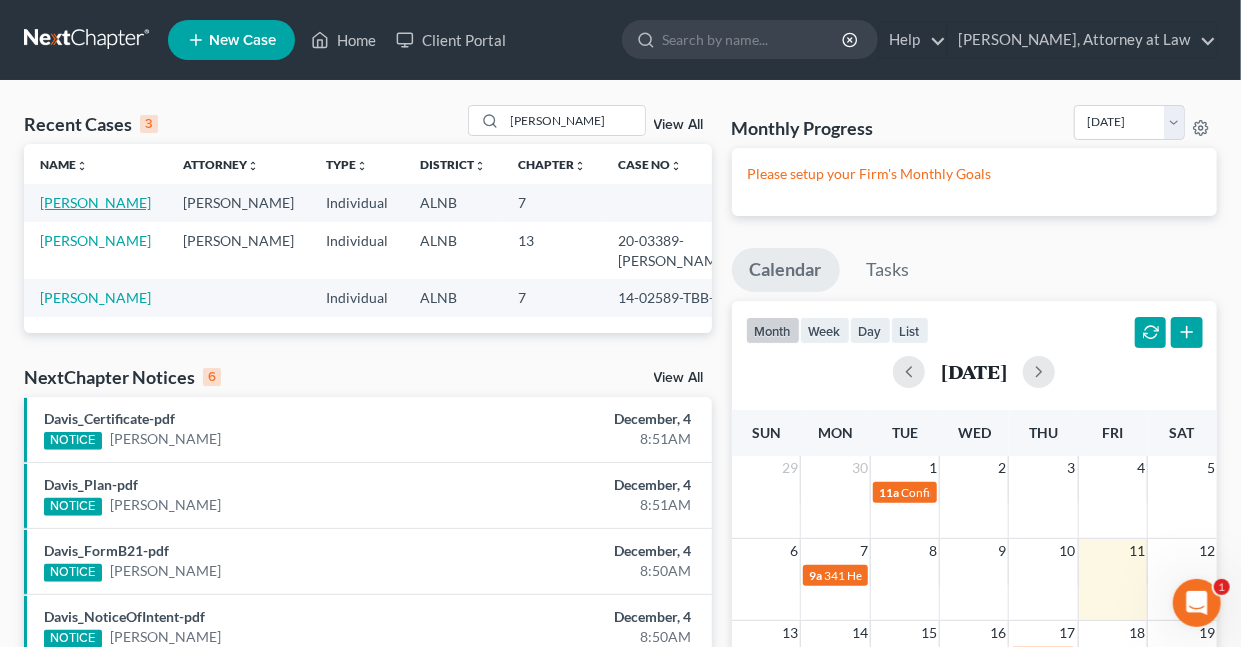 click on "[PERSON_NAME]" at bounding box center [95, 202] 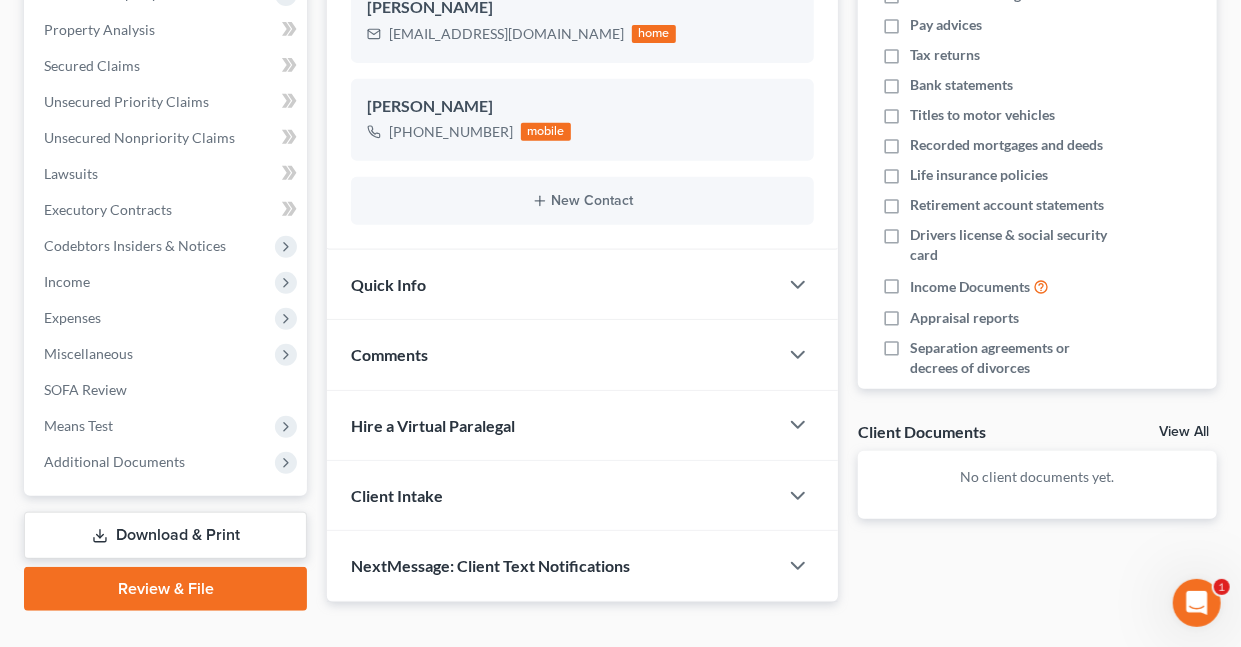 scroll, scrollTop: 413, scrollLeft: 0, axis: vertical 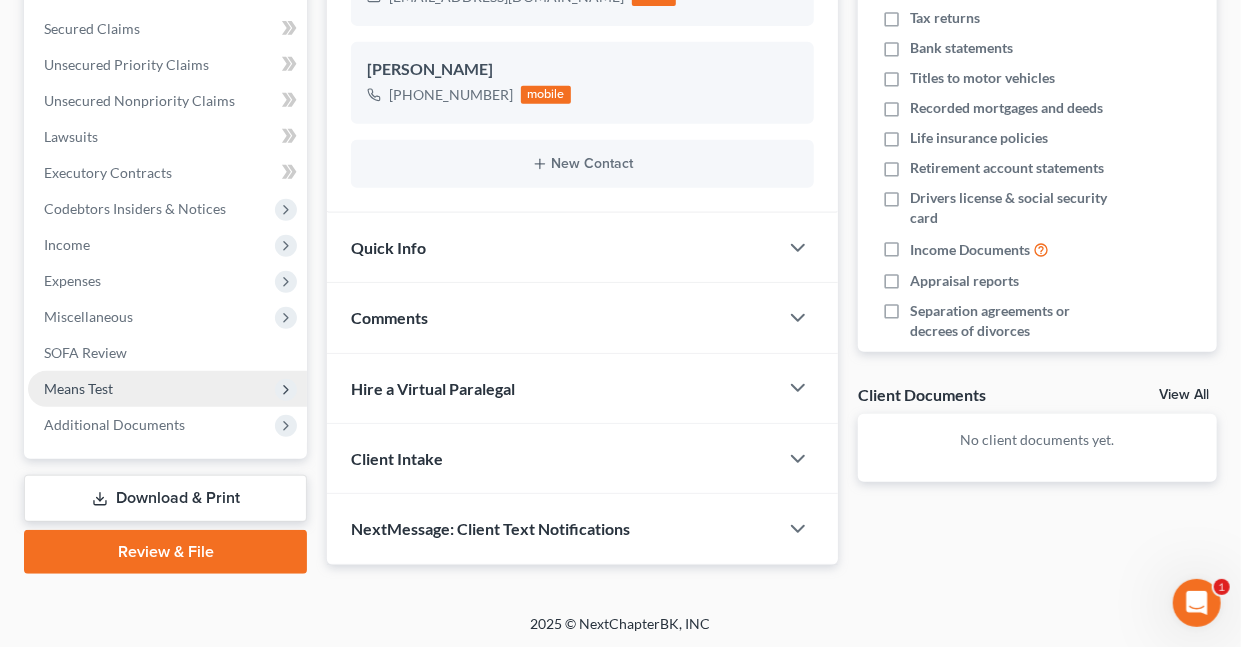 click on "Means Test" at bounding box center [78, 388] 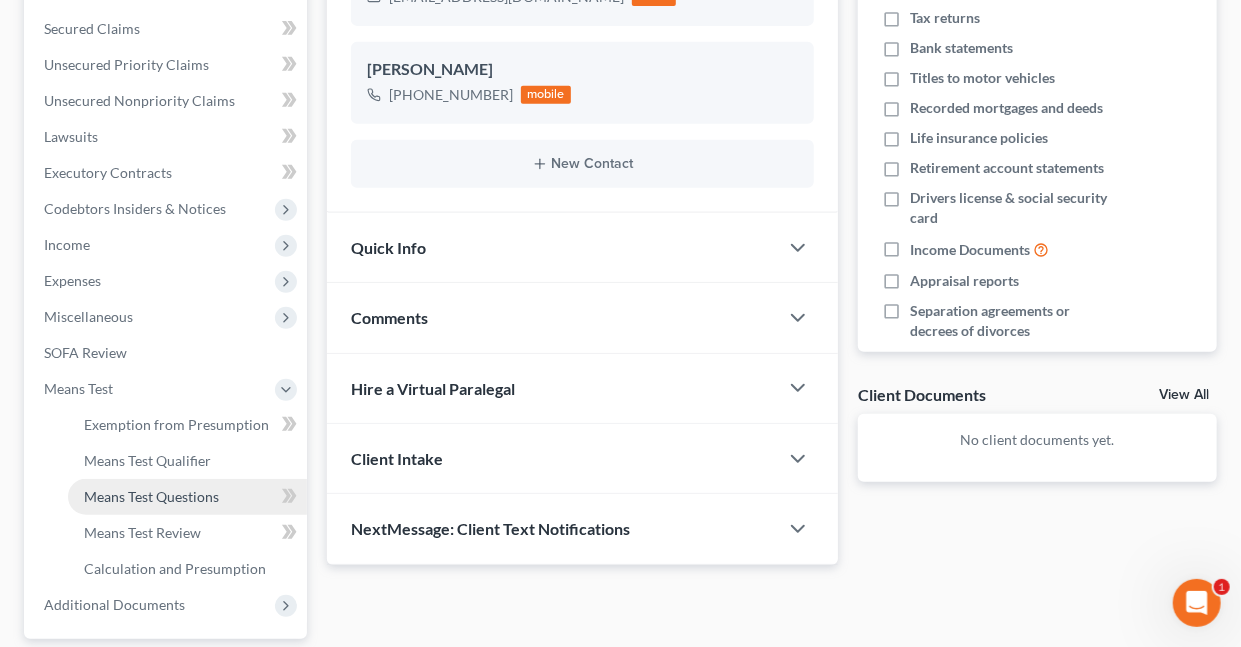 click on "Means Test Questions" at bounding box center (151, 496) 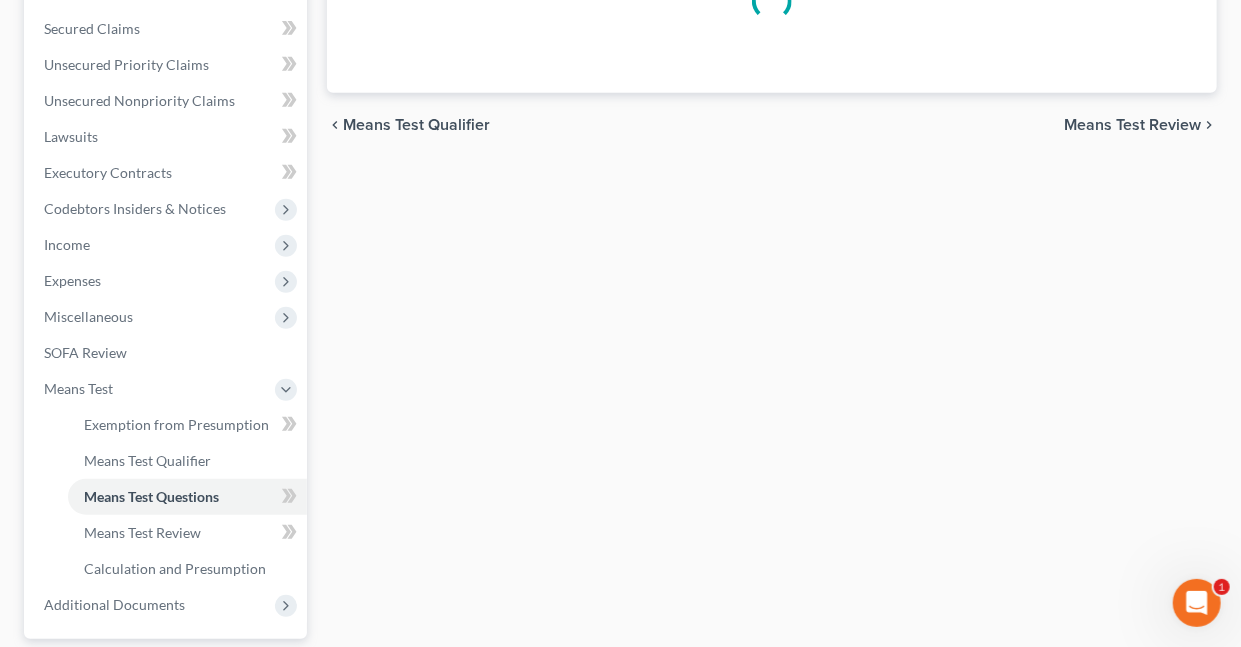 scroll, scrollTop: 0, scrollLeft: 0, axis: both 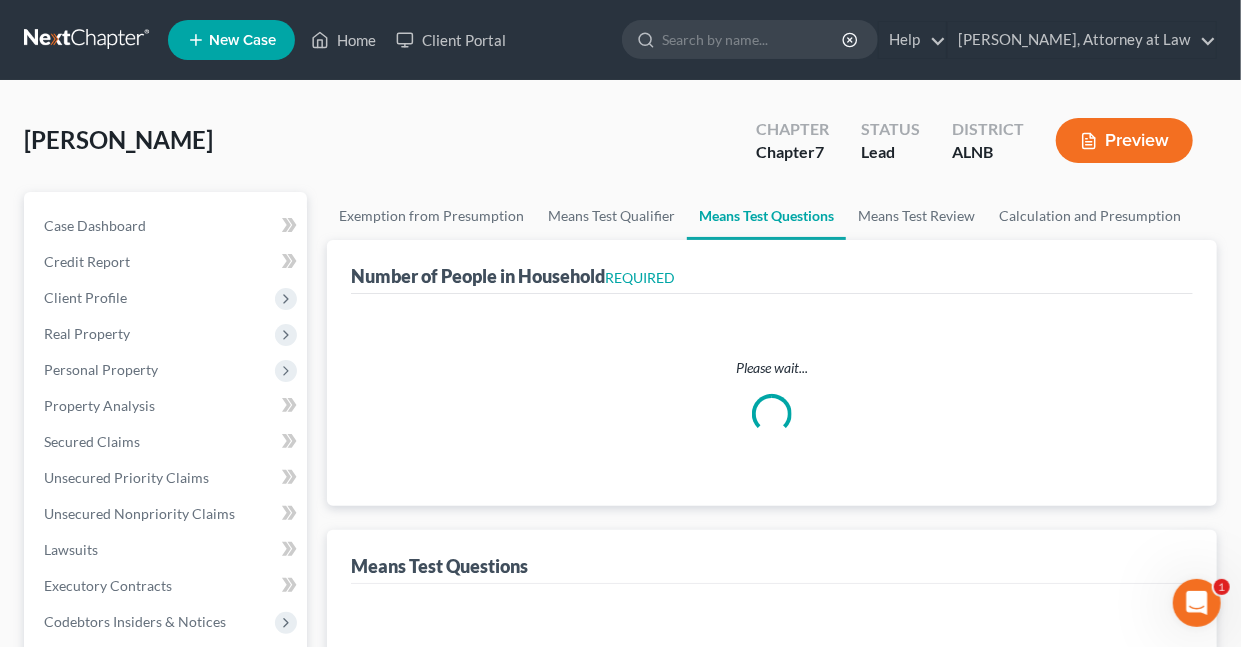 select on "1" 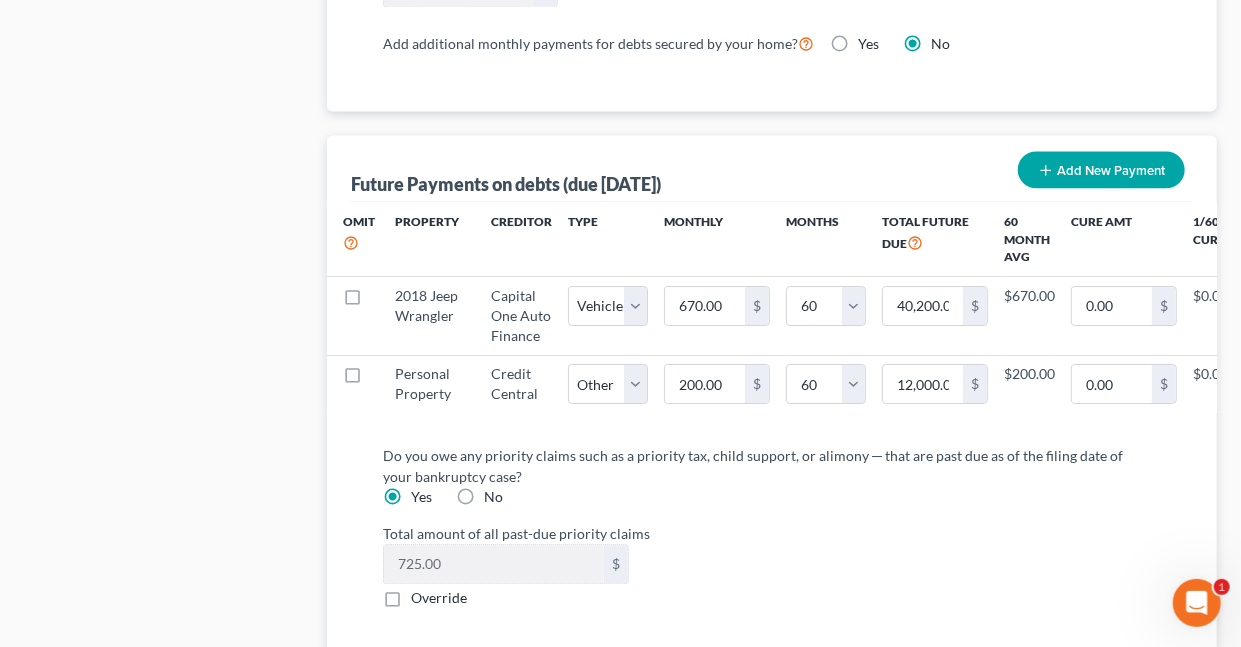 scroll, scrollTop: 2040, scrollLeft: 0, axis: vertical 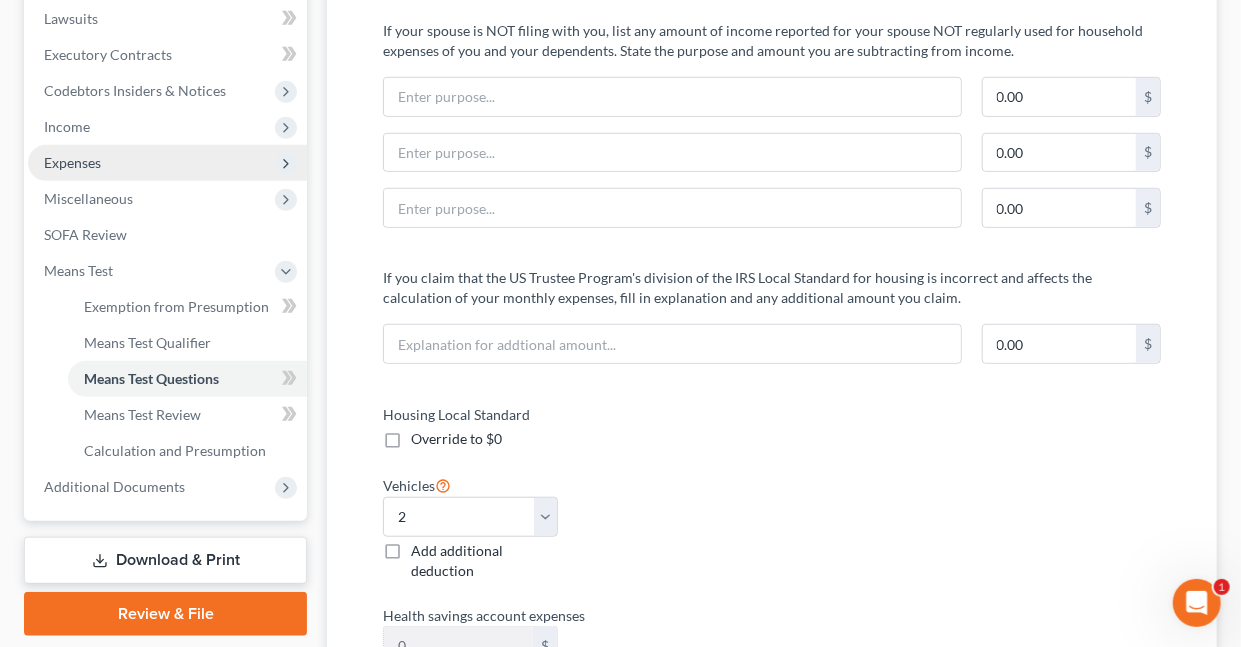 click on "Expenses" at bounding box center (72, 162) 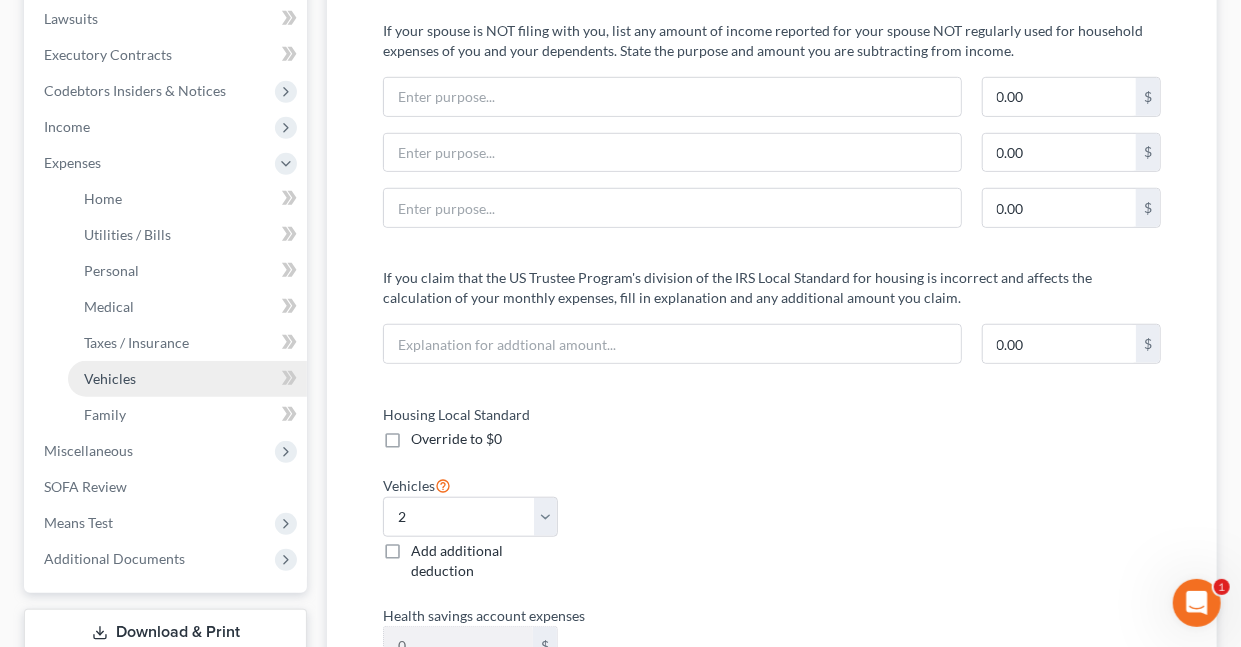 click on "Vehicles" at bounding box center (110, 378) 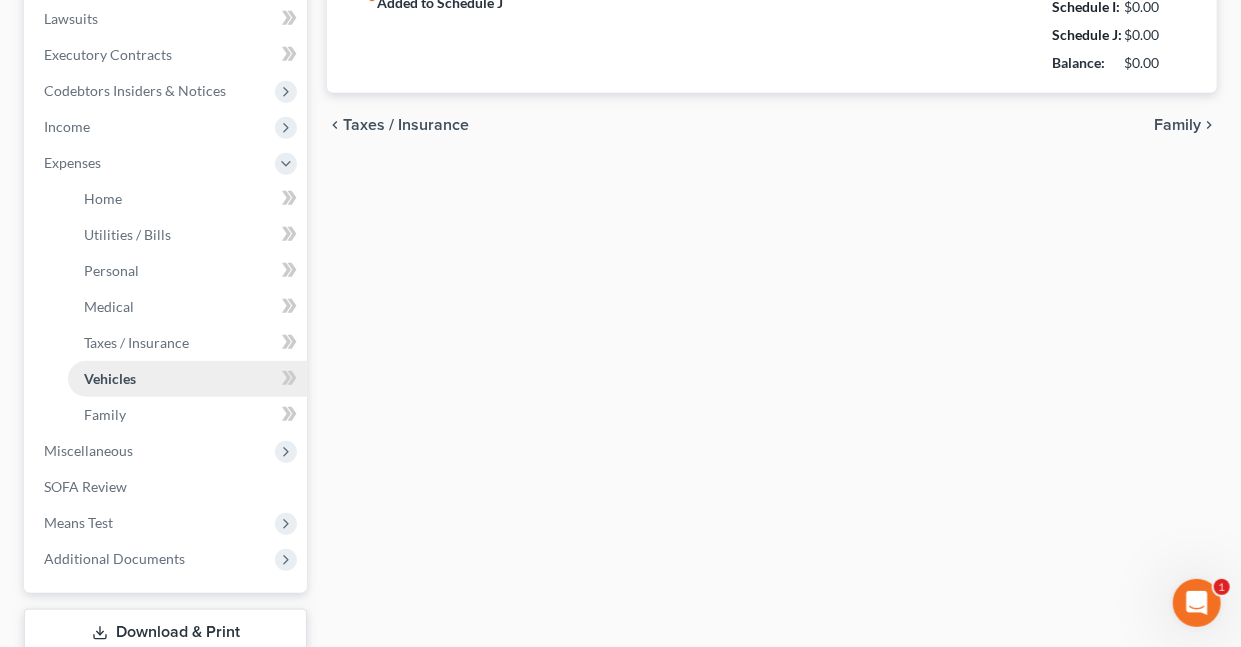 type on "308.00" 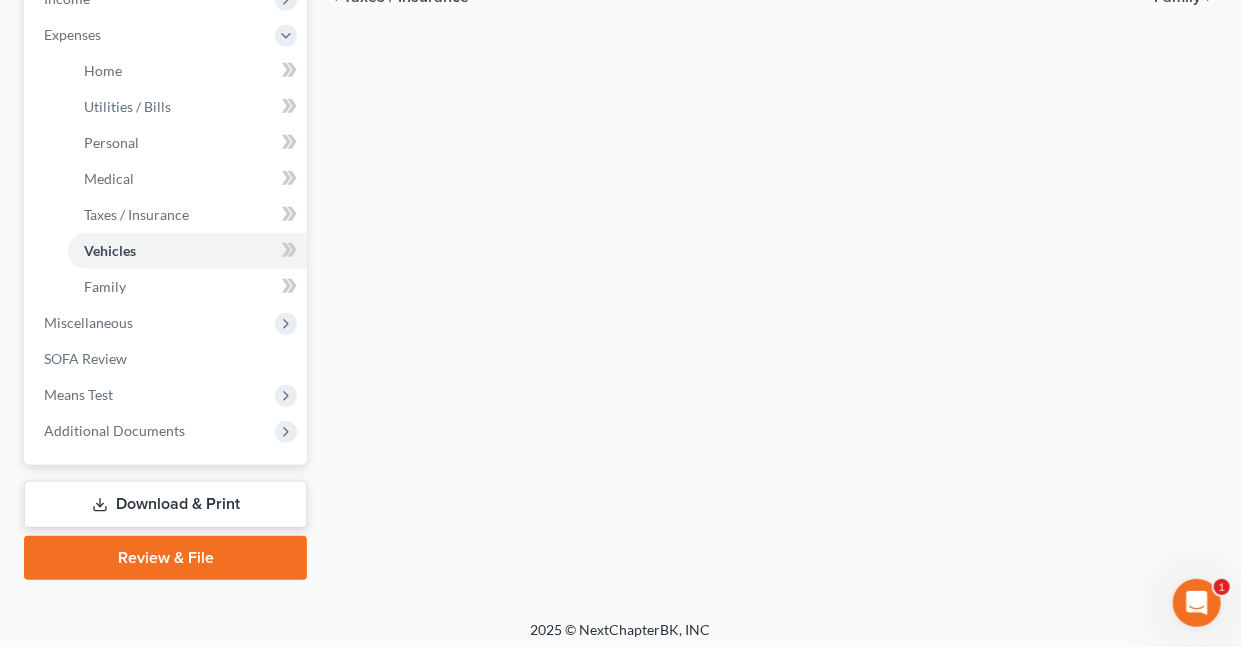 scroll, scrollTop: 665, scrollLeft: 0, axis: vertical 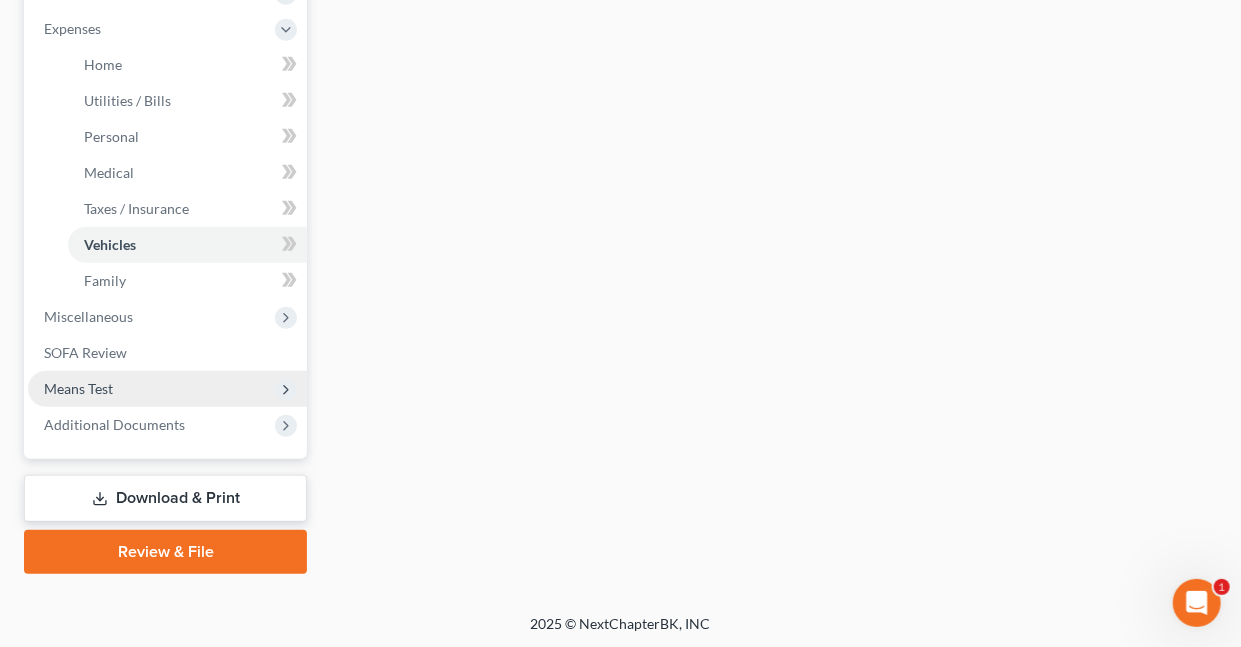 click on "Means Test" at bounding box center [78, 388] 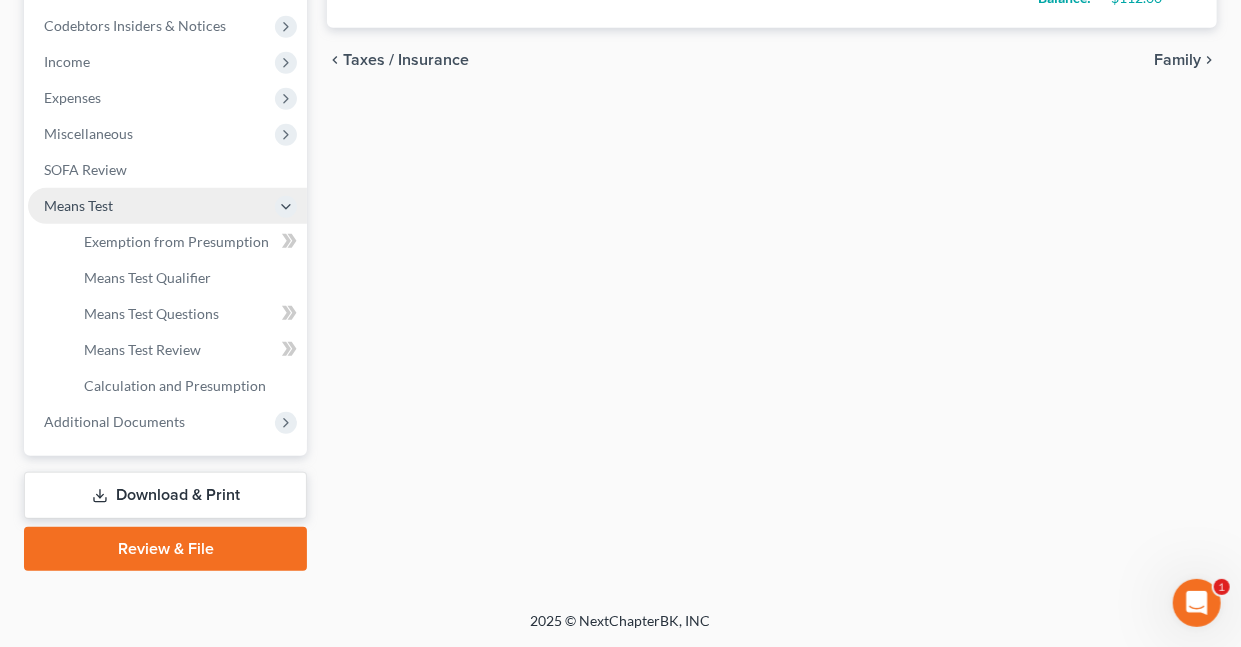 scroll, scrollTop: 593, scrollLeft: 0, axis: vertical 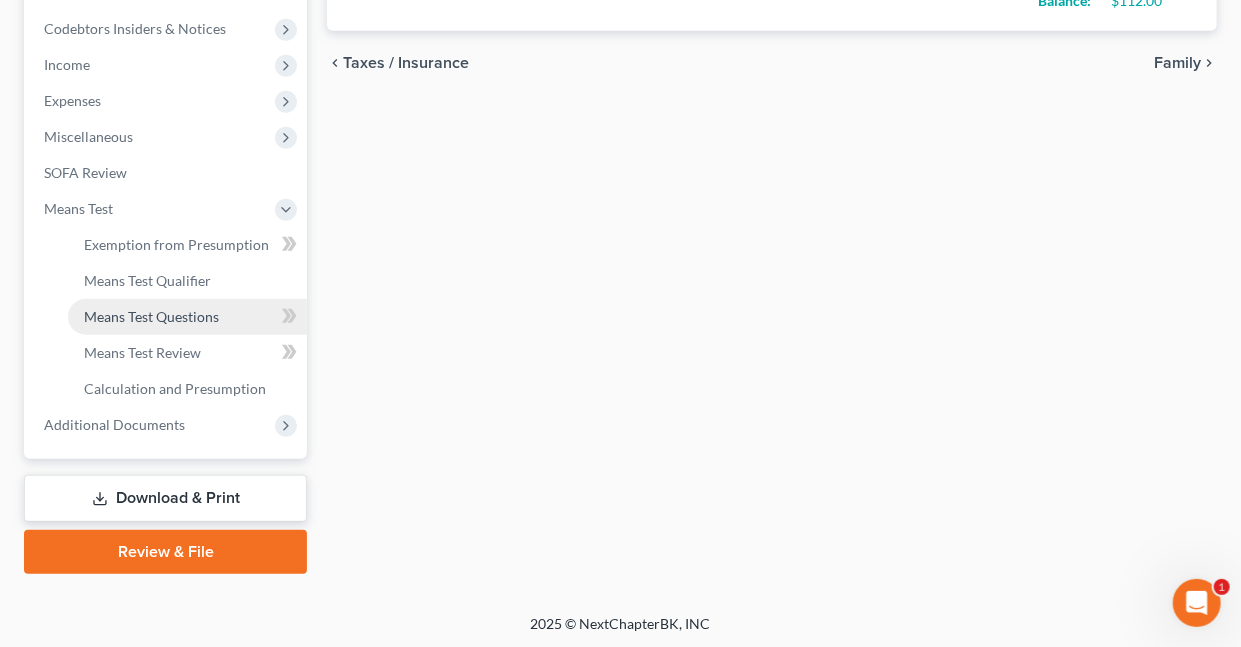 click on "Means Test Questions" at bounding box center (151, 316) 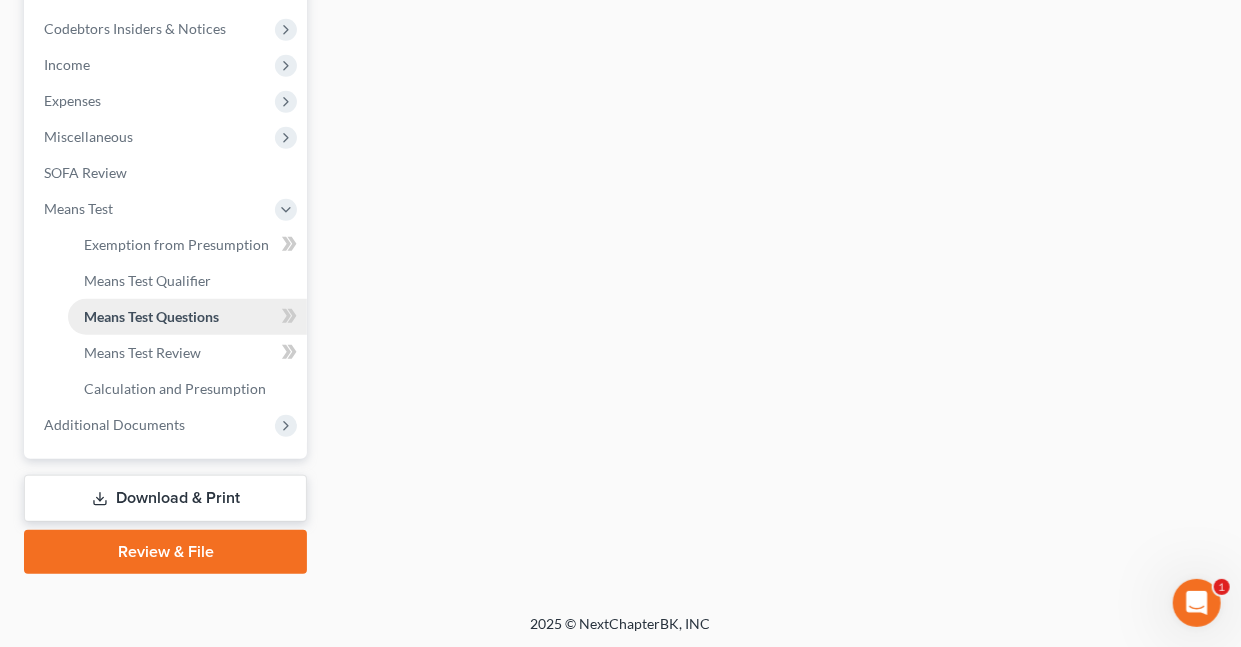 scroll, scrollTop: 0, scrollLeft: 0, axis: both 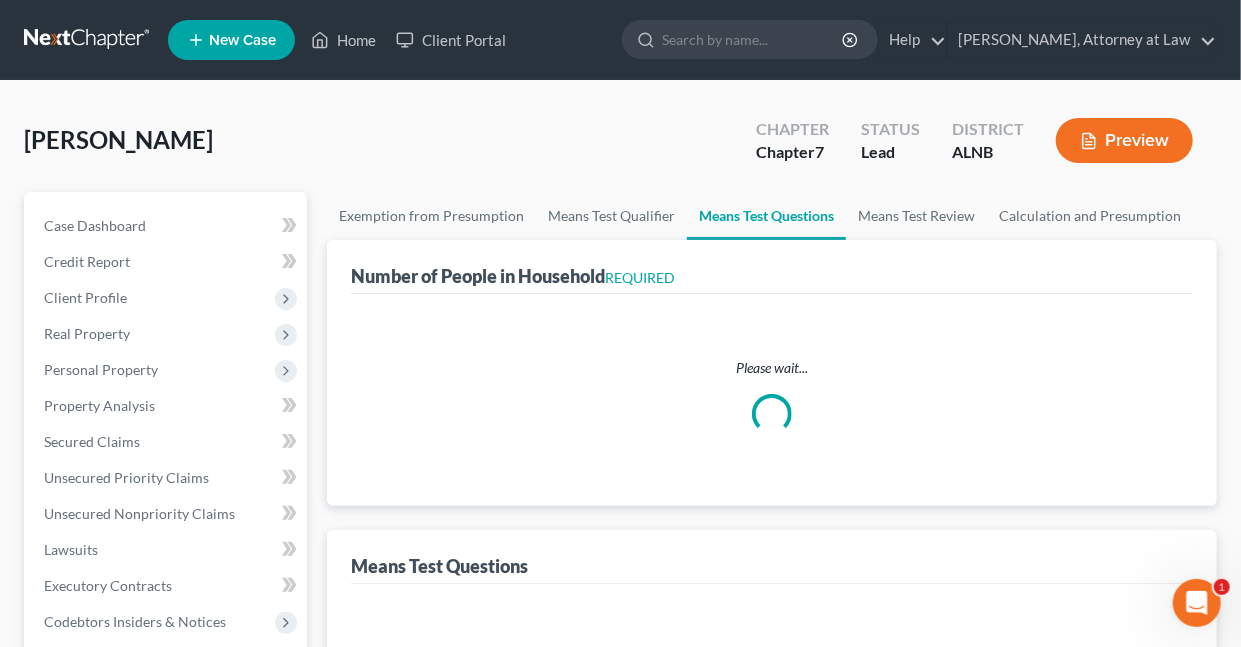 select on "1" 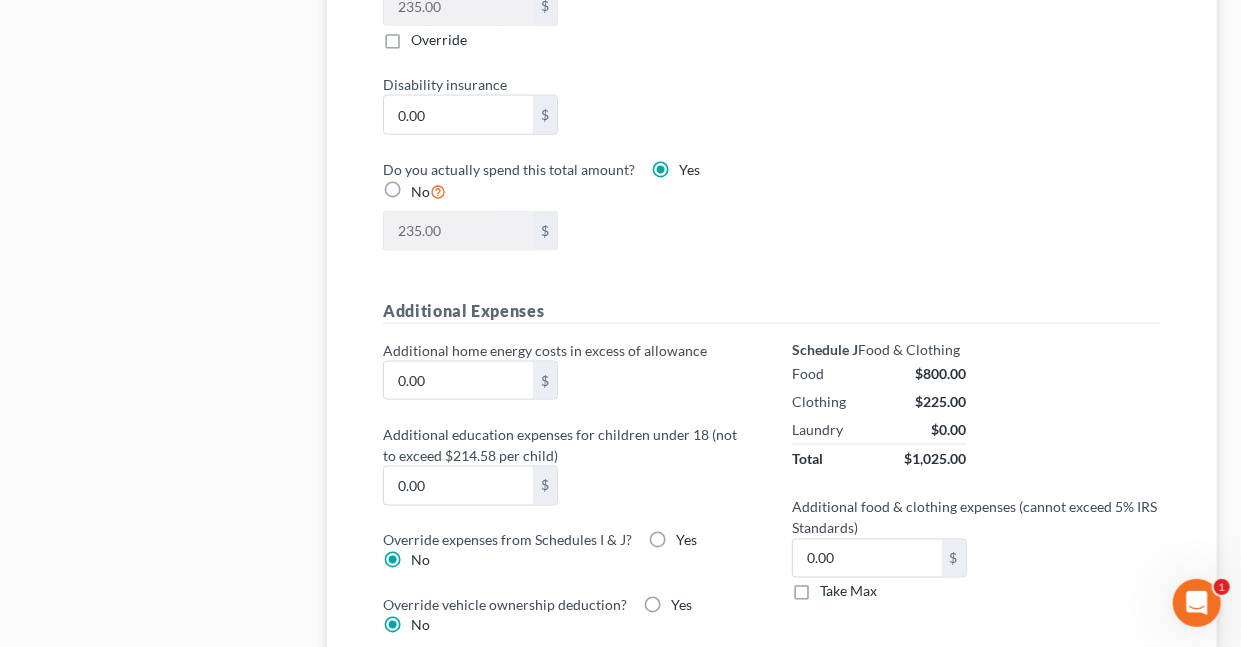scroll, scrollTop: 1299, scrollLeft: 0, axis: vertical 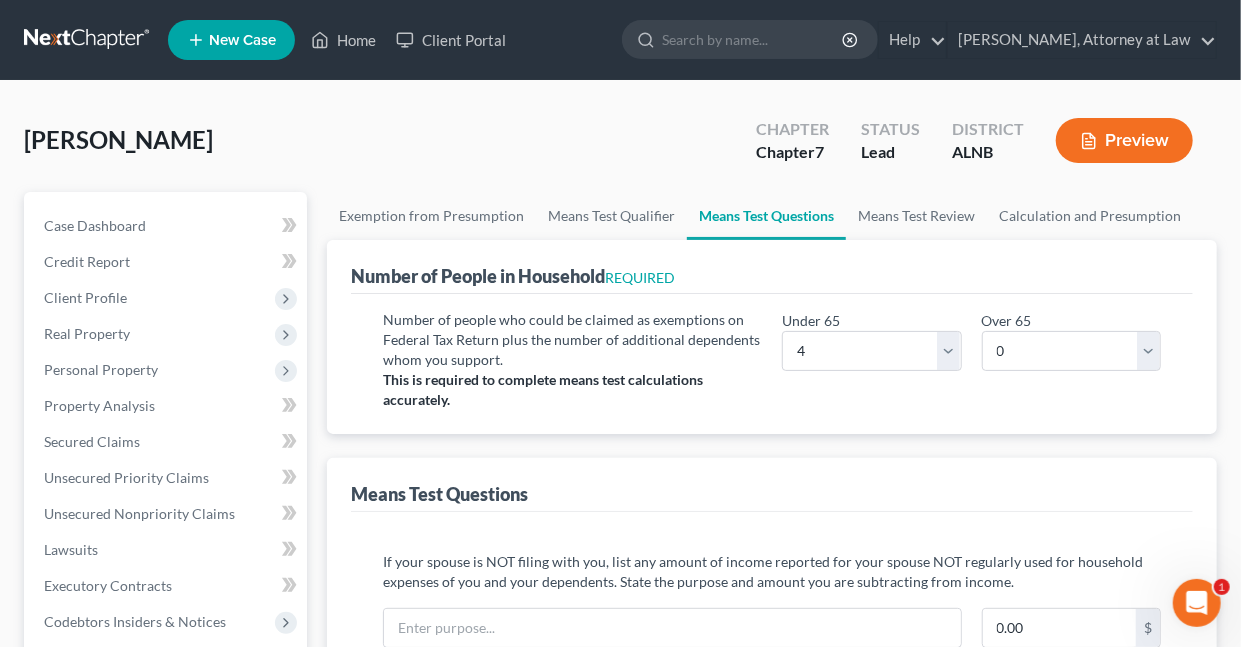 click on "Preview" at bounding box center [1124, 140] 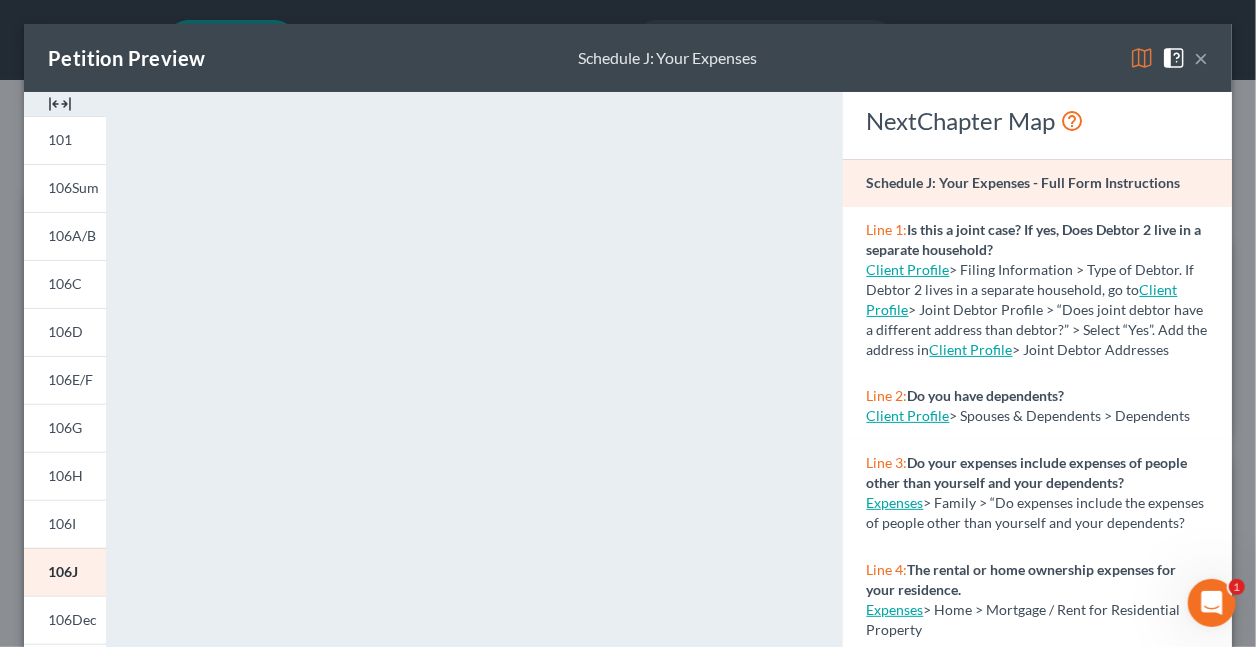 click at bounding box center [1142, 58] 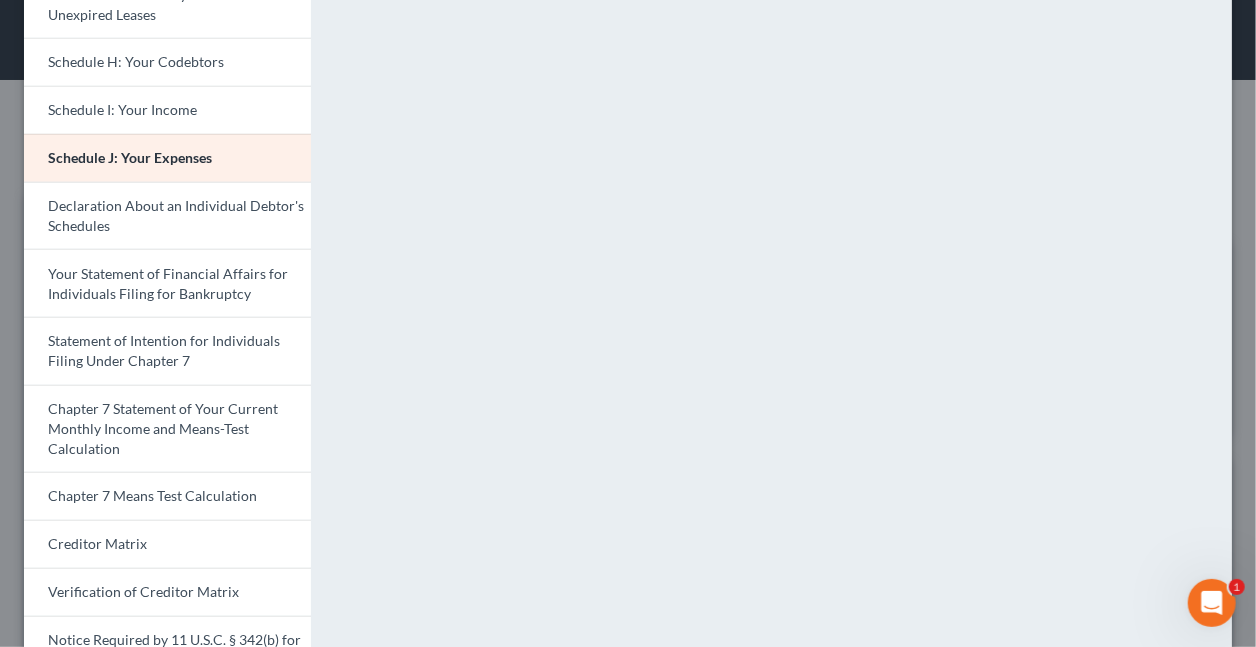 scroll, scrollTop: 524, scrollLeft: 0, axis: vertical 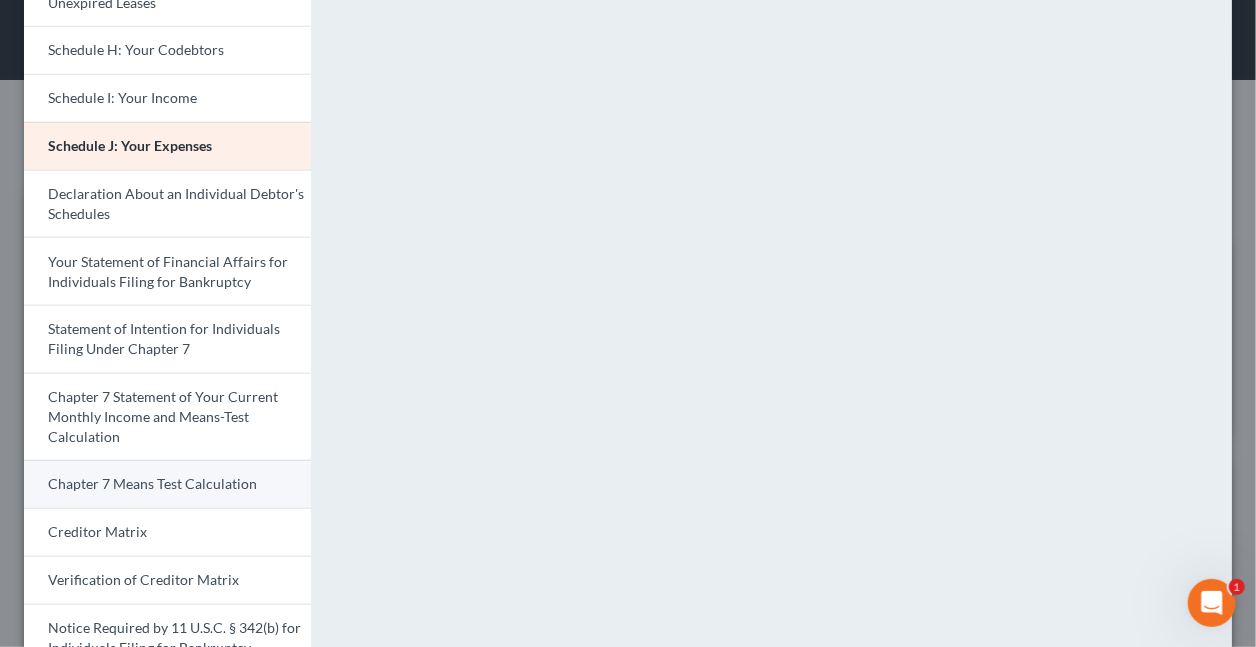 click on "Chapter 7 Means Test Calculation" at bounding box center [152, 483] 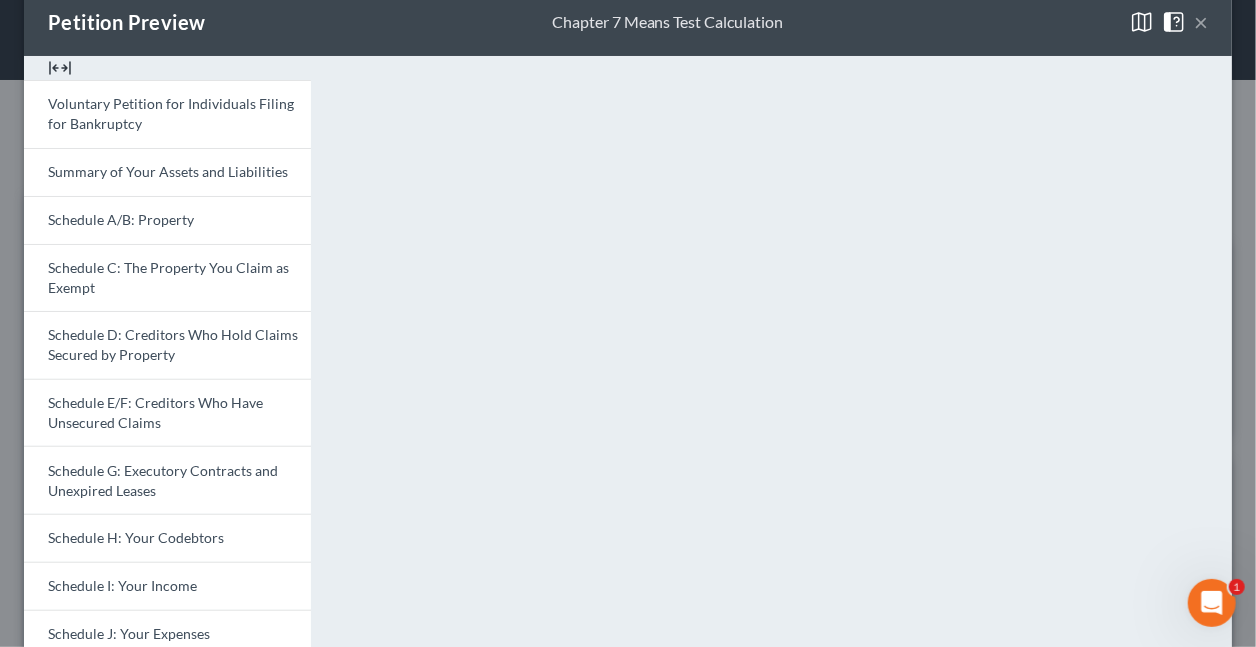 scroll, scrollTop: 0, scrollLeft: 0, axis: both 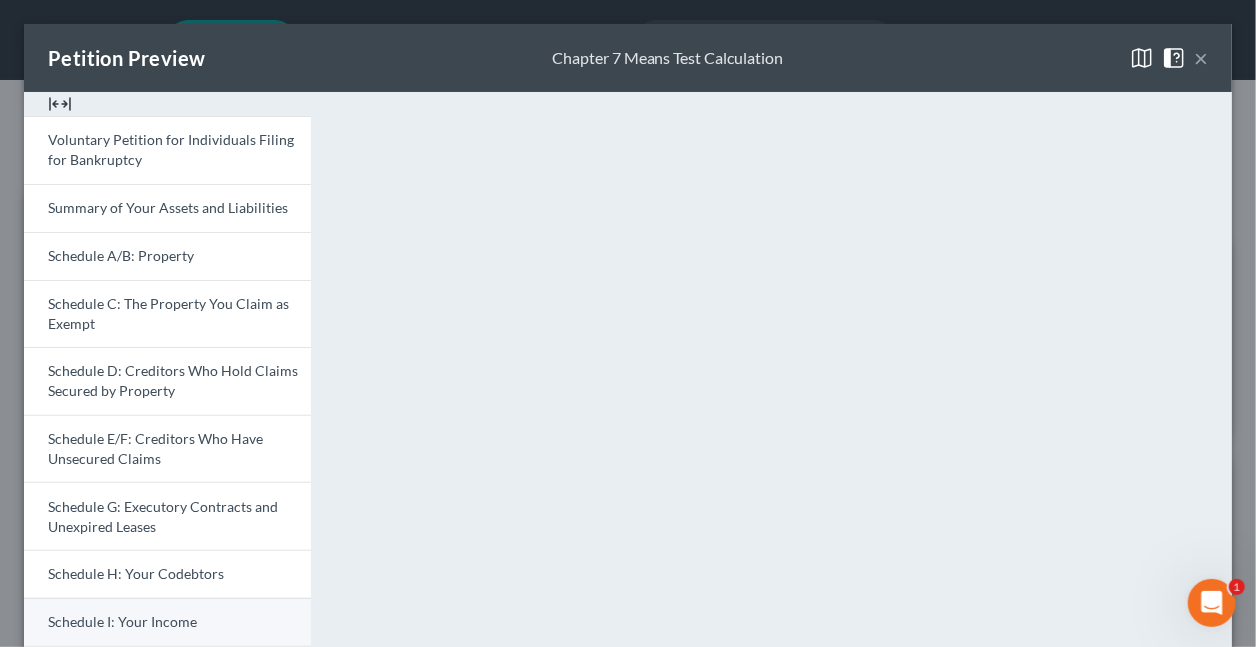 click on "Schedule I: Your Income" at bounding box center [122, 621] 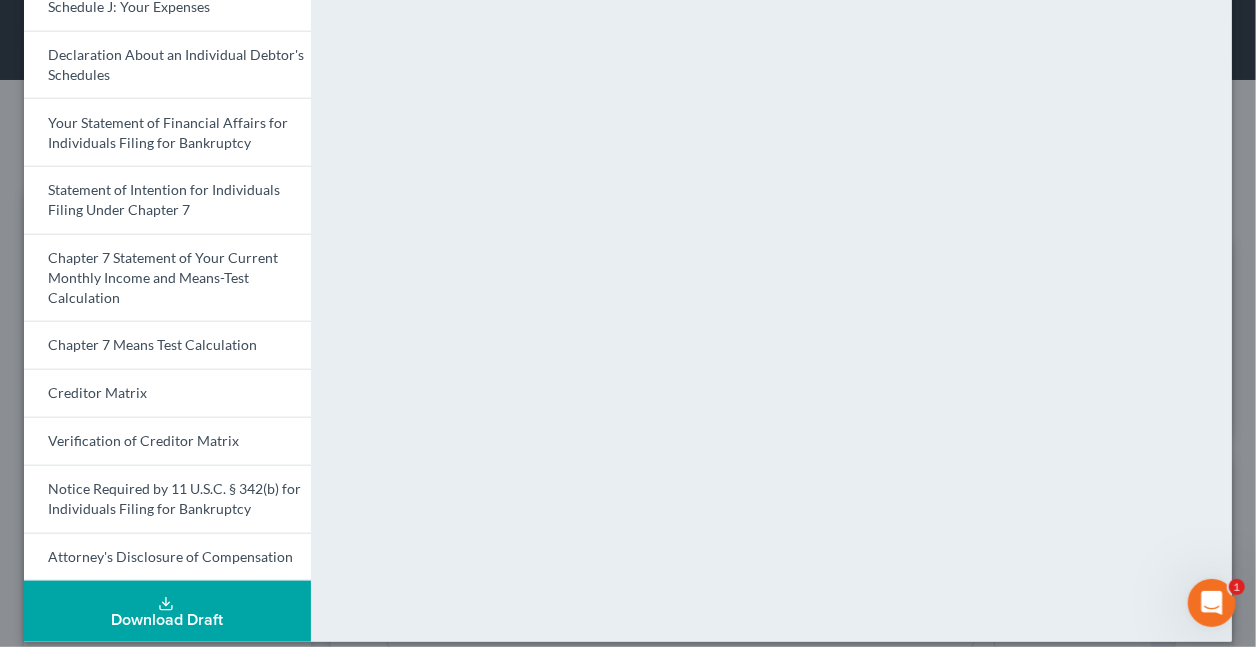 scroll, scrollTop: 678, scrollLeft: 0, axis: vertical 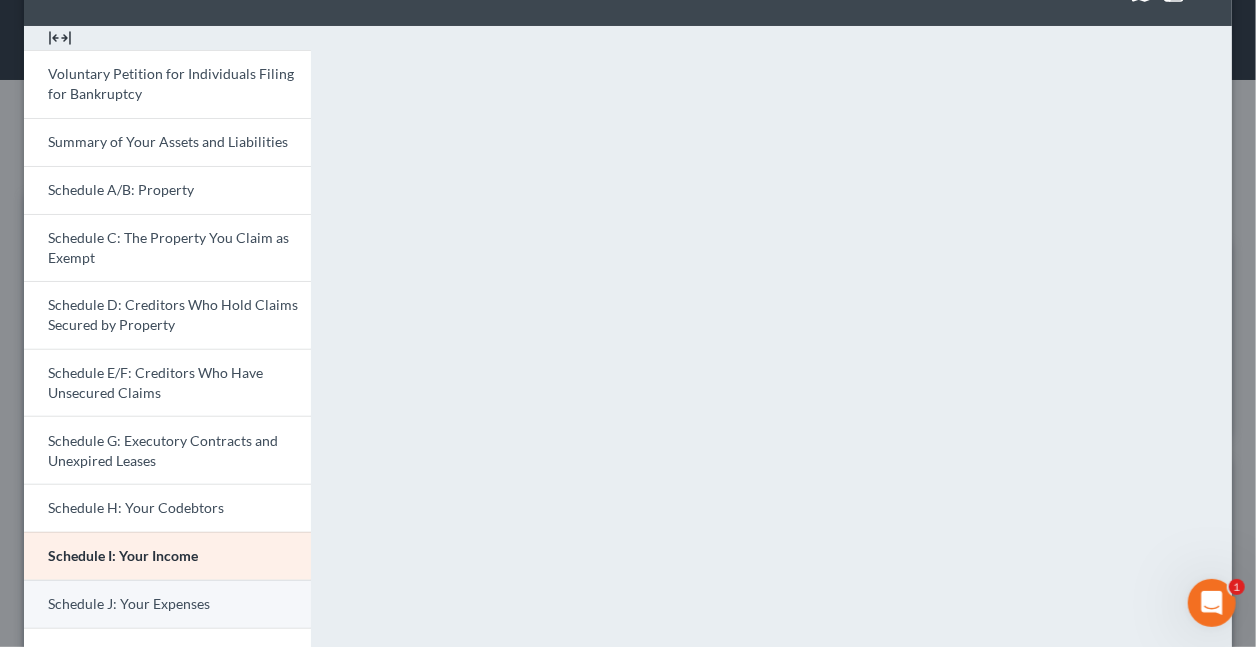 click on "Schedule J: Your Expenses" at bounding box center [129, 603] 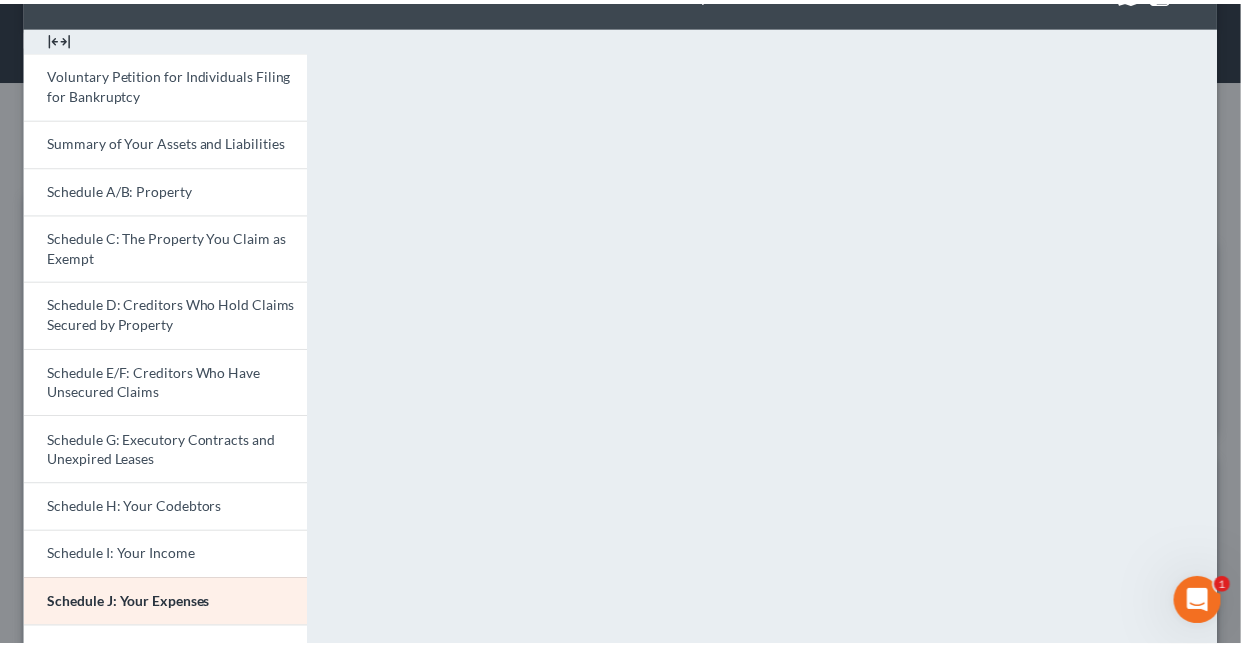 scroll, scrollTop: 0, scrollLeft: 0, axis: both 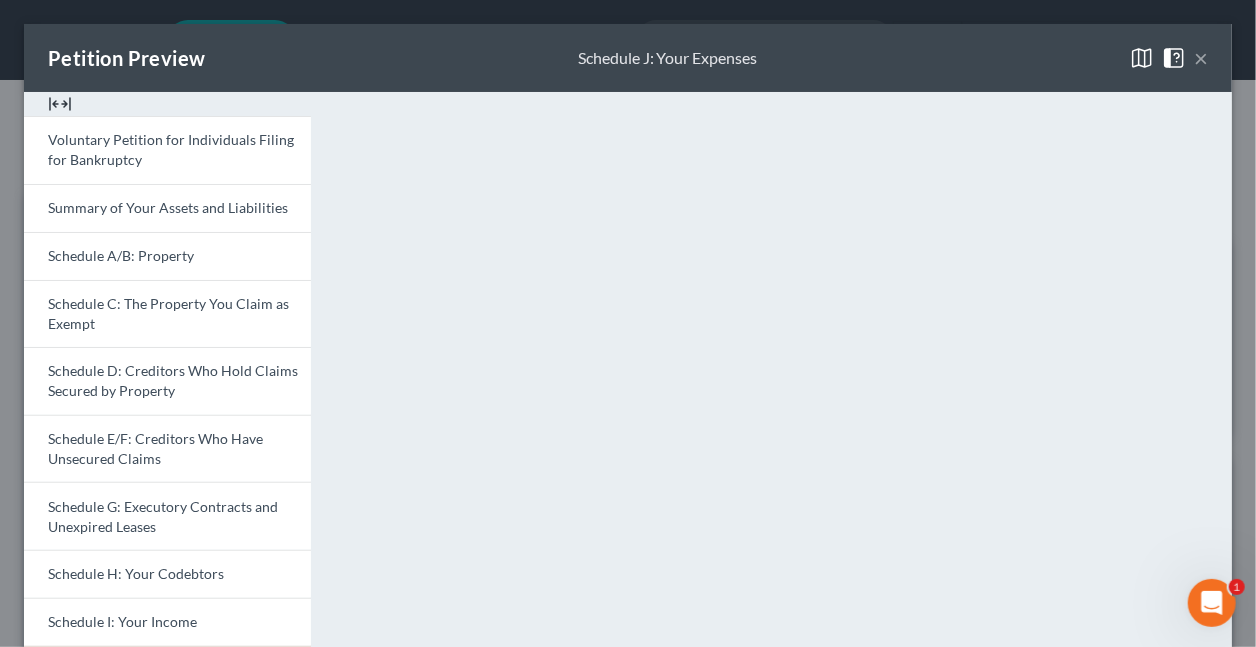 click on "×" at bounding box center [1201, 58] 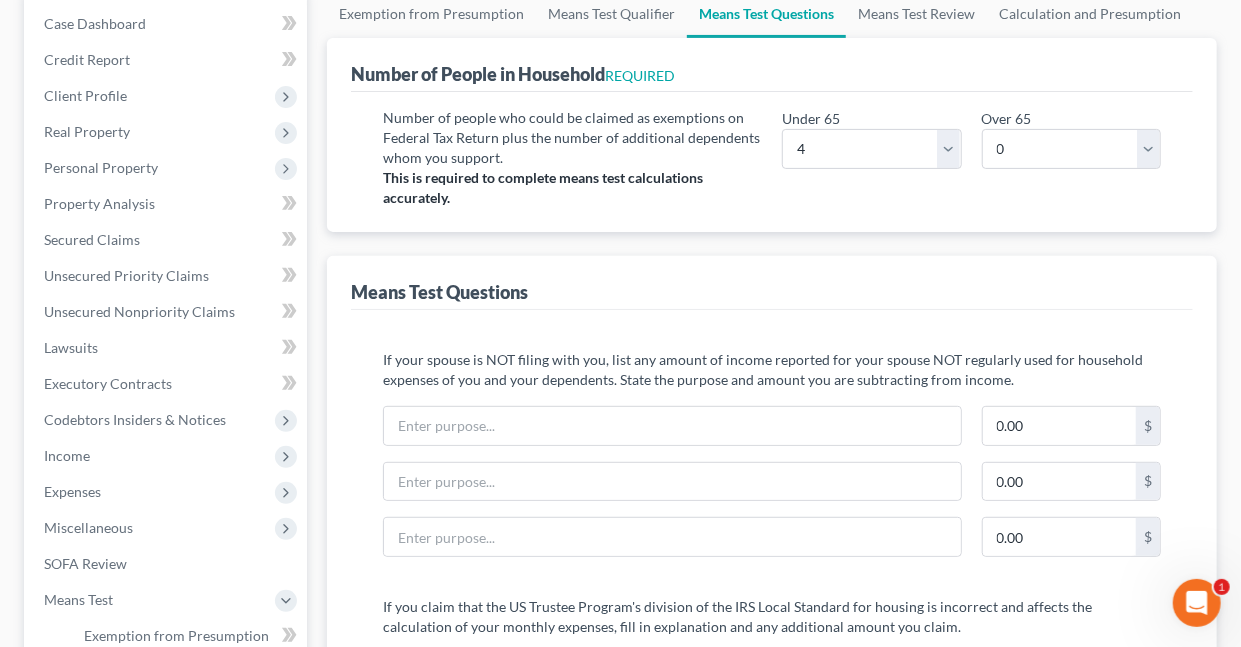 scroll, scrollTop: 298, scrollLeft: 0, axis: vertical 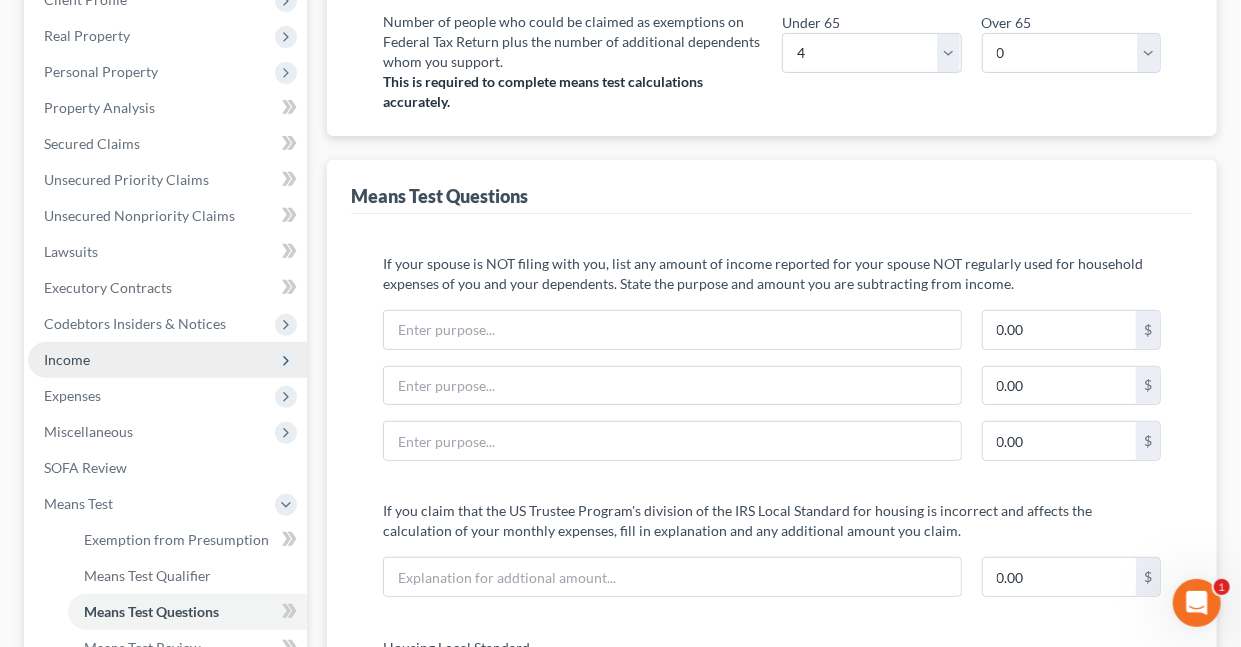 click on "Income" at bounding box center (67, 359) 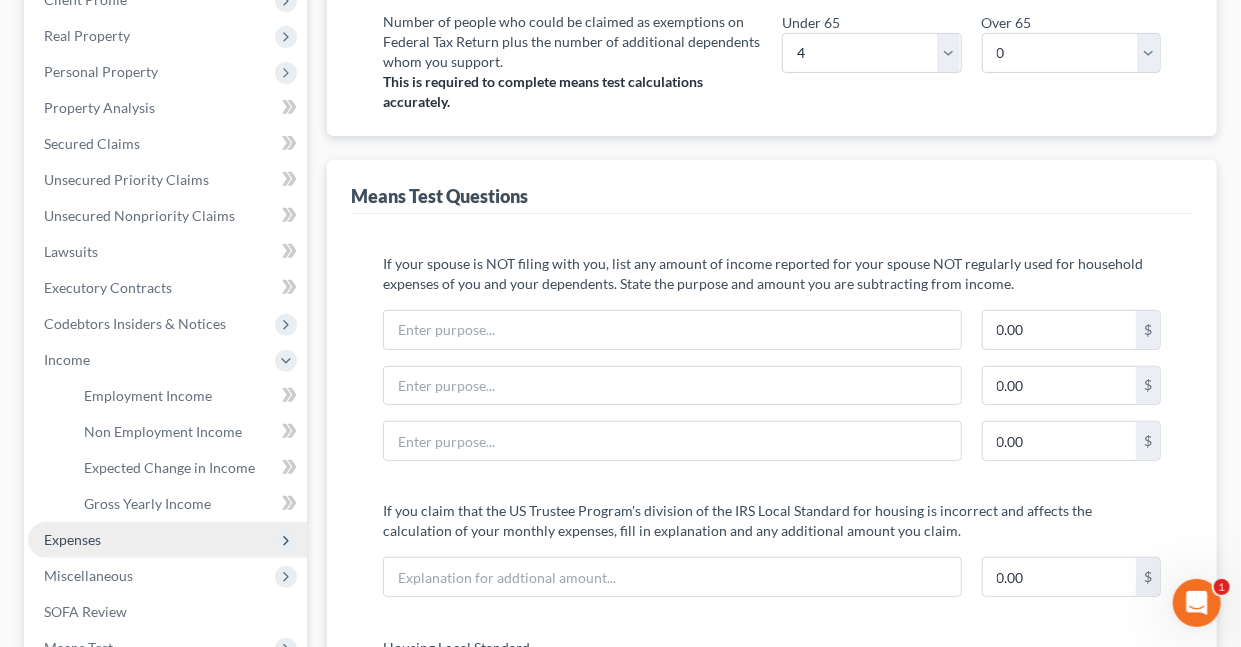 click on "Expenses" at bounding box center (72, 539) 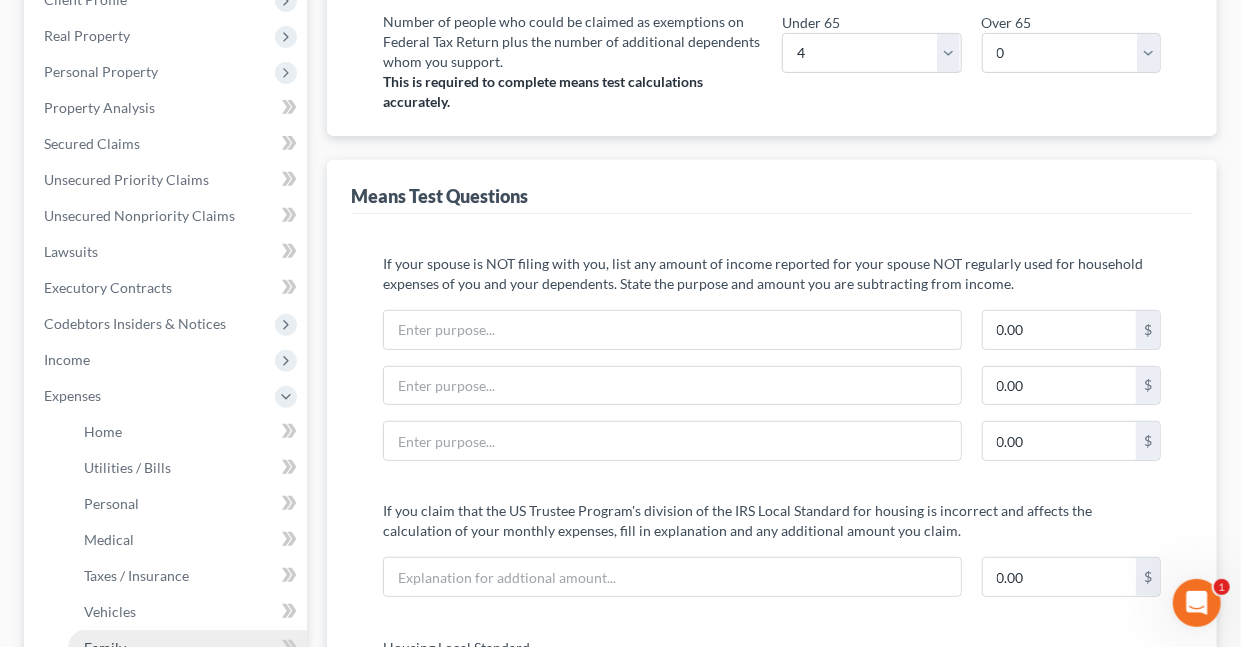 click on "Family" at bounding box center [105, 647] 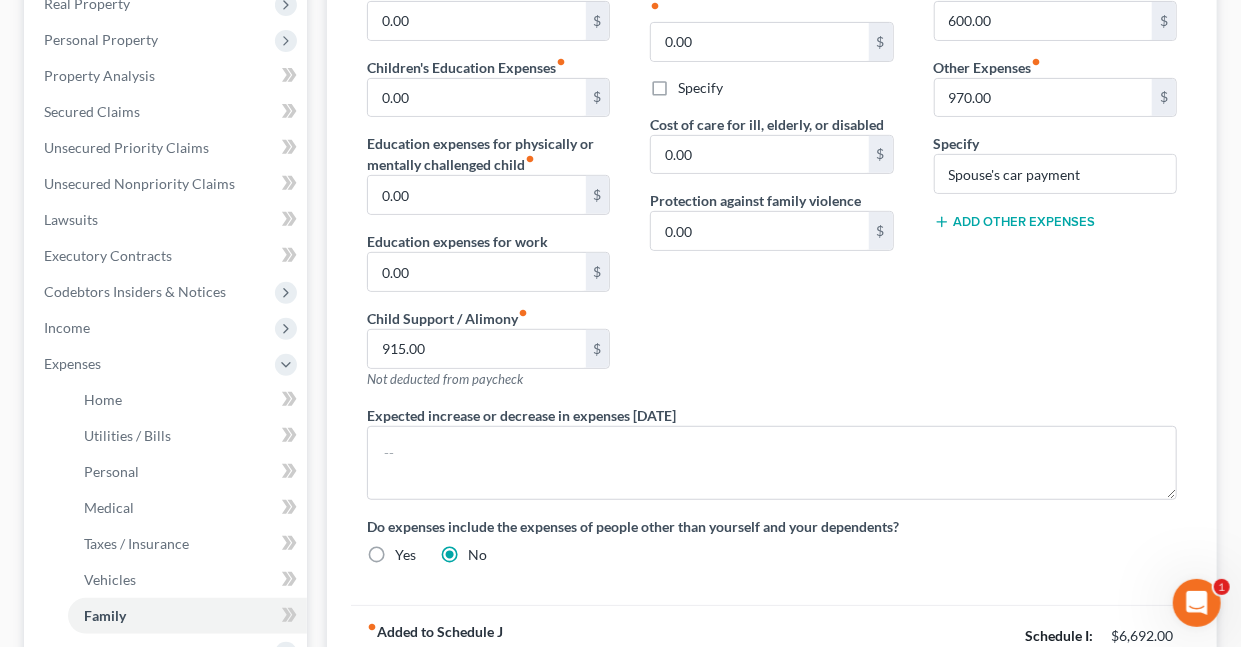 scroll, scrollTop: 354, scrollLeft: 0, axis: vertical 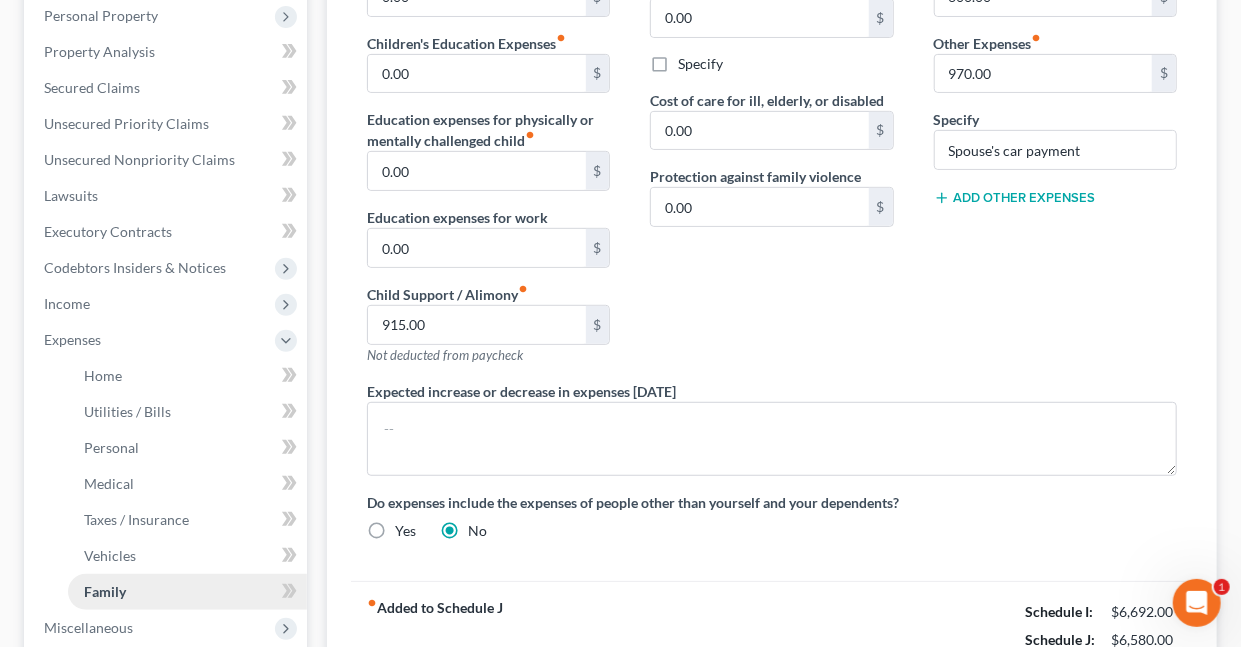 click on "Family" at bounding box center (105, 591) 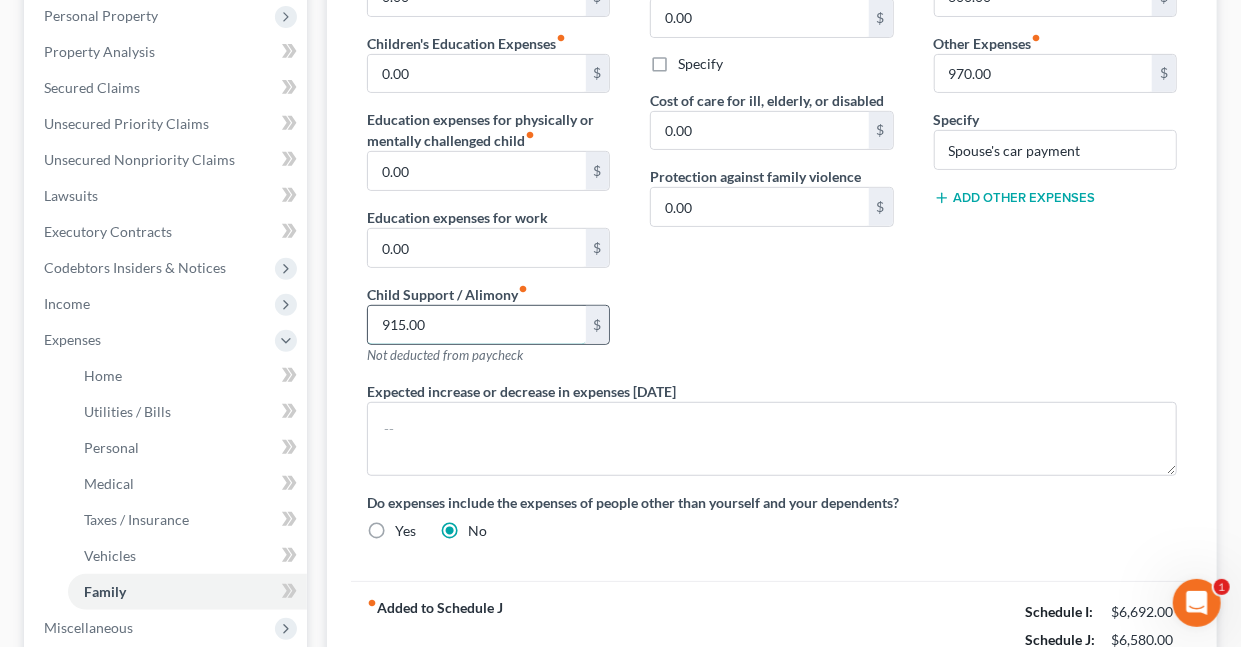 click on "915.00" at bounding box center (476, 325) 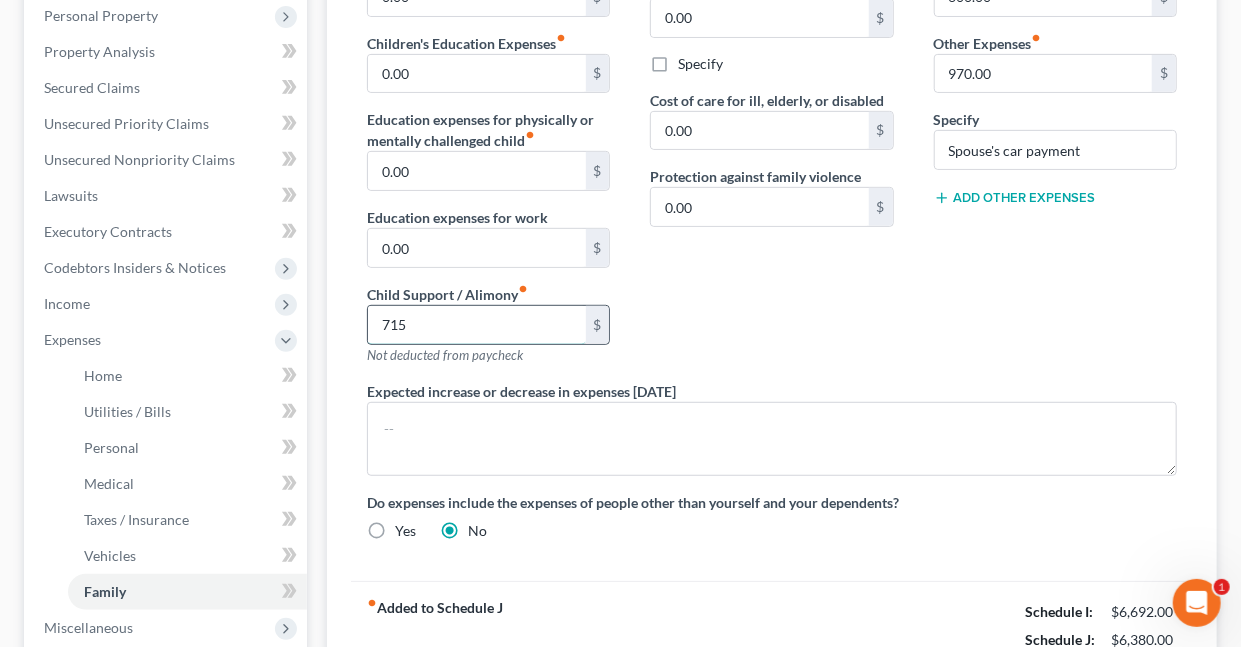 type on "715" 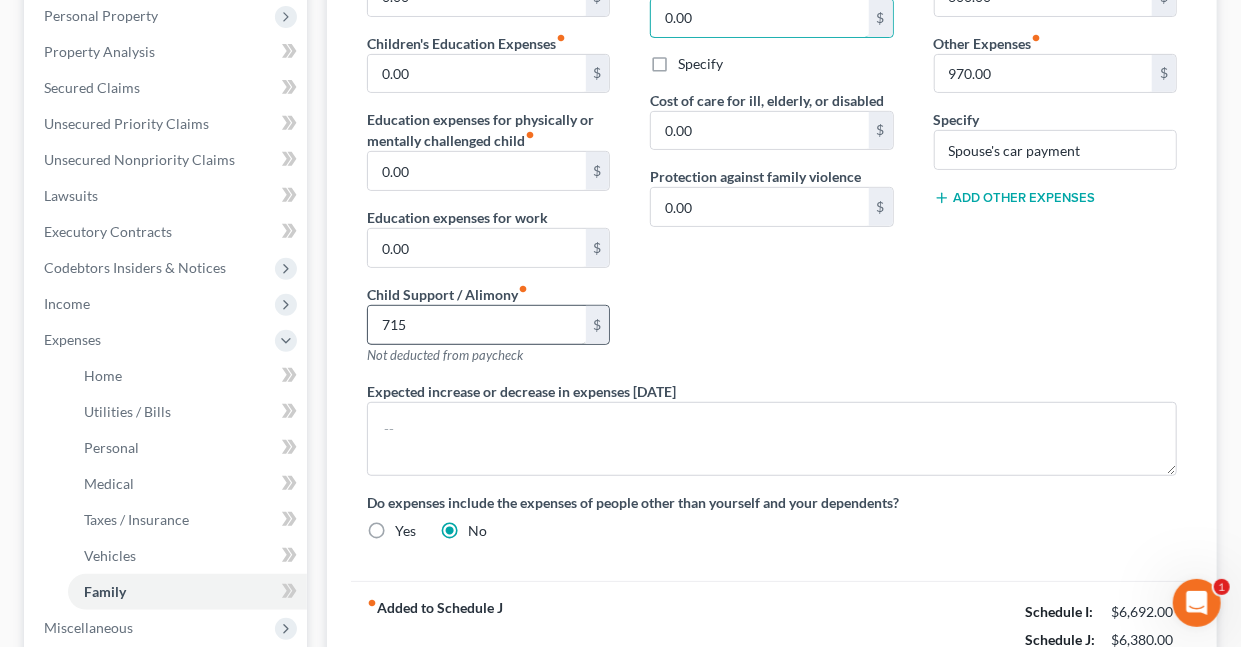 scroll, scrollTop: 351, scrollLeft: 0, axis: vertical 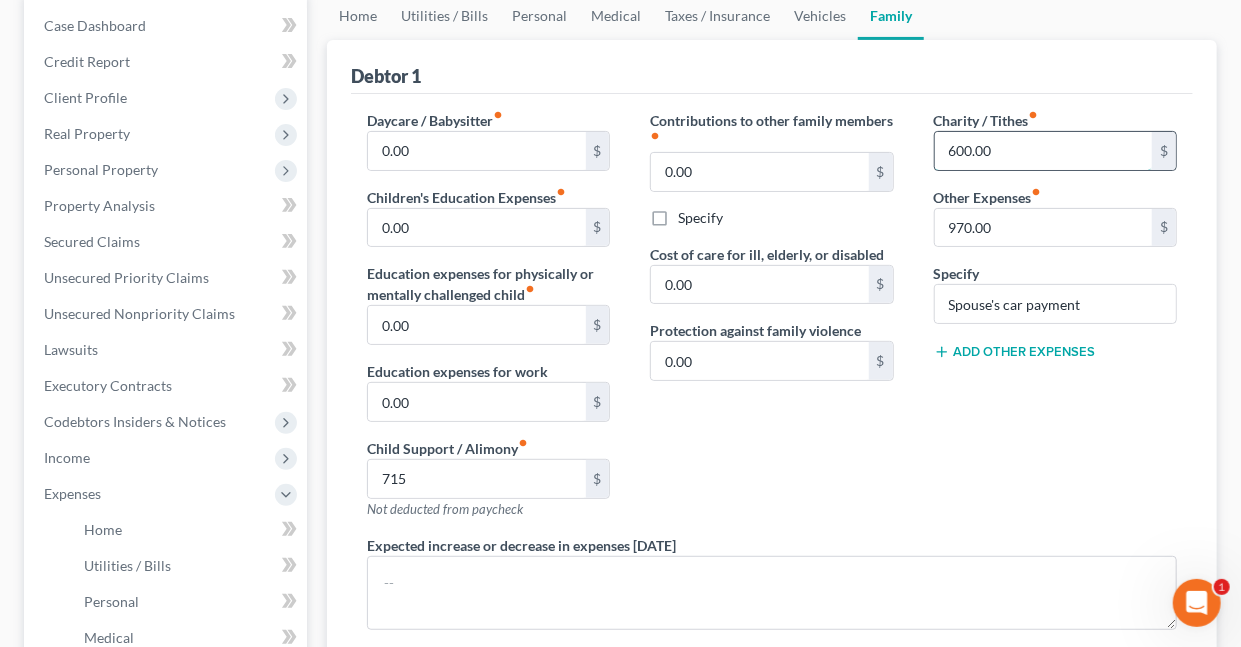 click on "600.00" at bounding box center (1043, 151) 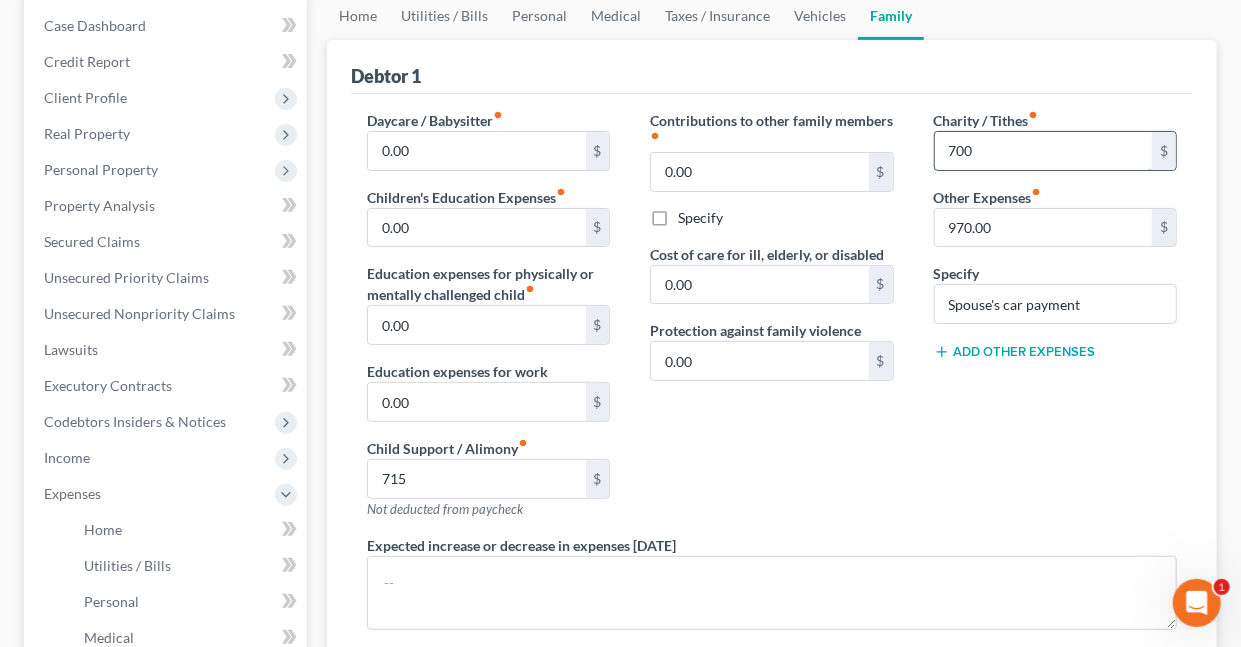 type on "700" 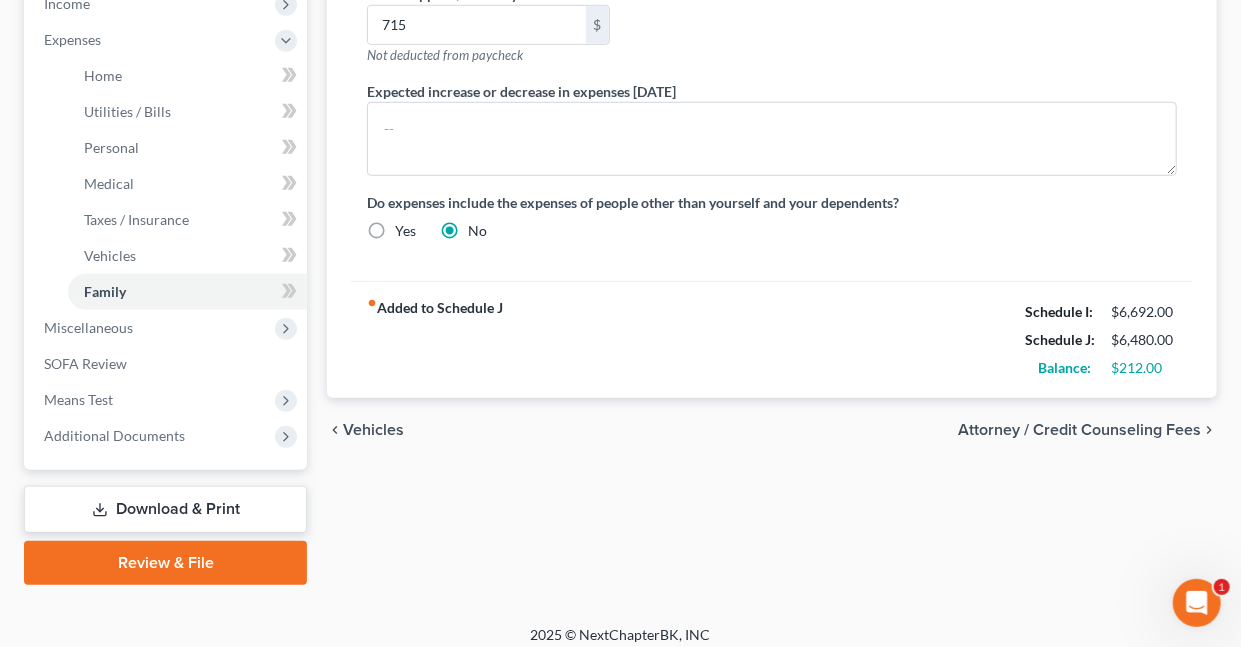 scroll, scrollTop: 665, scrollLeft: 0, axis: vertical 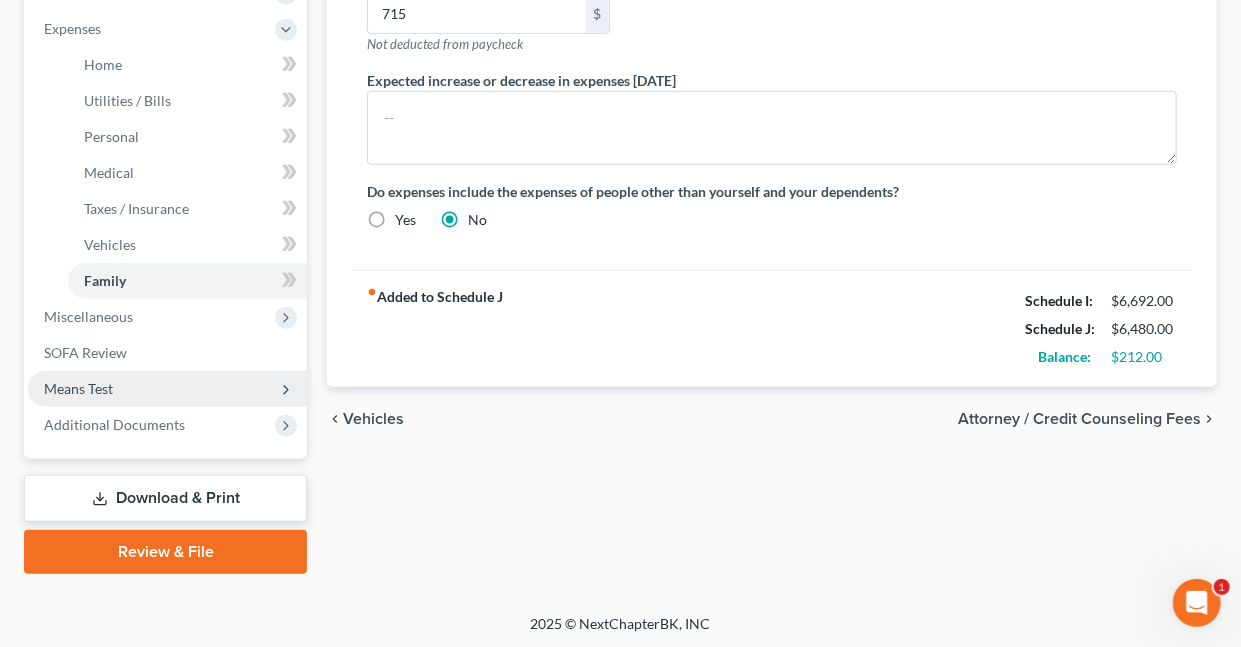 click on "Means Test" at bounding box center [78, 388] 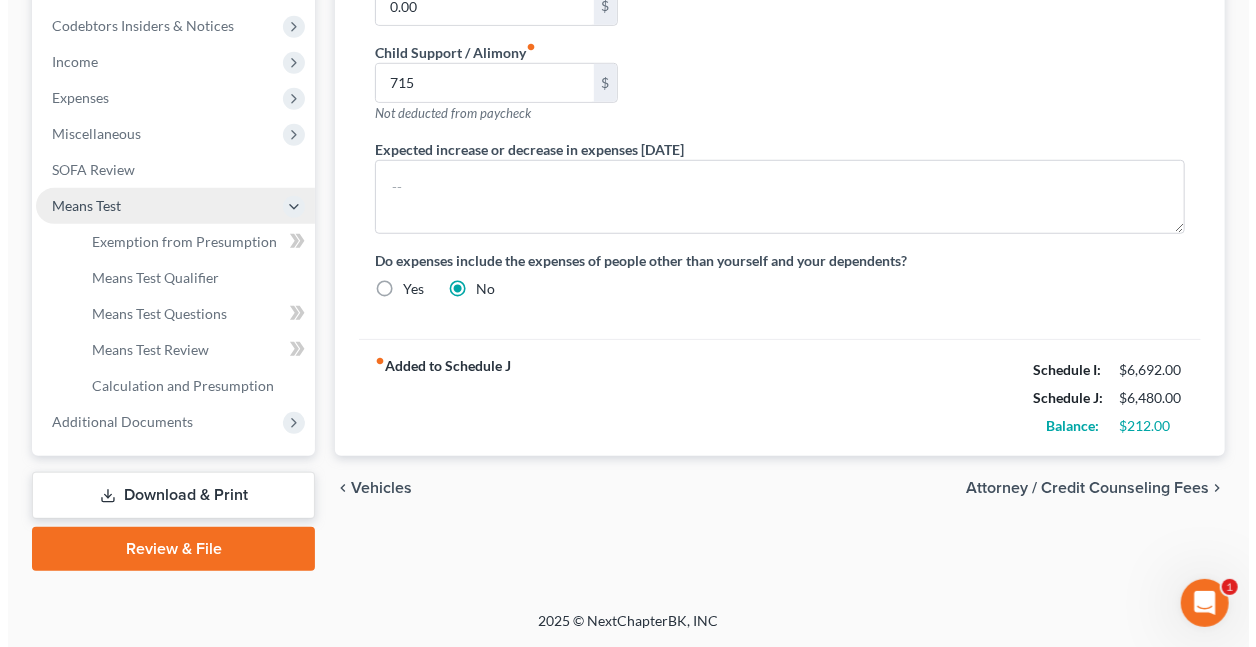 scroll, scrollTop: 593, scrollLeft: 0, axis: vertical 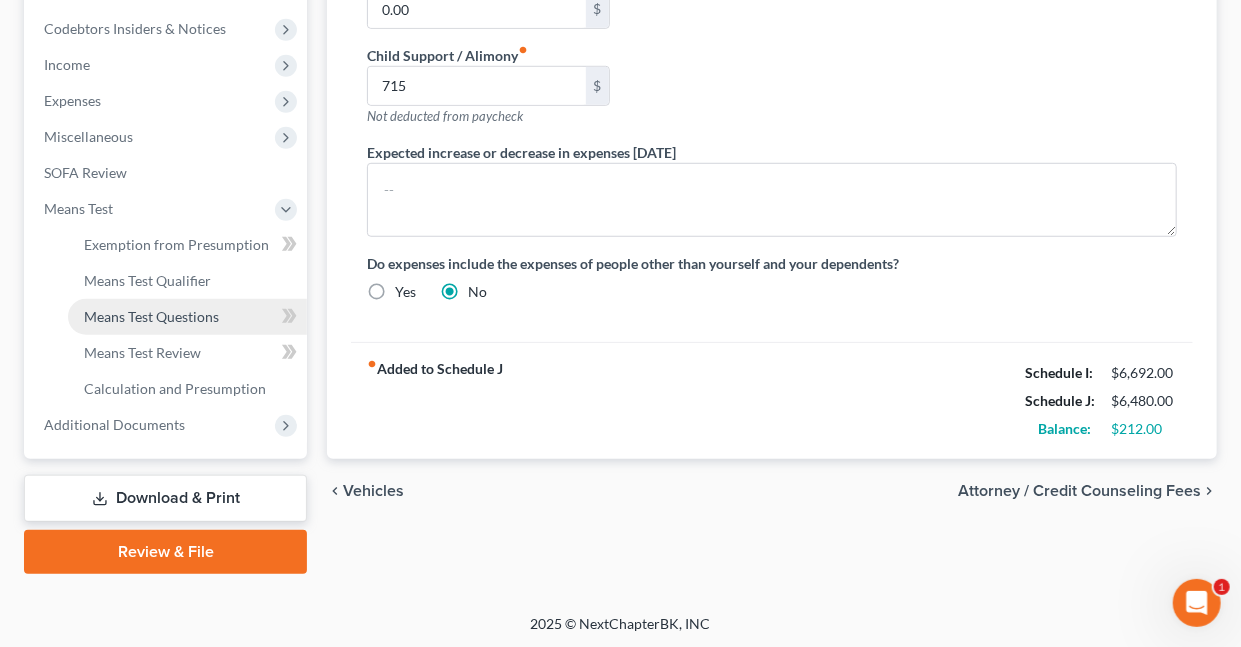 click on "Means Test Questions" at bounding box center (151, 316) 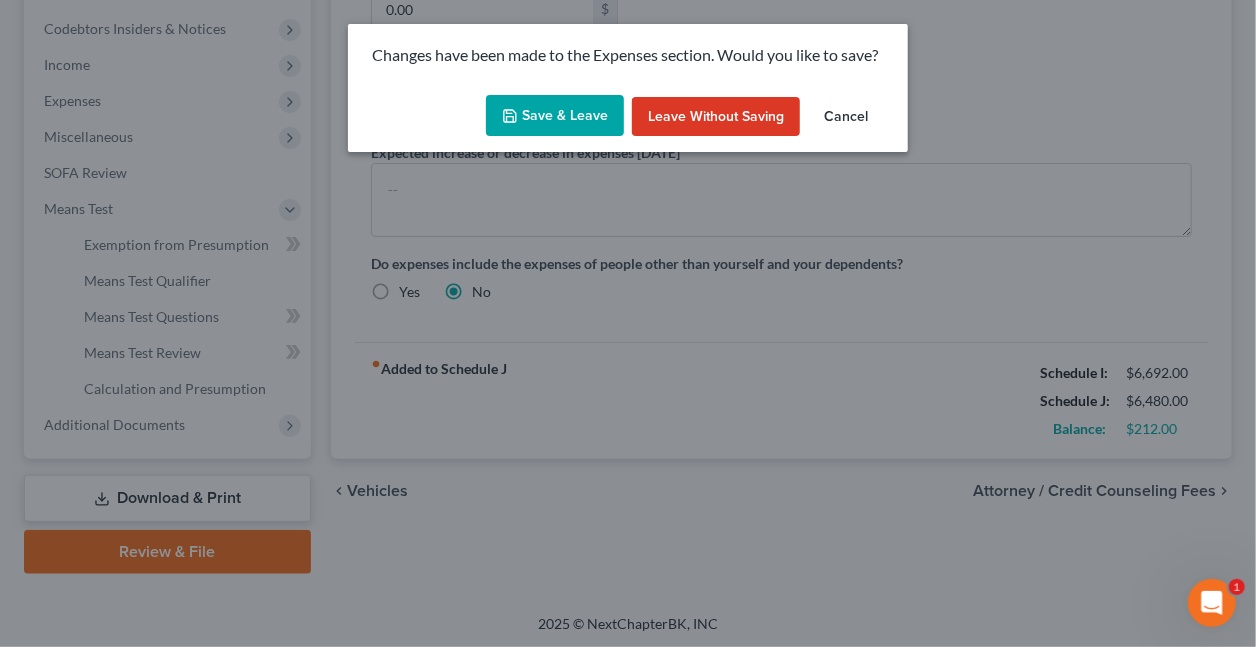click on "Save & Leave" at bounding box center [555, 116] 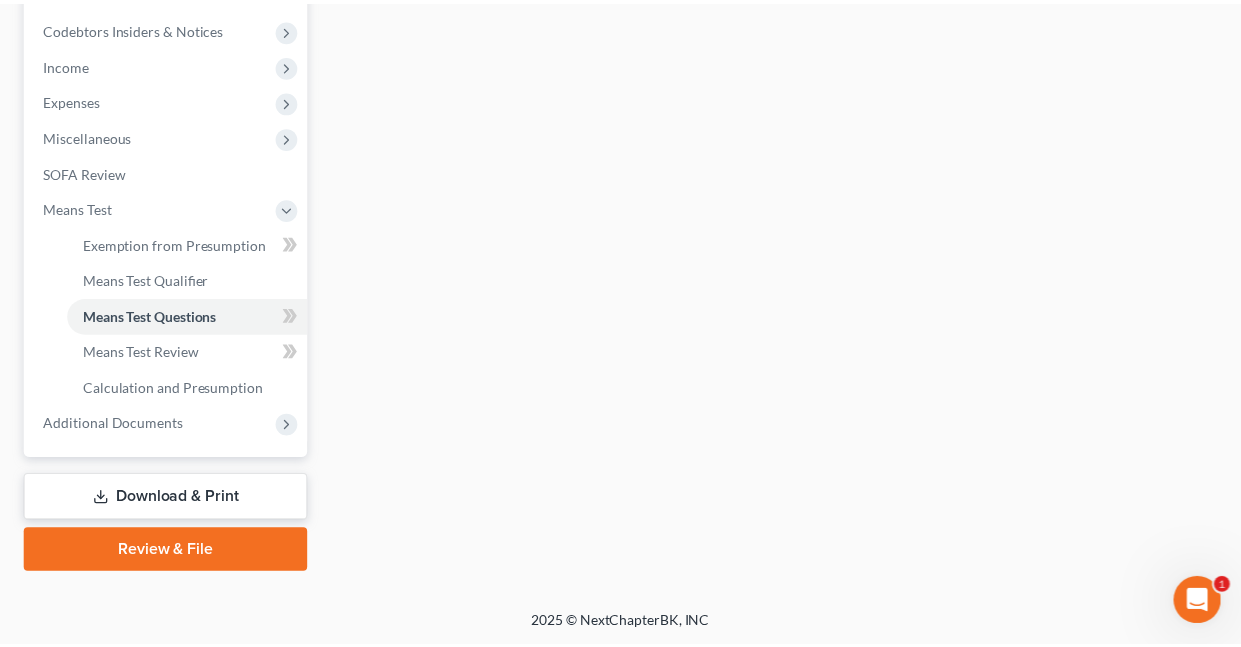 scroll, scrollTop: 0, scrollLeft: 0, axis: both 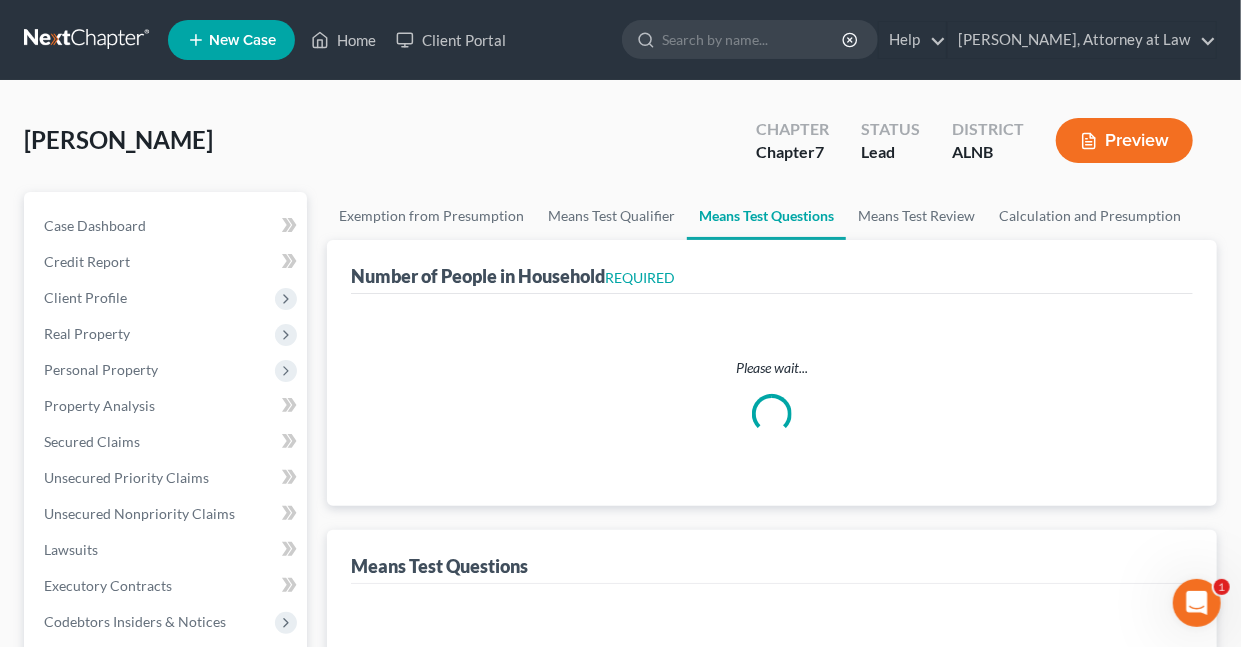 select on "1" 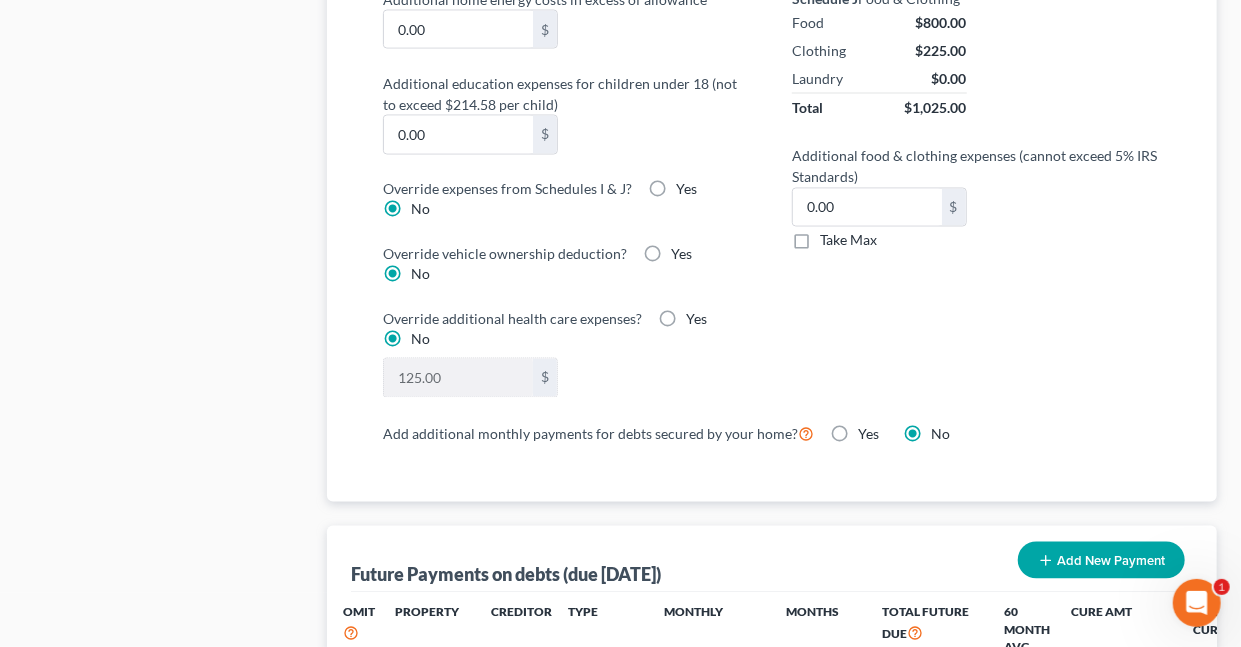 scroll, scrollTop: 1634, scrollLeft: 0, axis: vertical 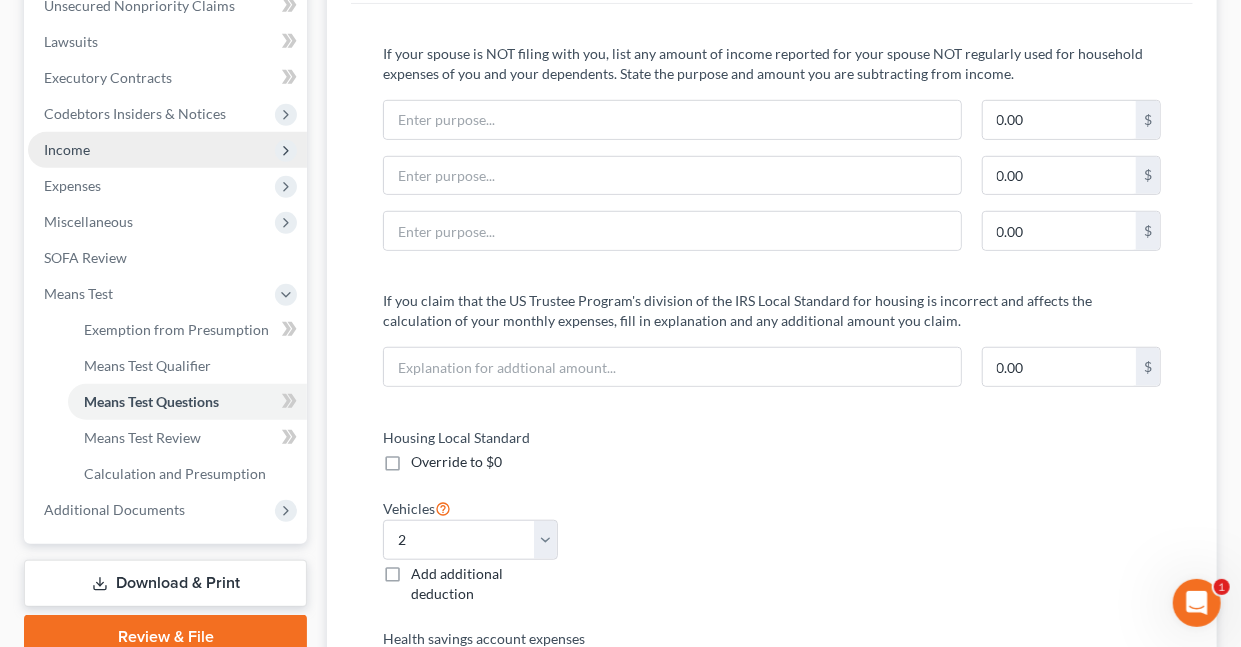 click on "Income" at bounding box center [67, 149] 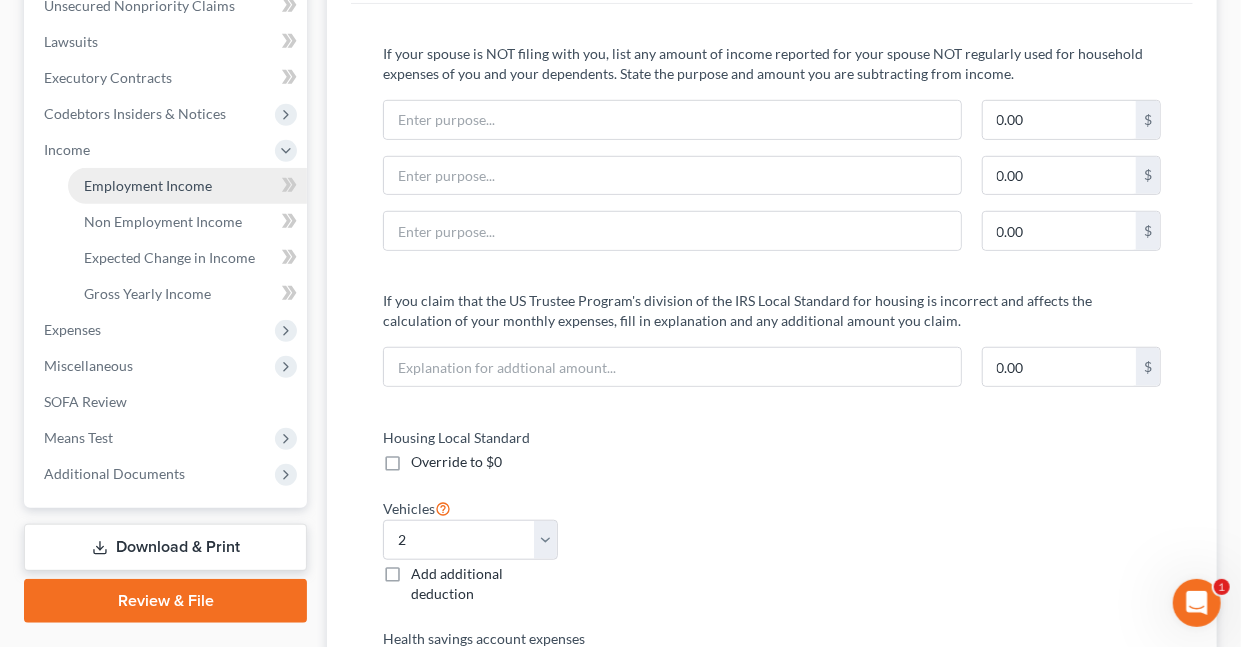click on "Employment Income" at bounding box center [148, 185] 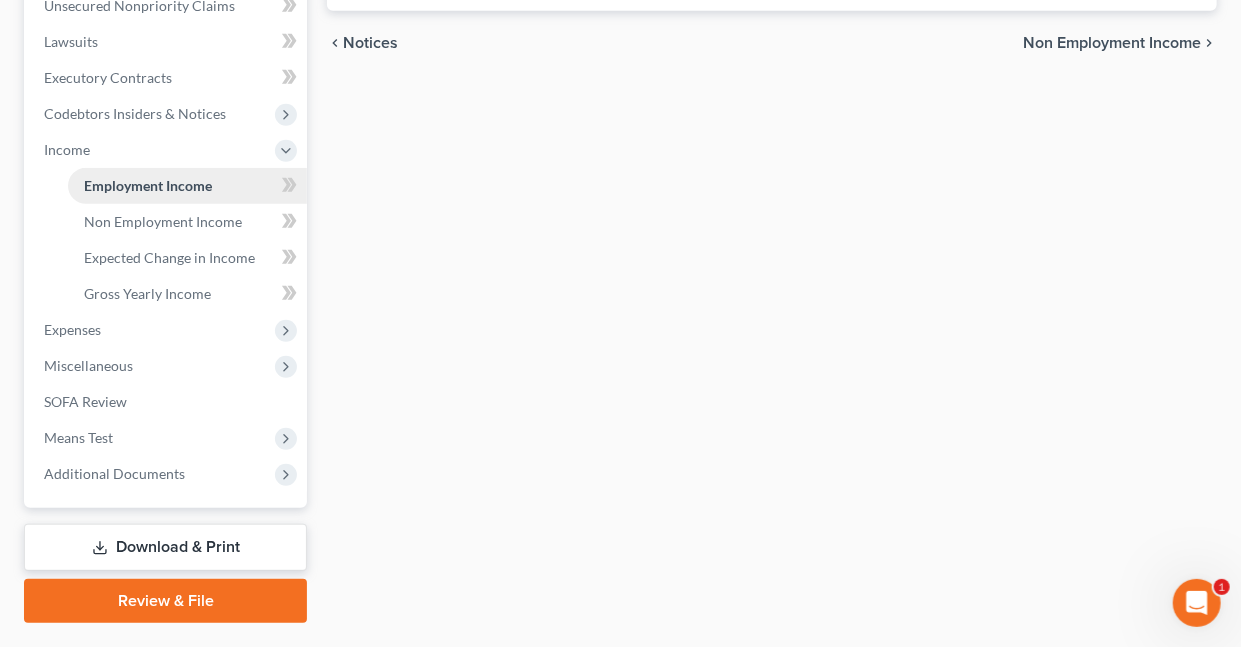 scroll, scrollTop: 0, scrollLeft: 0, axis: both 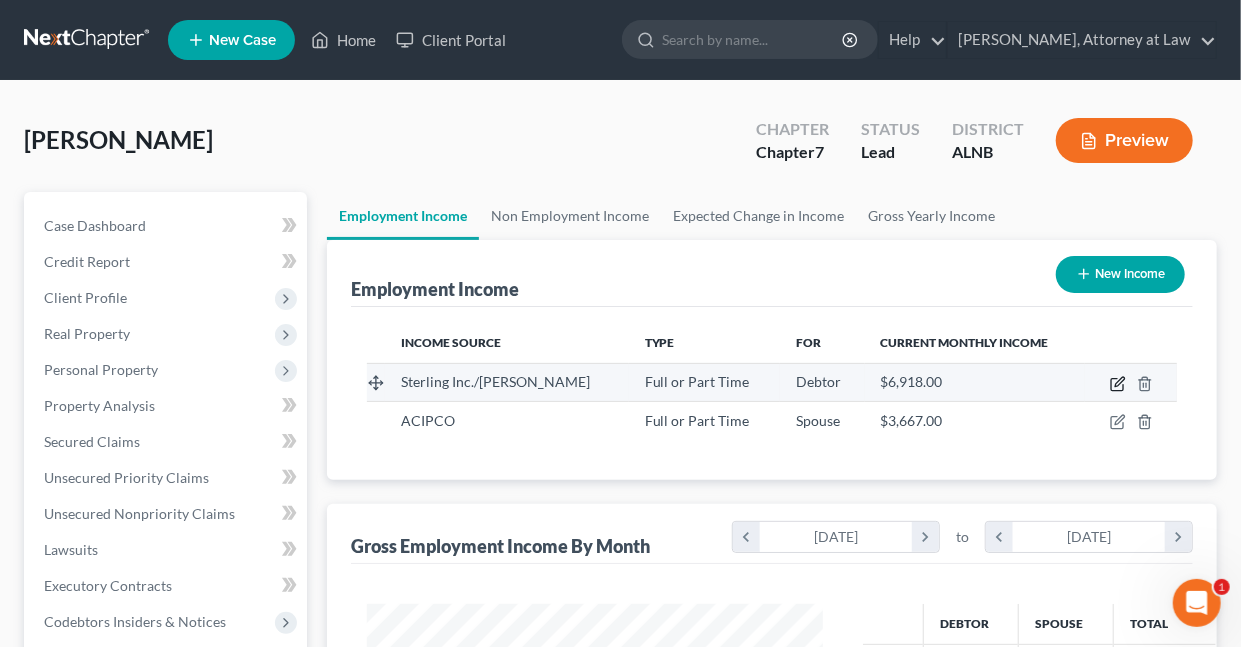 click 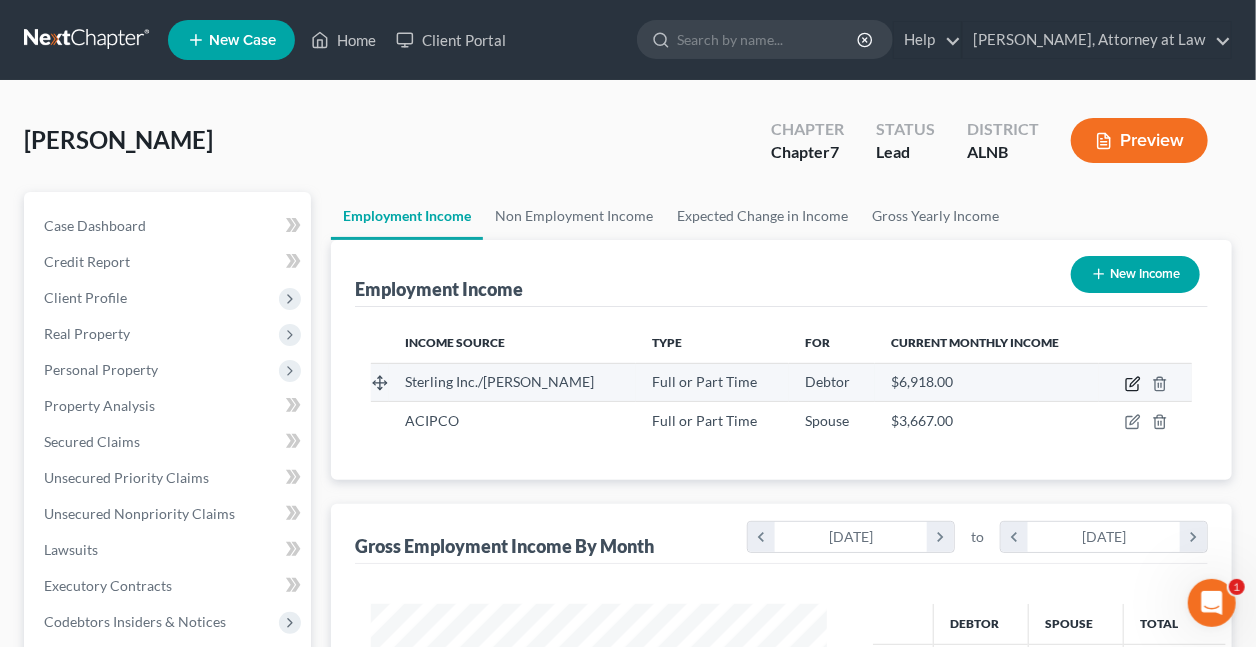 select on "0" 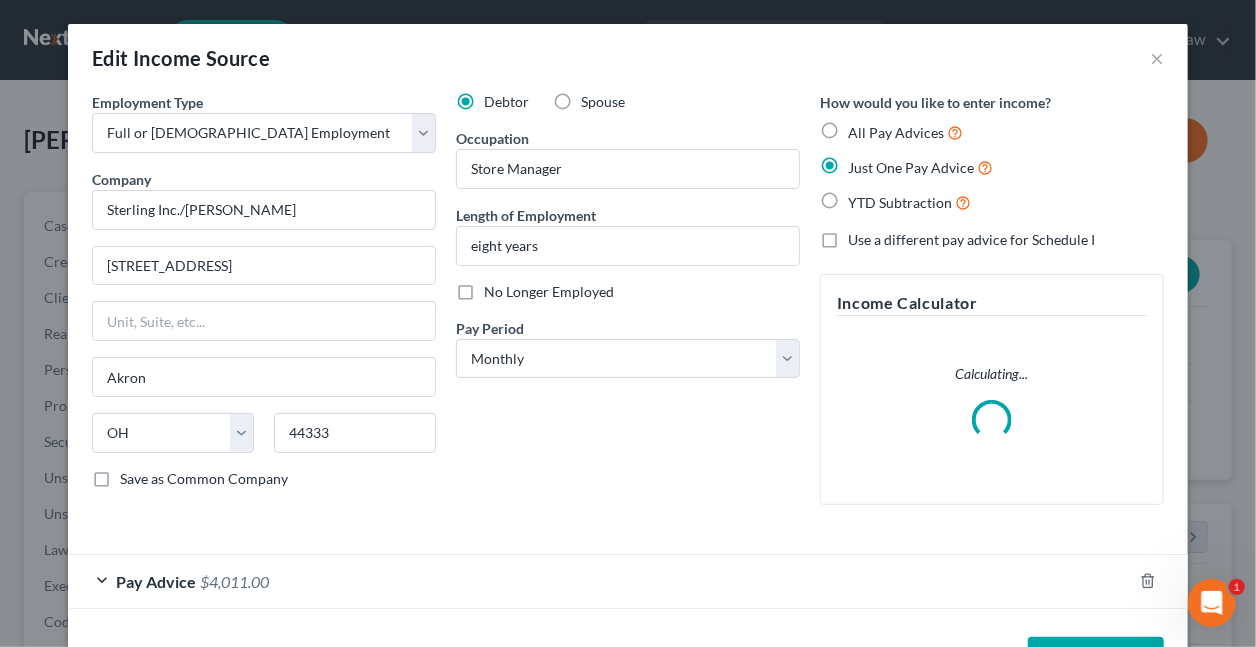 scroll, scrollTop: 999643, scrollLeft: 999497, axis: both 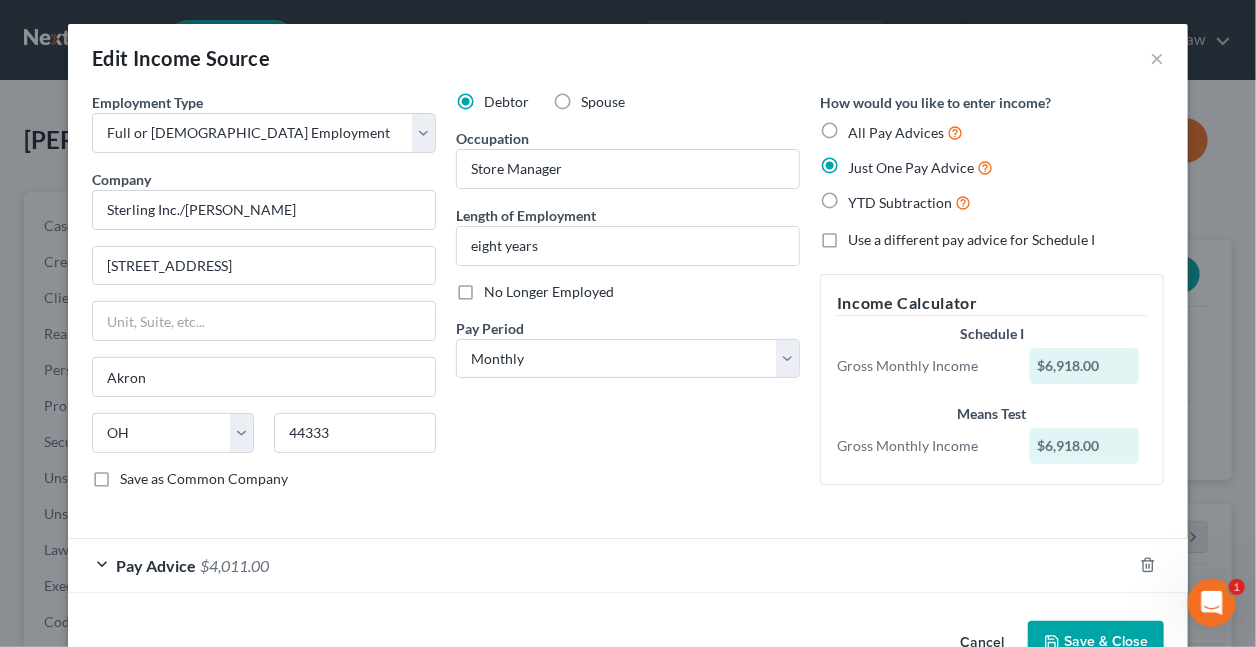 click on "$4,011.00" at bounding box center [234, 565] 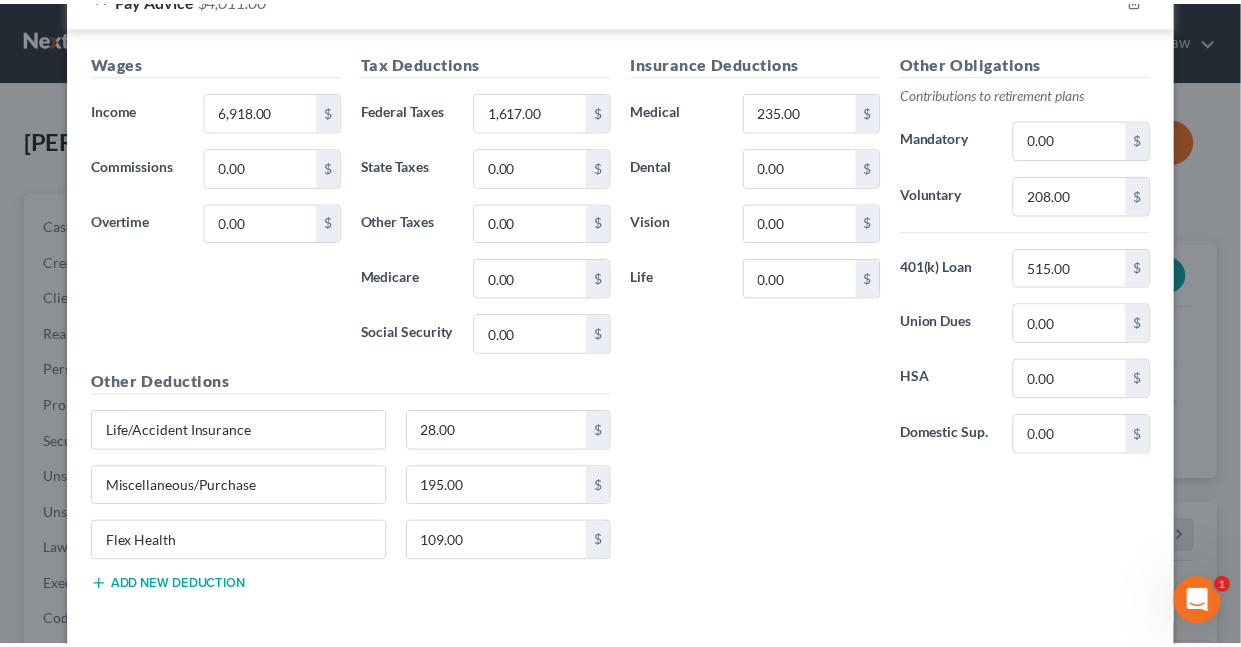 scroll, scrollTop: 648, scrollLeft: 0, axis: vertical 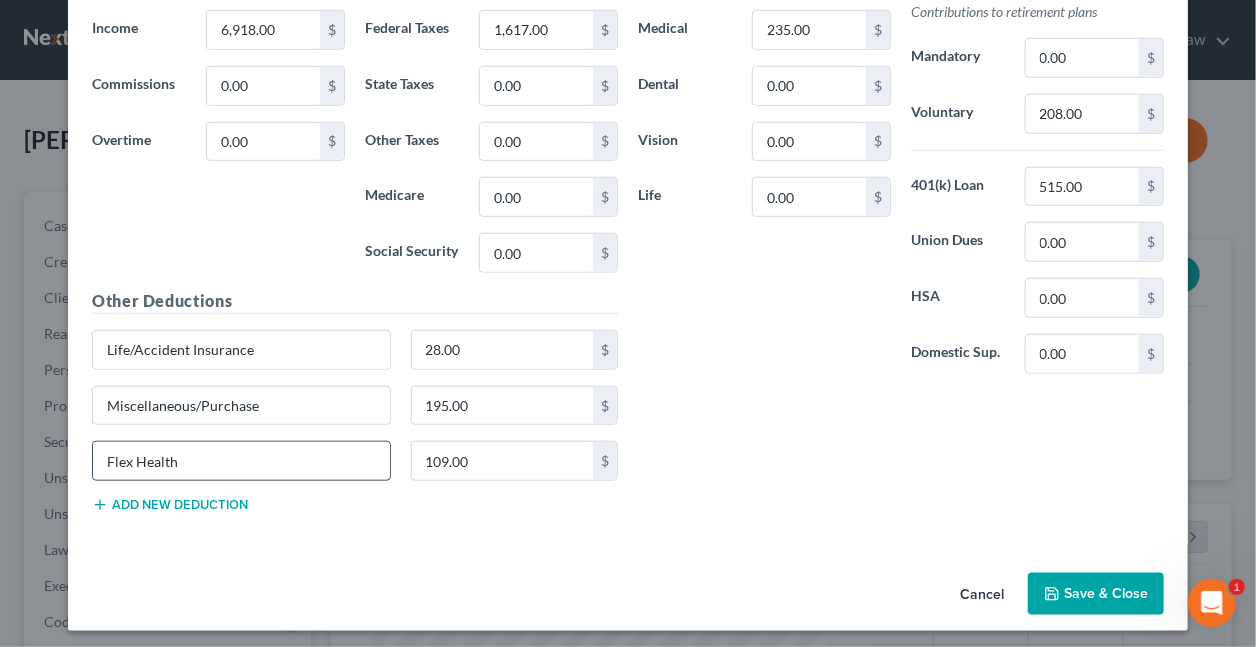 click on "Flex Health" at bounding box center (241, 461) 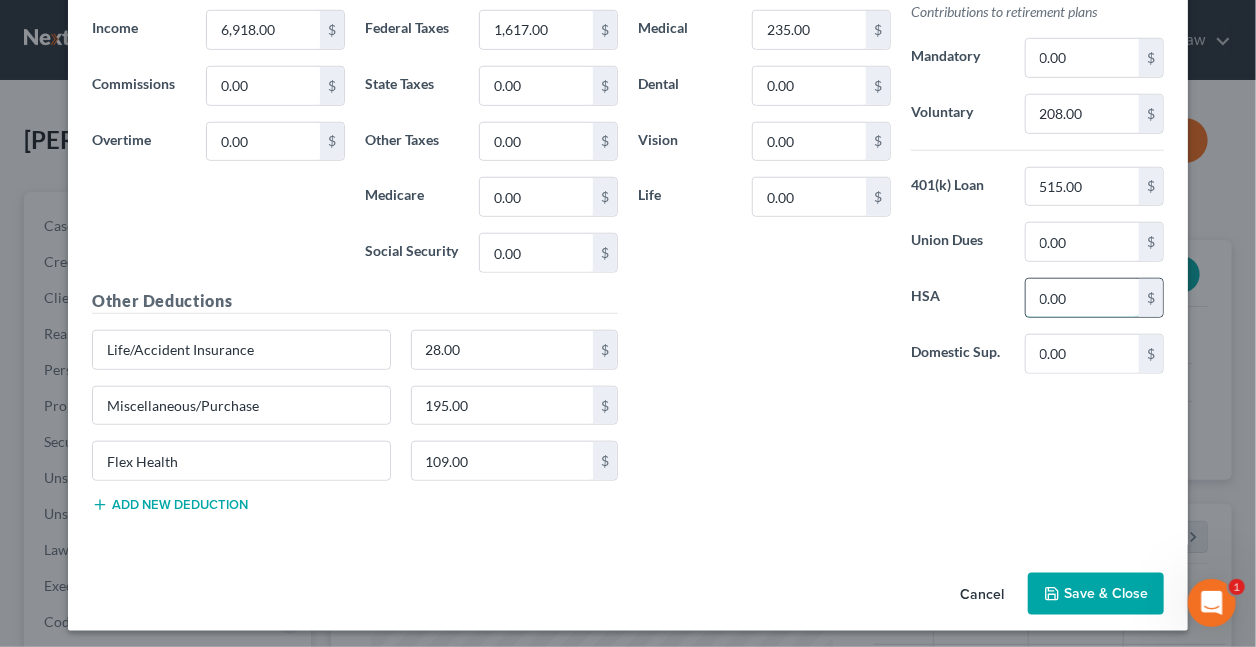 click on "0.00" at bounding box center (1082, 298) 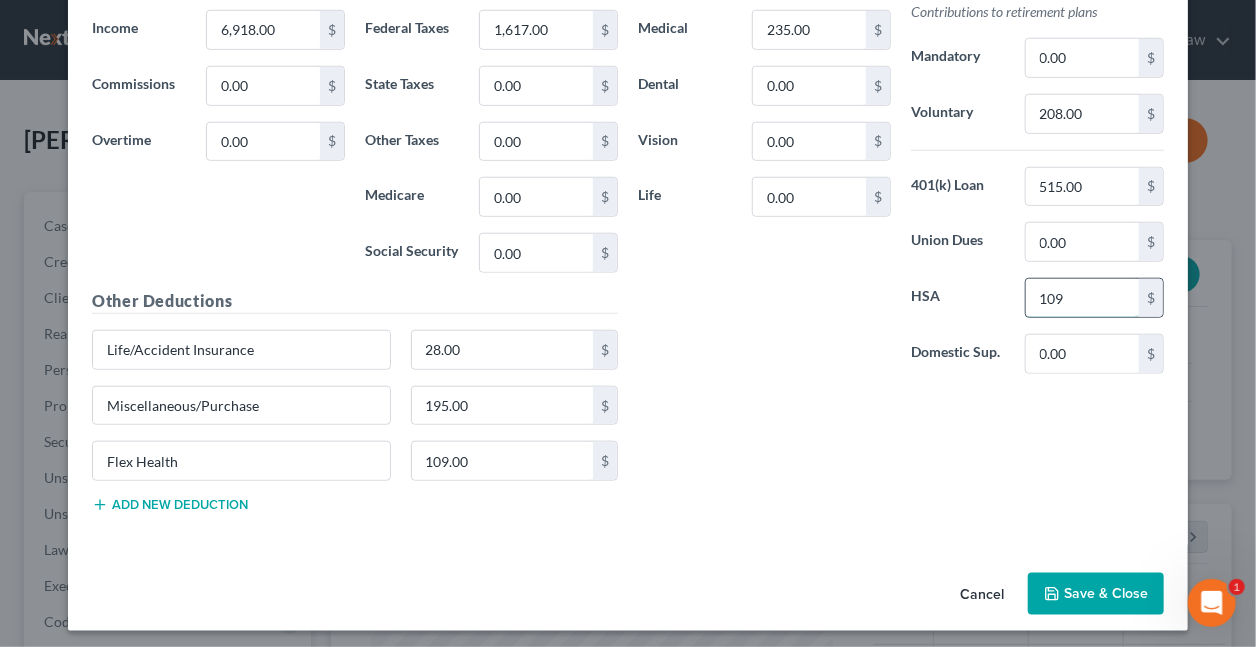 type on "109" 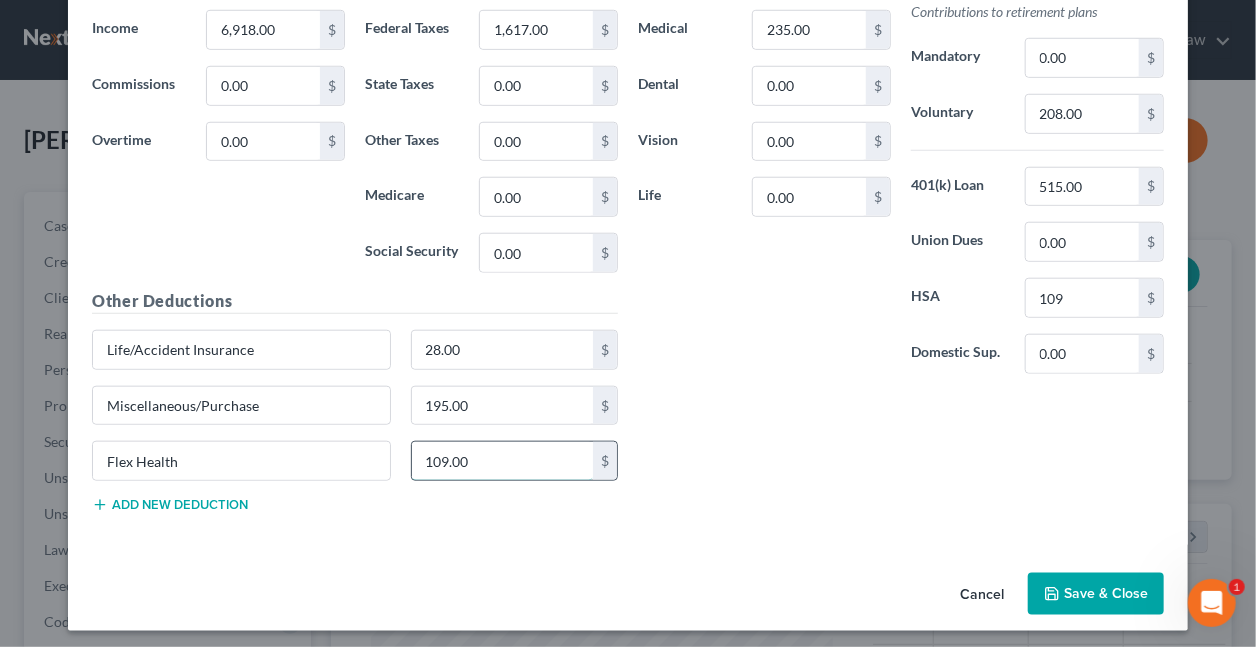 click on "109.00" at bounding box center (503, 461) 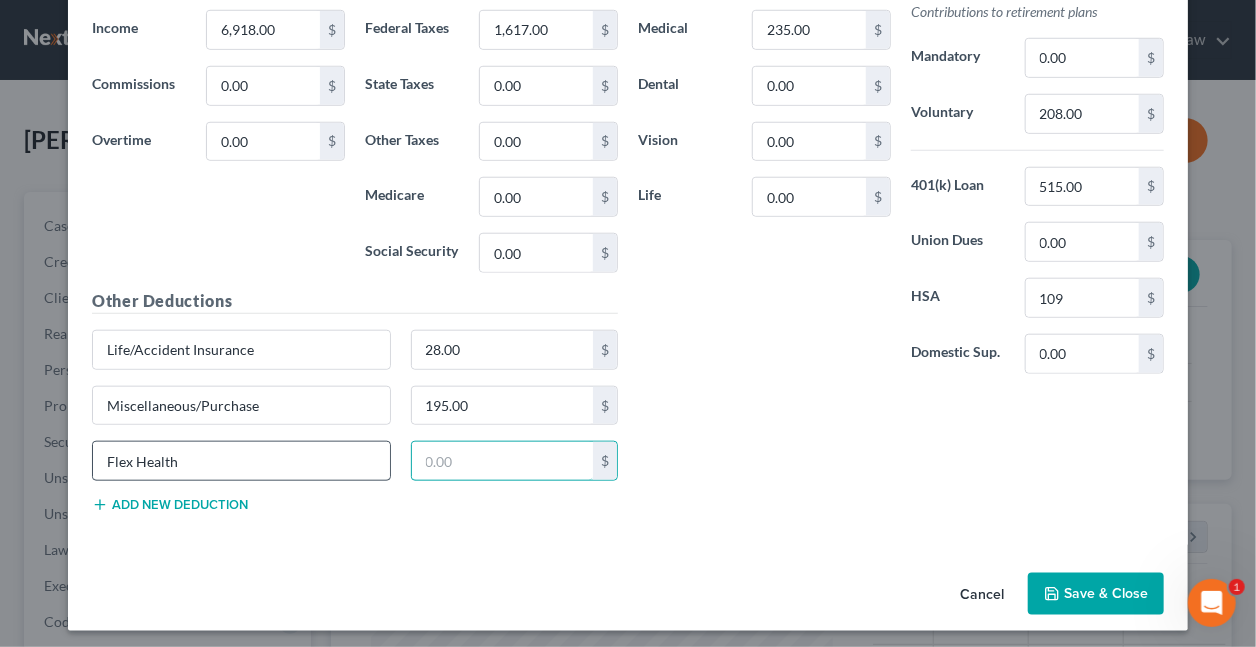 type 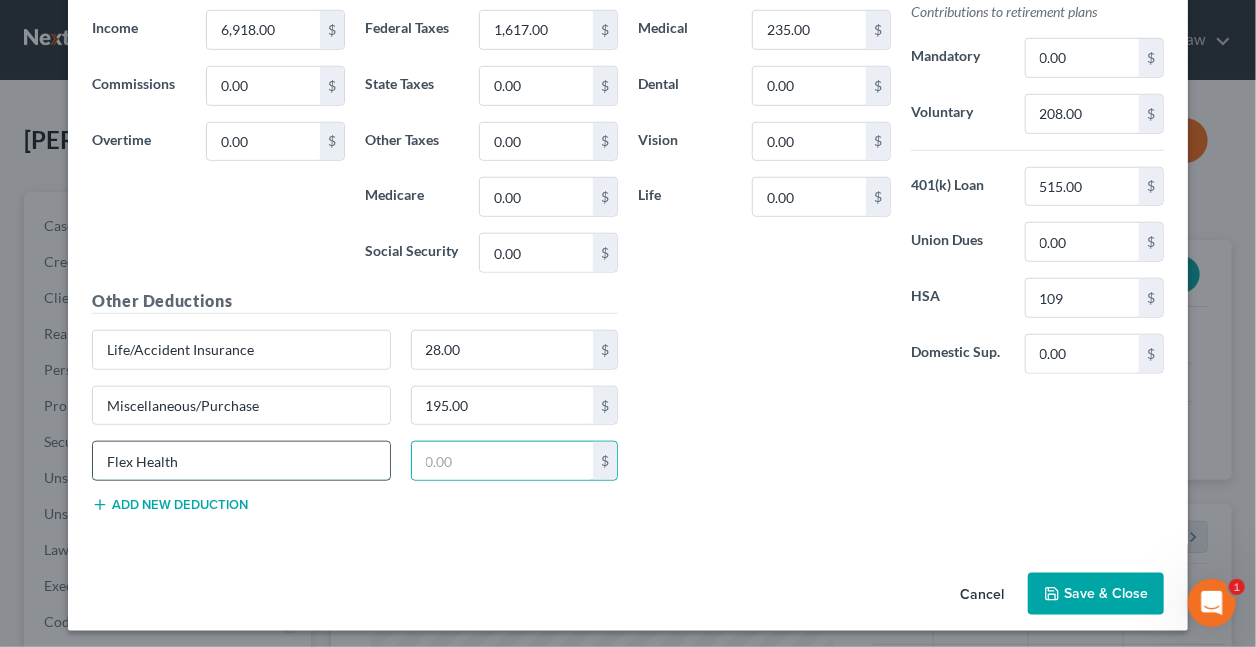 click on "Flex Health" at bounding box center (241, 461) 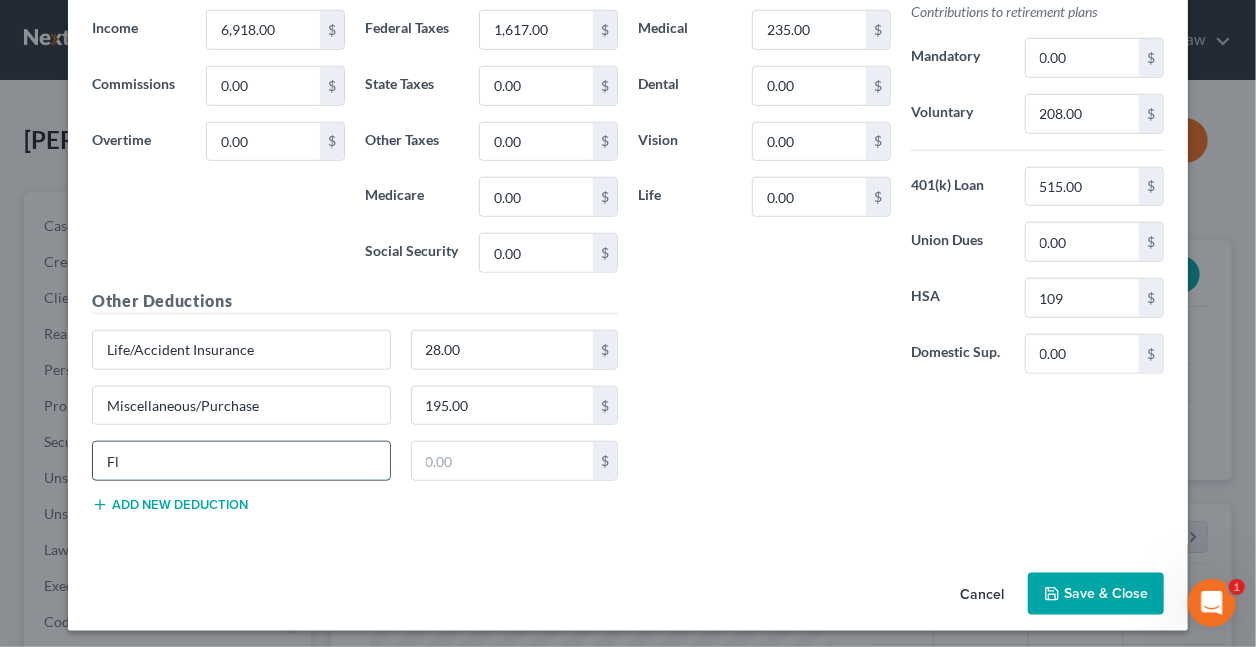 type on "F" 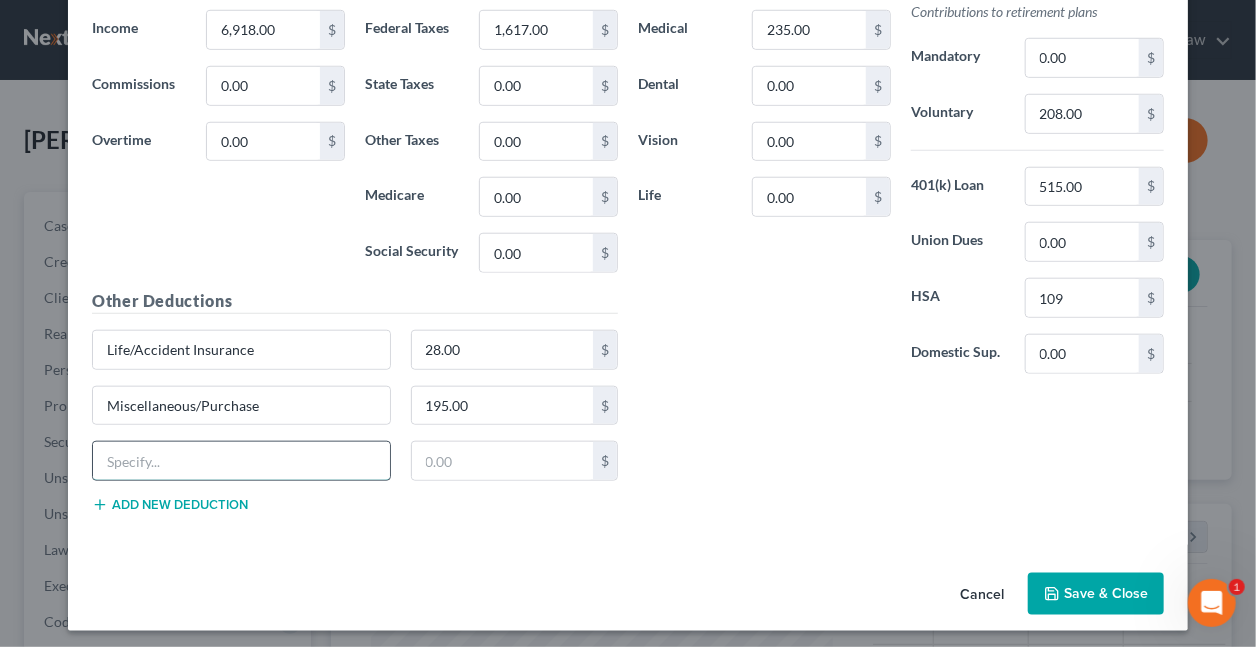 type 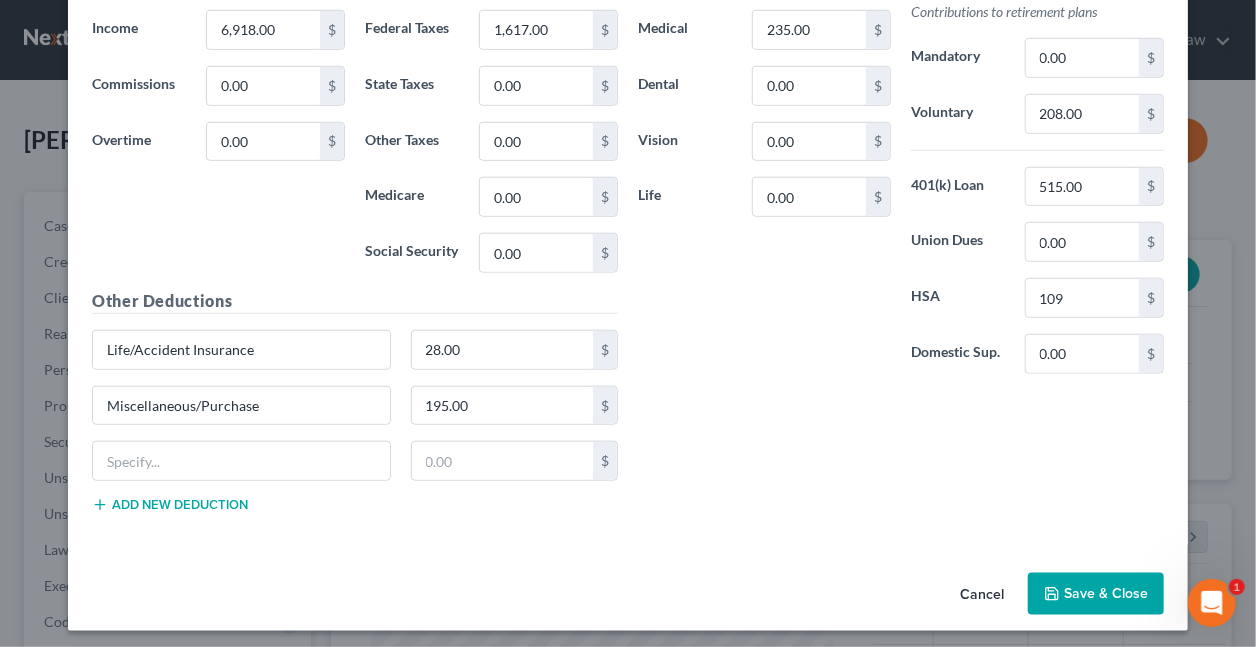 click on "Save & Close" at bounding box center [1096, 594] 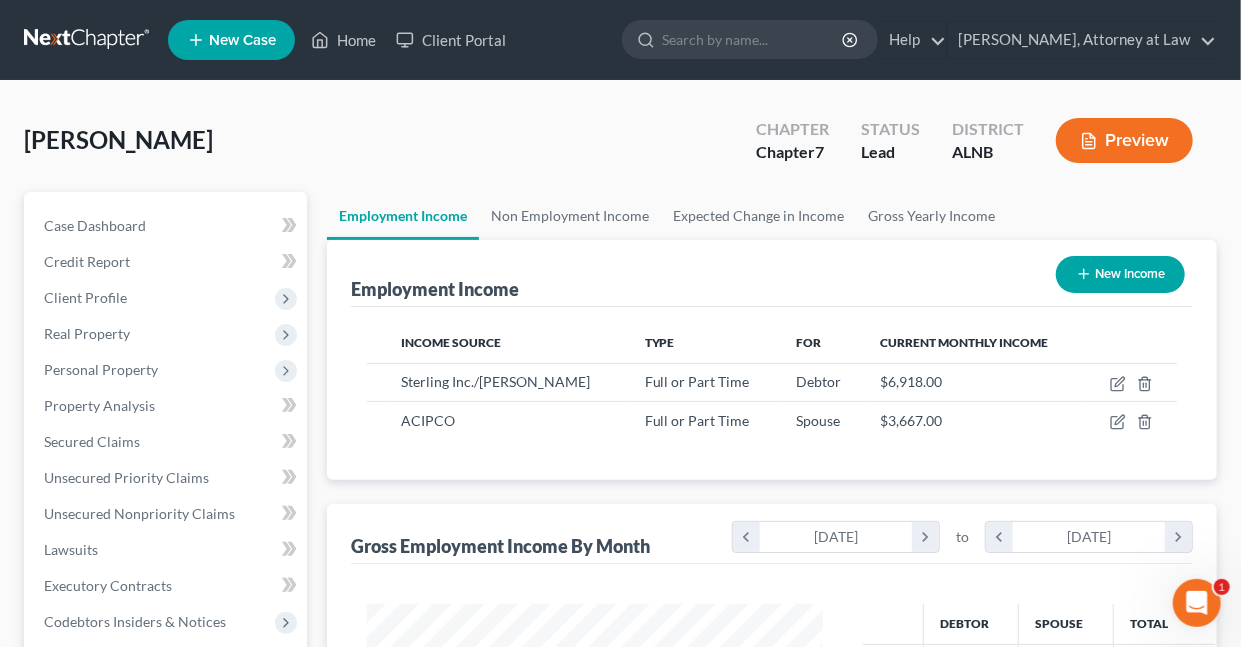 scroll, scrollTop: 356, scrollLeft: 495, axis: both 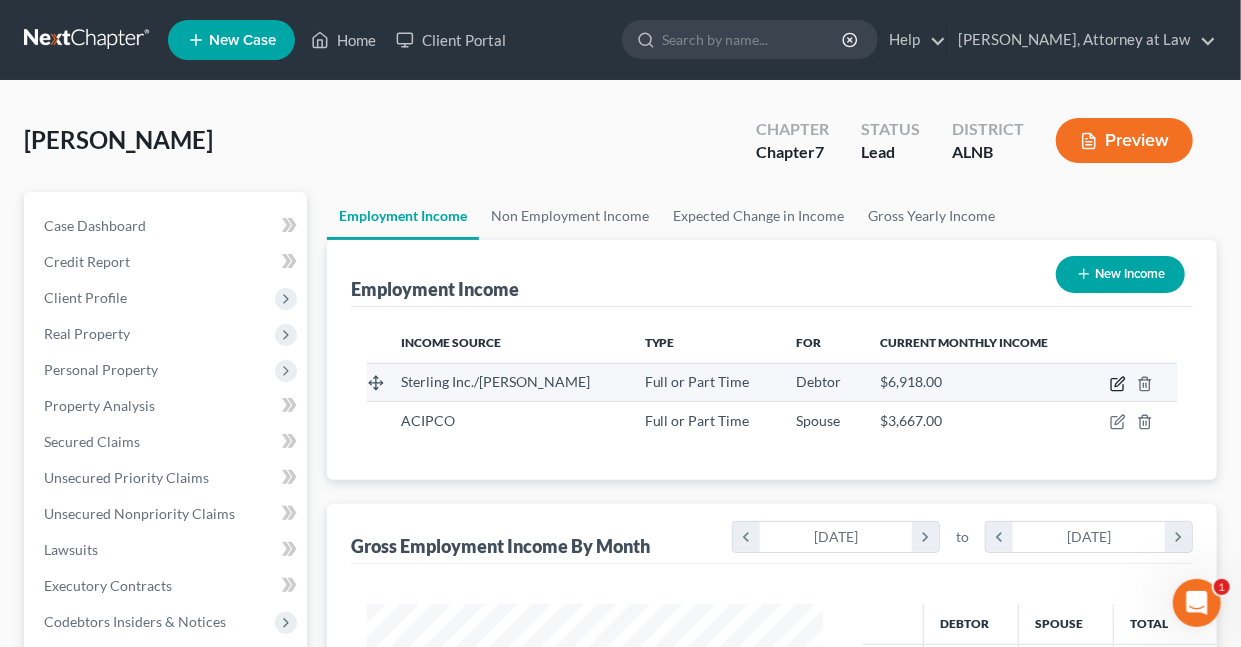 click 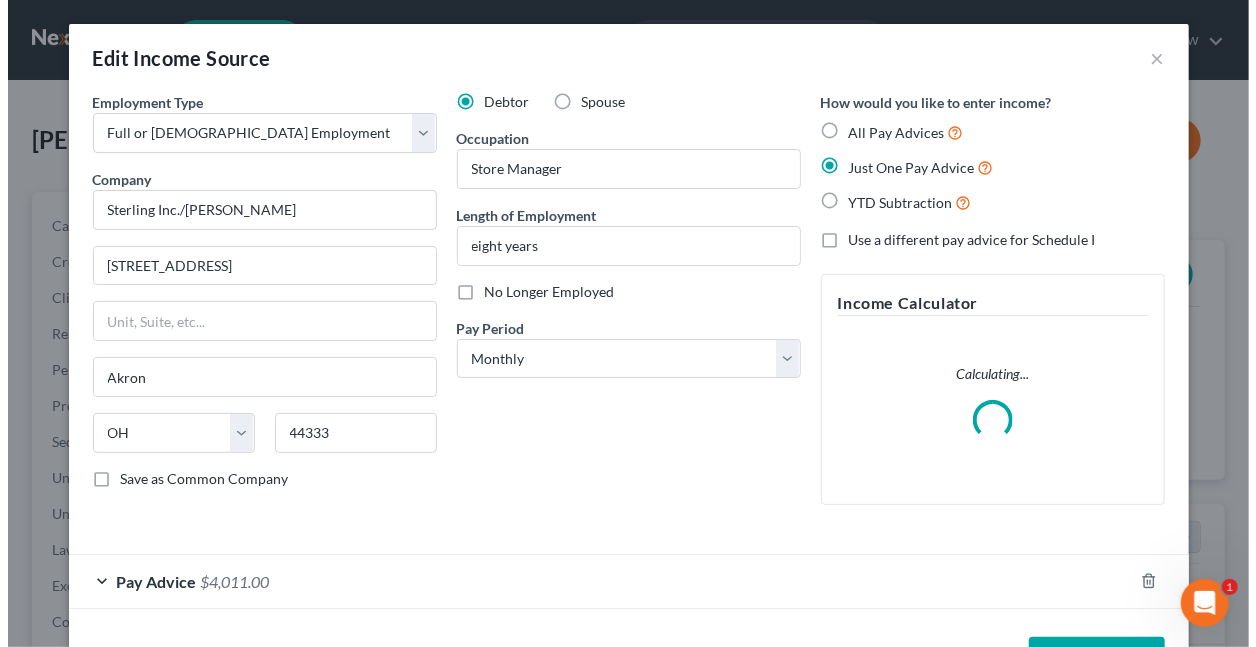 scroll, scrollTop: 999643, scrollLeft: 999497, axis: both 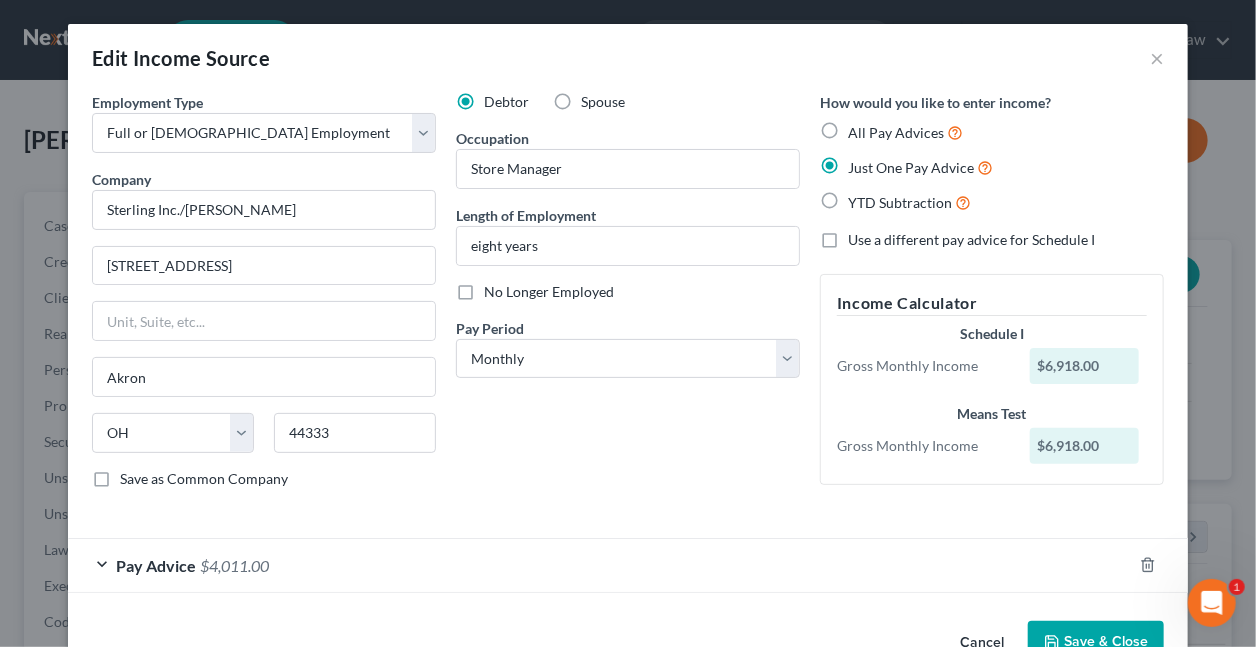 click on "Save & Close" at bounding box center (1096, 642) 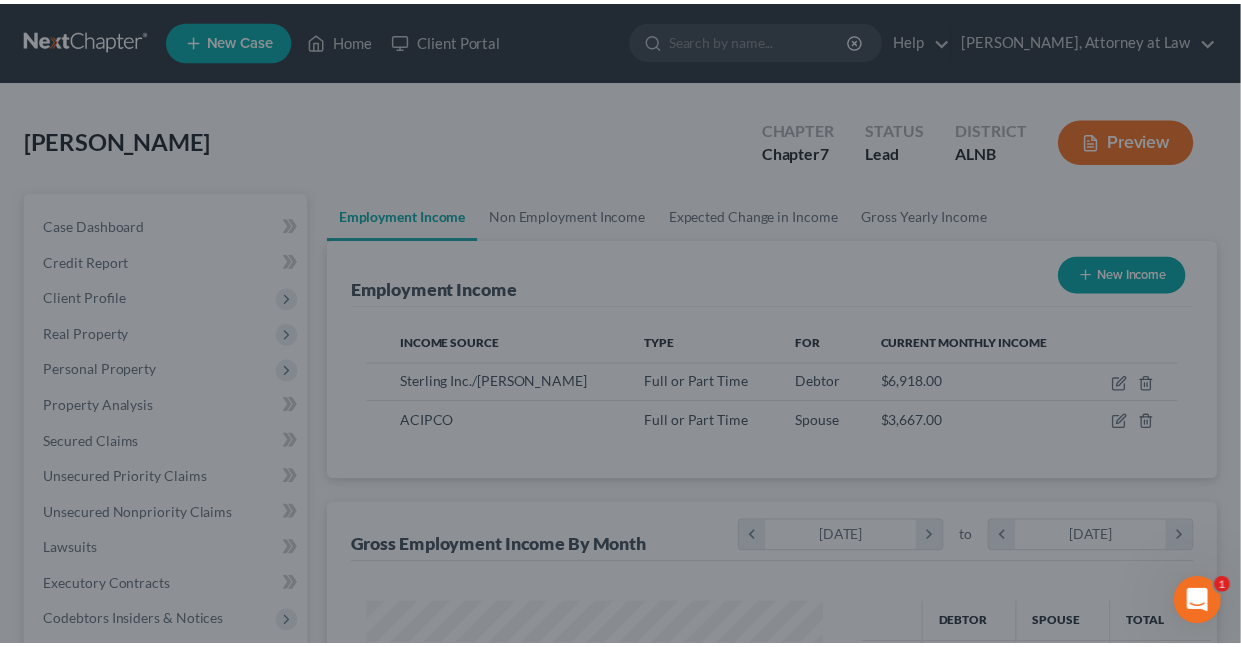 scroll, scrollTop: 356, scrollLeft: 495, axis: both 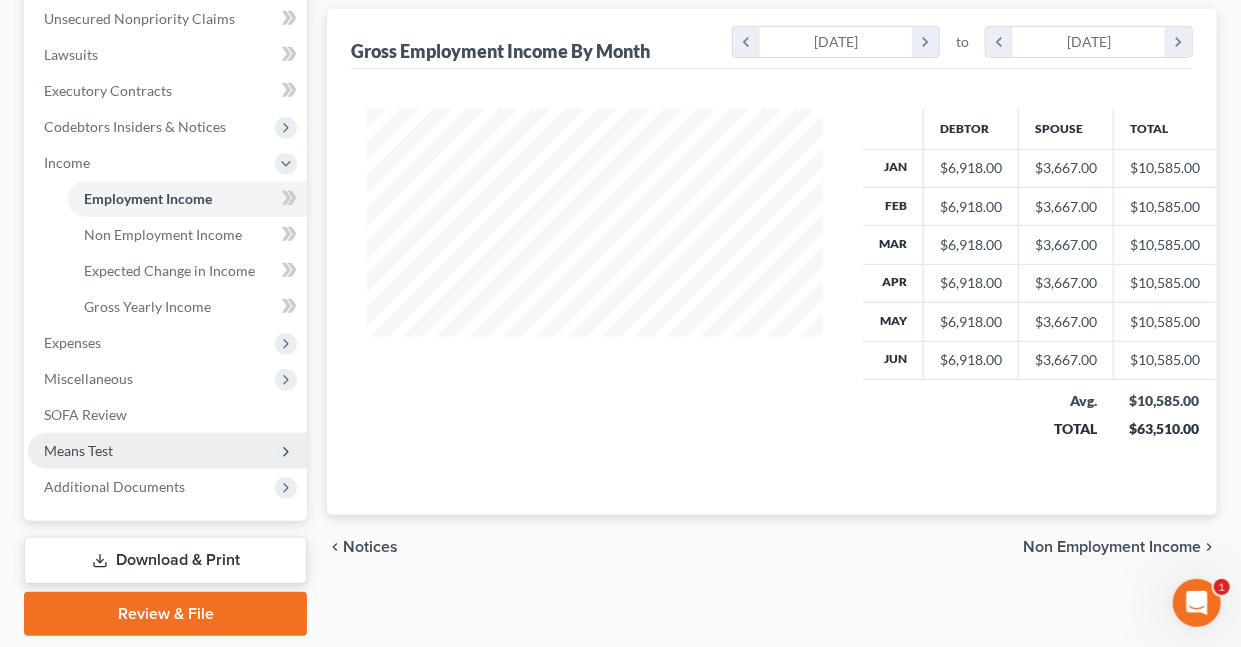 click on "Means Test" at bounding box center (78, 450) 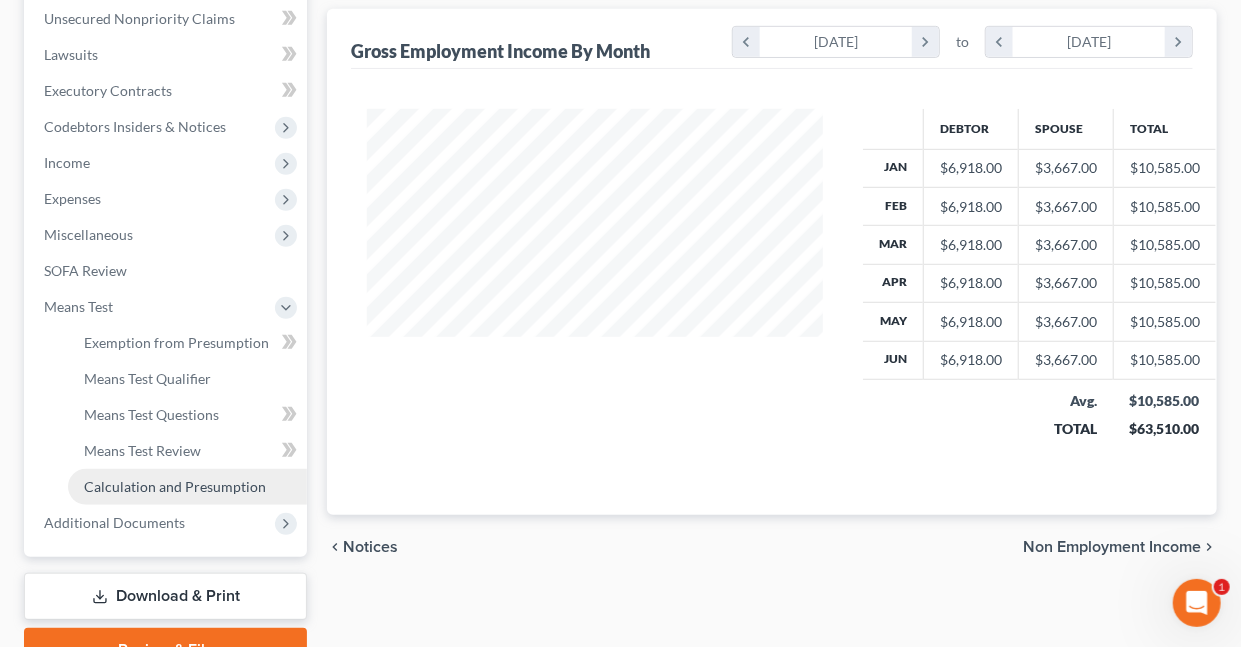 click on "Calculation and Presumption" at bounding box center (175, 486) 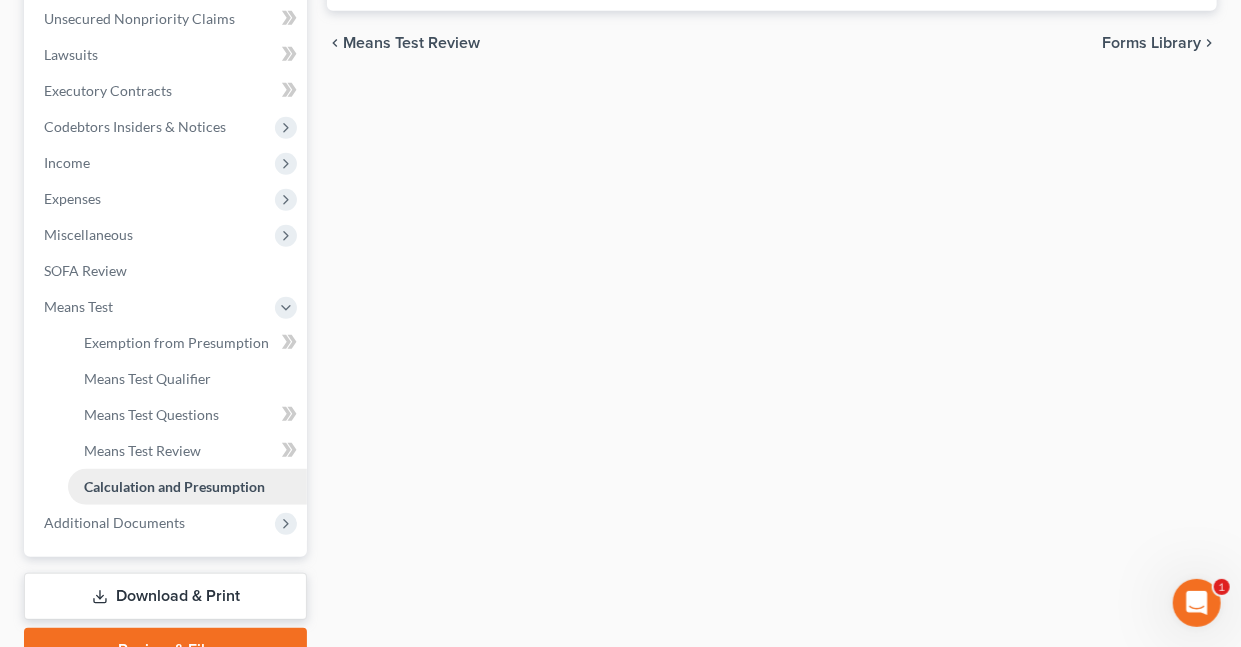 scroll, scrollTop: 0, scrollLeft: 0, axis: both 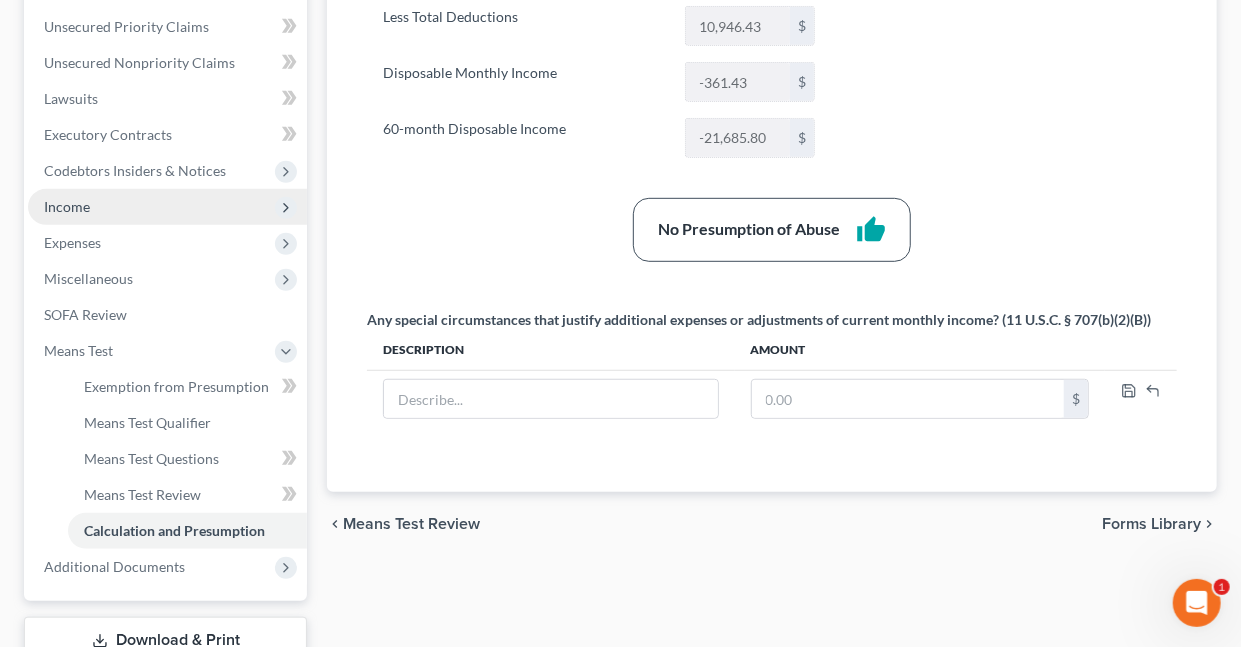 click on "Income" at bounding box center (67, 206) 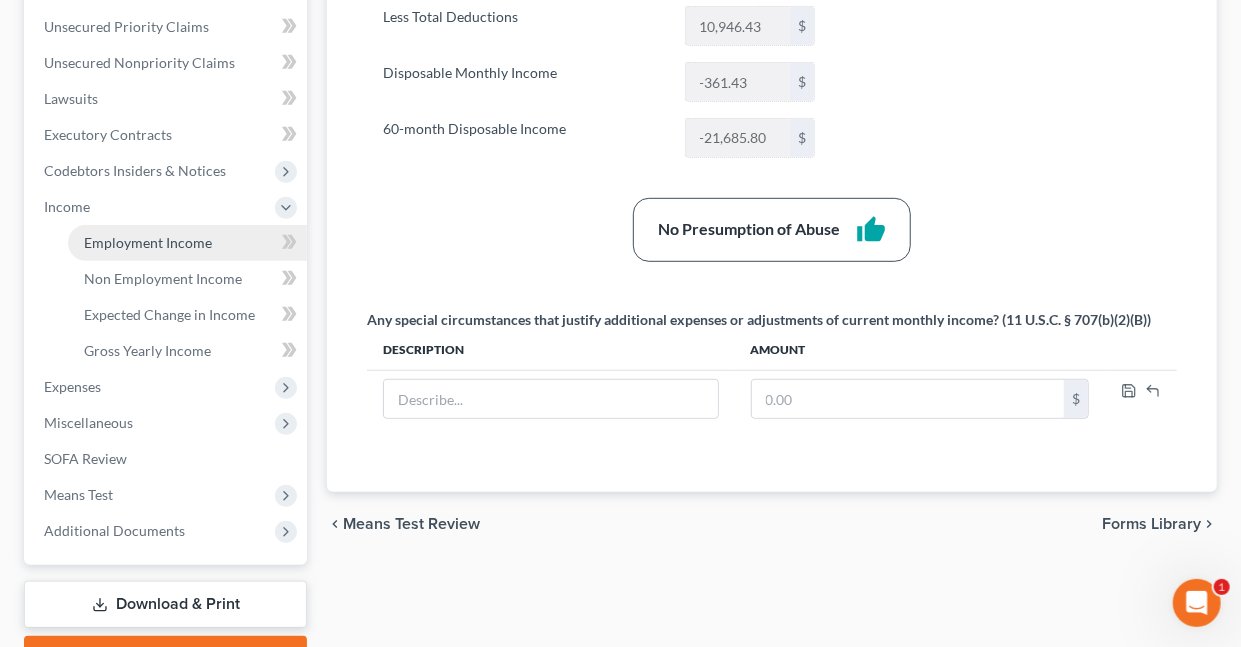 click on "Employment Income" at bounding box center [148, 242] 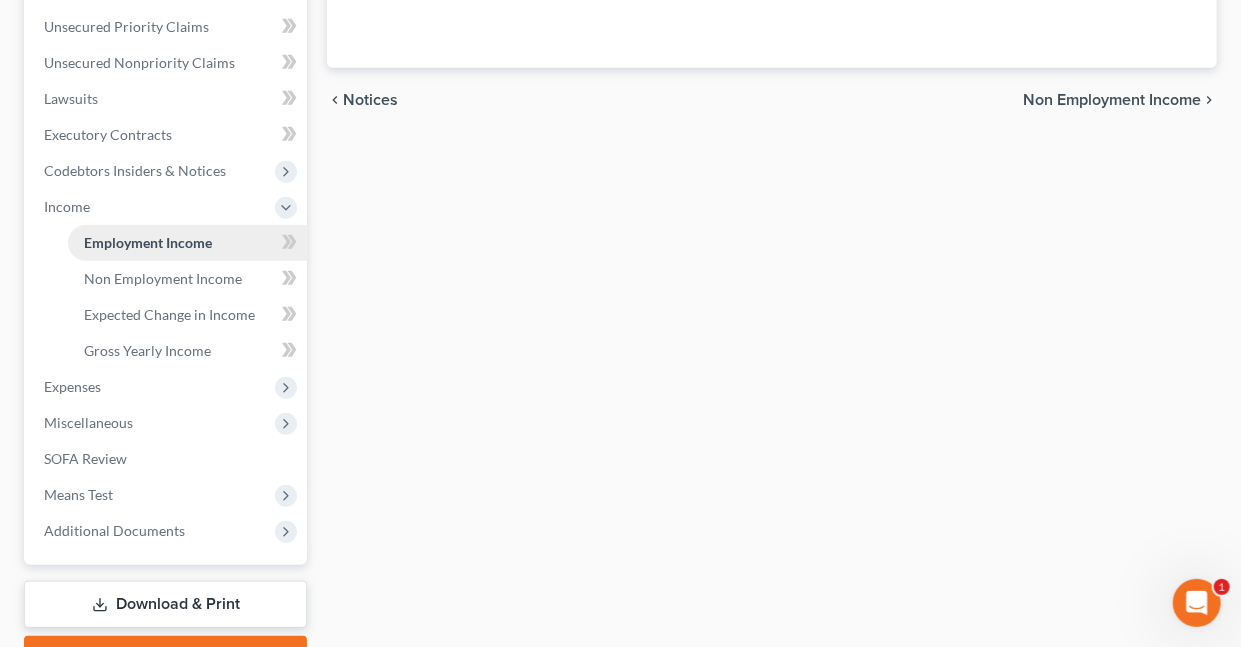 scroll, scrollTop: 0, scrollLeft: 0, axis: both 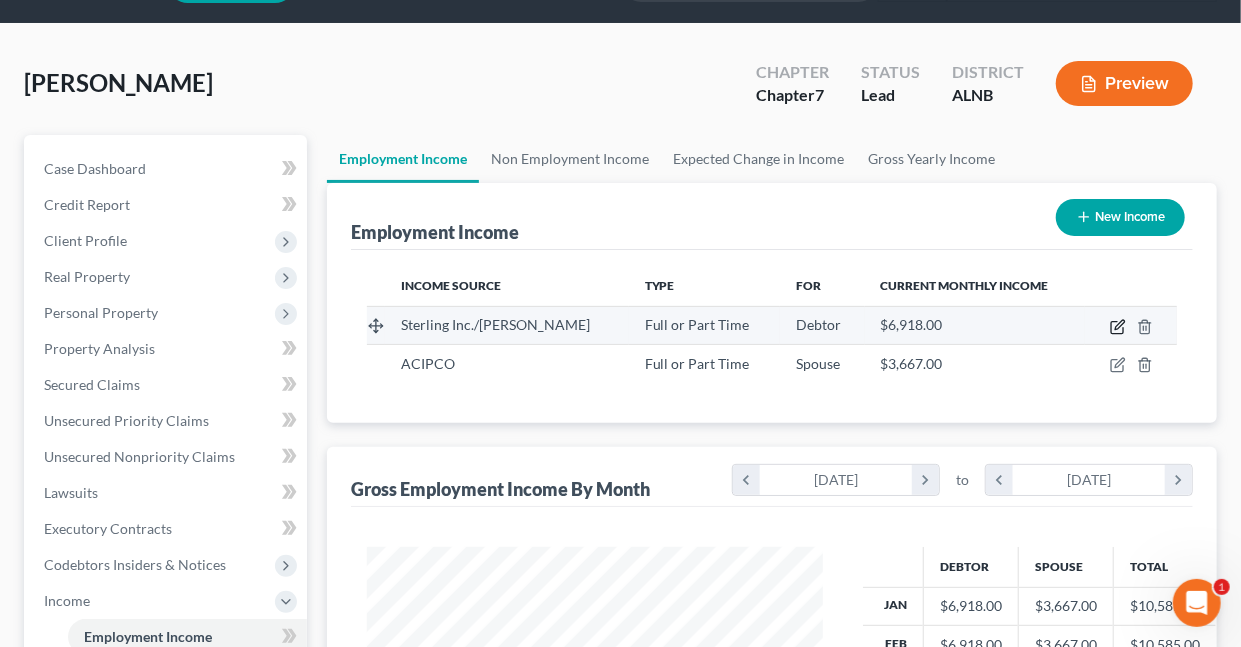 click 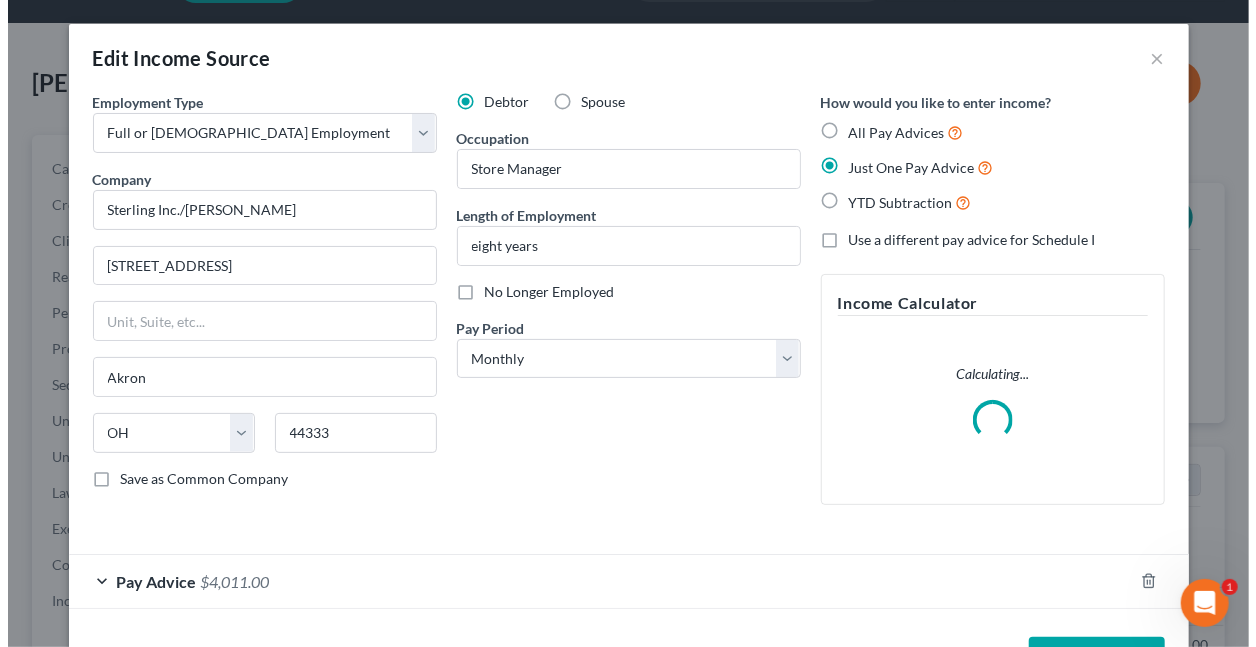scroll, scrollTop: 999643, scrollLeft: 999497, axis: both 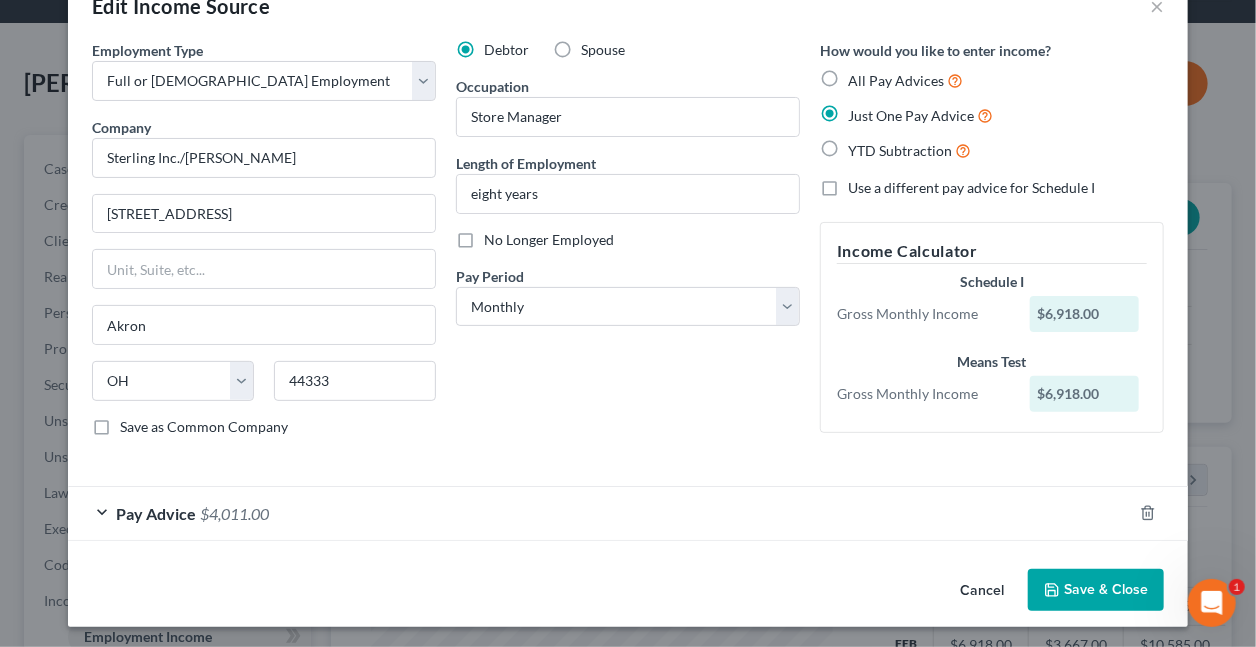 click on "$4,011.00" at bounding box center (234, 513) 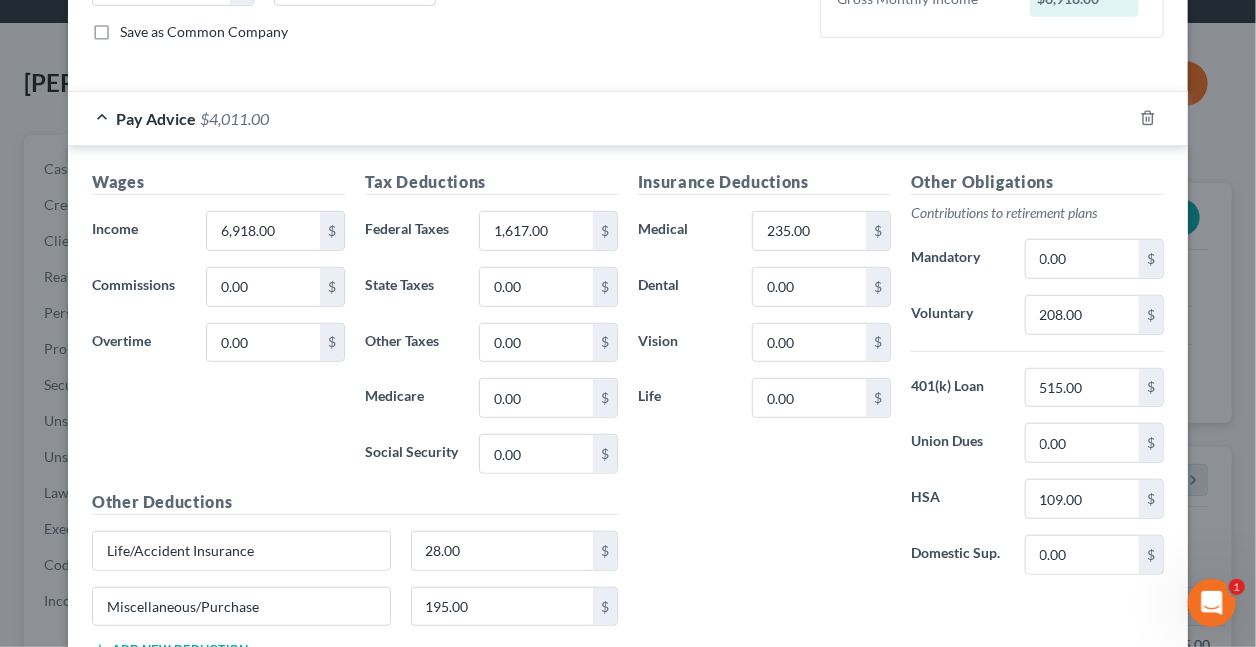 scroll, scrollTop: 450, scrollLeft: 0, axis: vertical 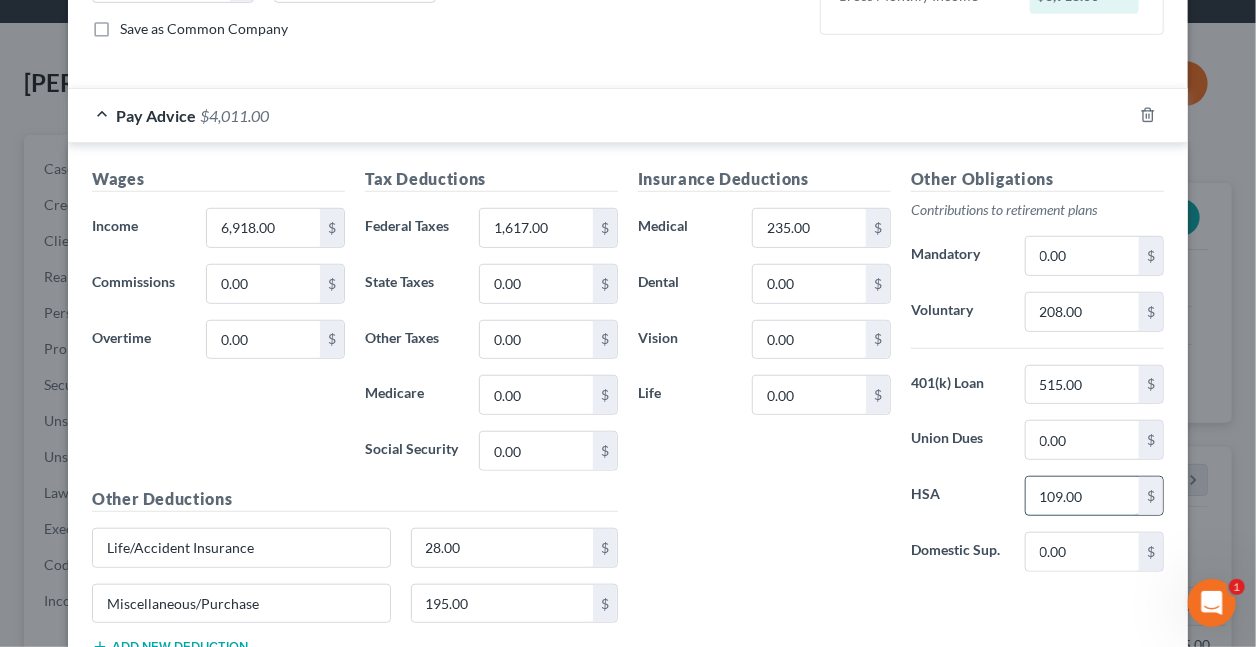 click on "109.00" at bounding box center [1082, 496] 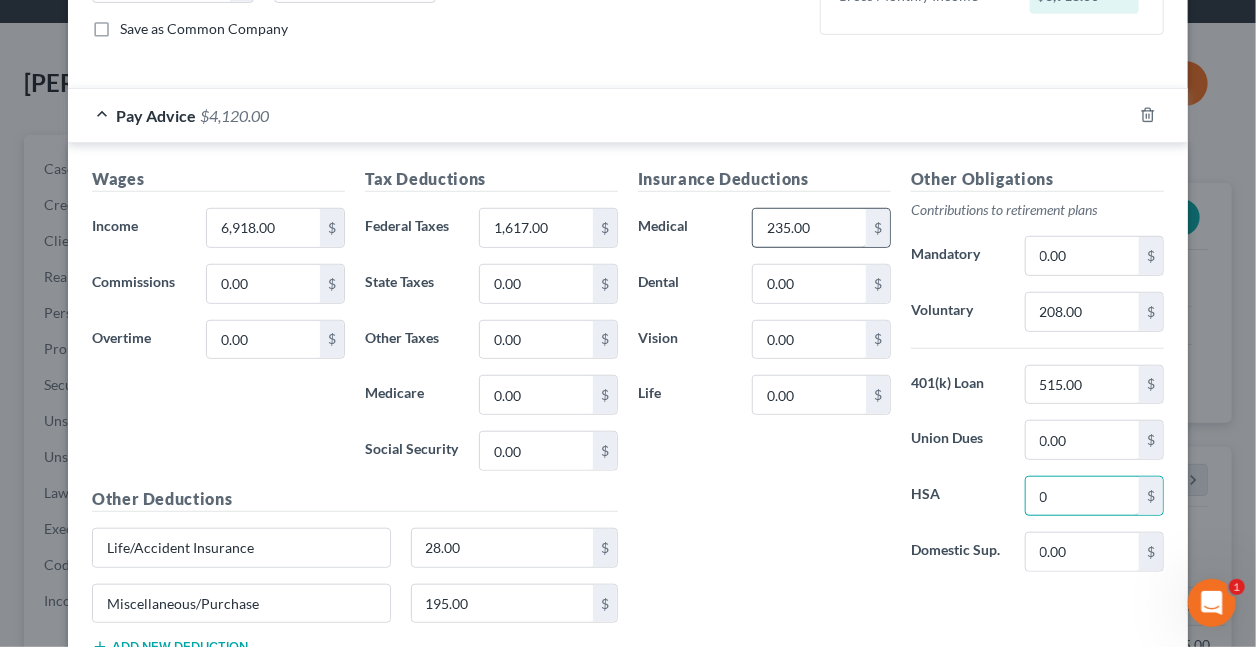 type on "0" 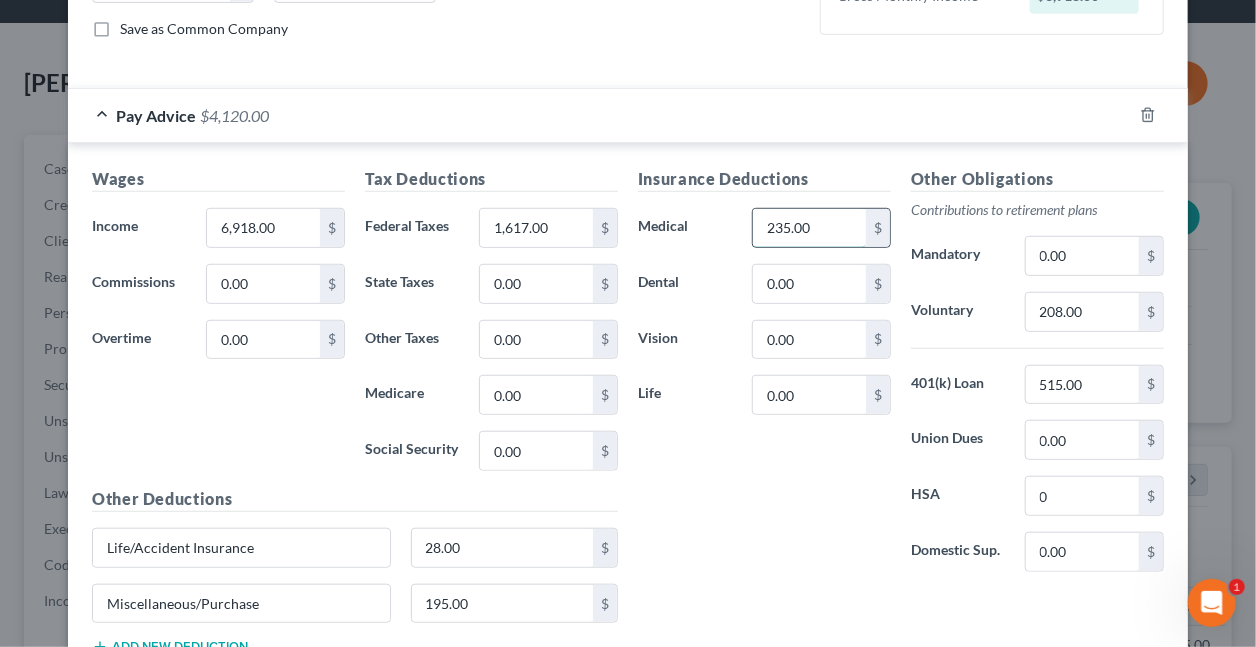 click on "235.00" at bounding box center [809, 228] 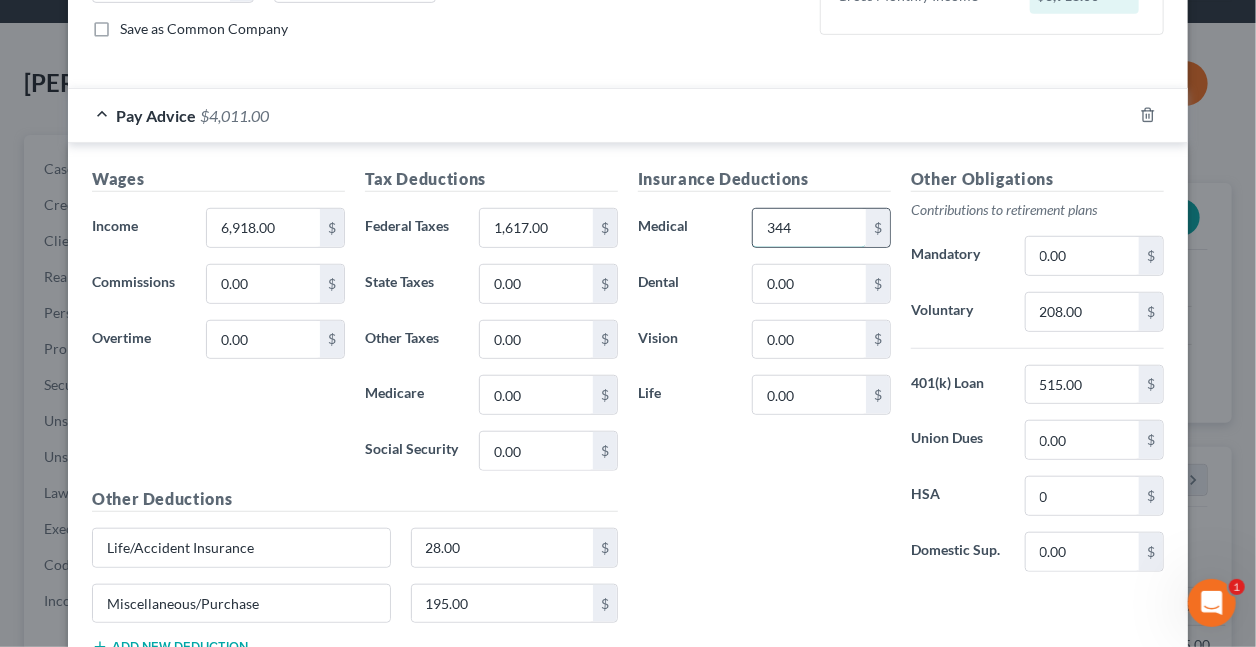 type on "344" 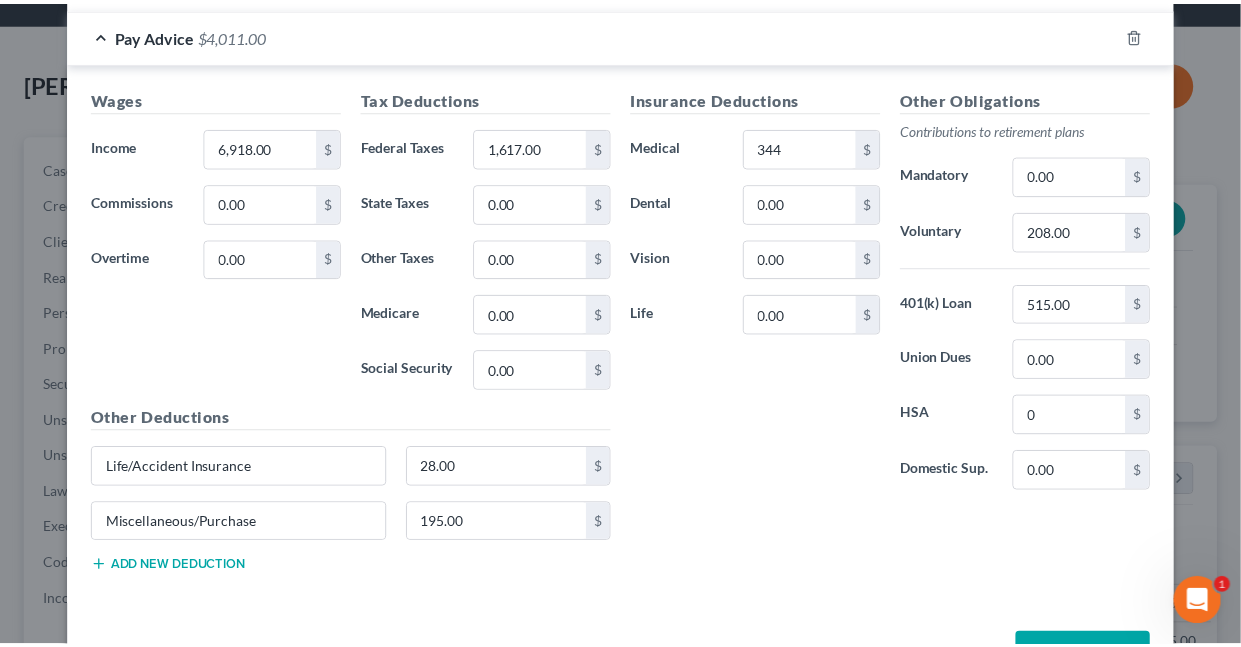 scroll, scrollTop: 592, scrollLeft: 0, axis: vertical 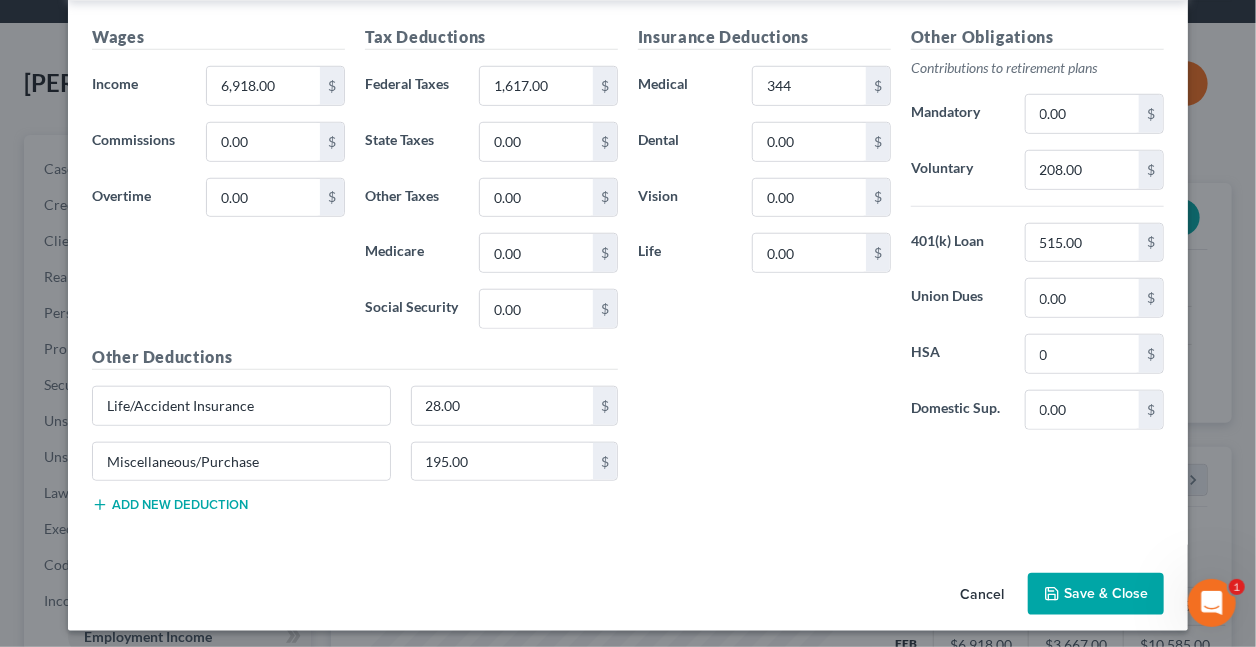 click on "Save & Close" at bounding box center [1096, 594] 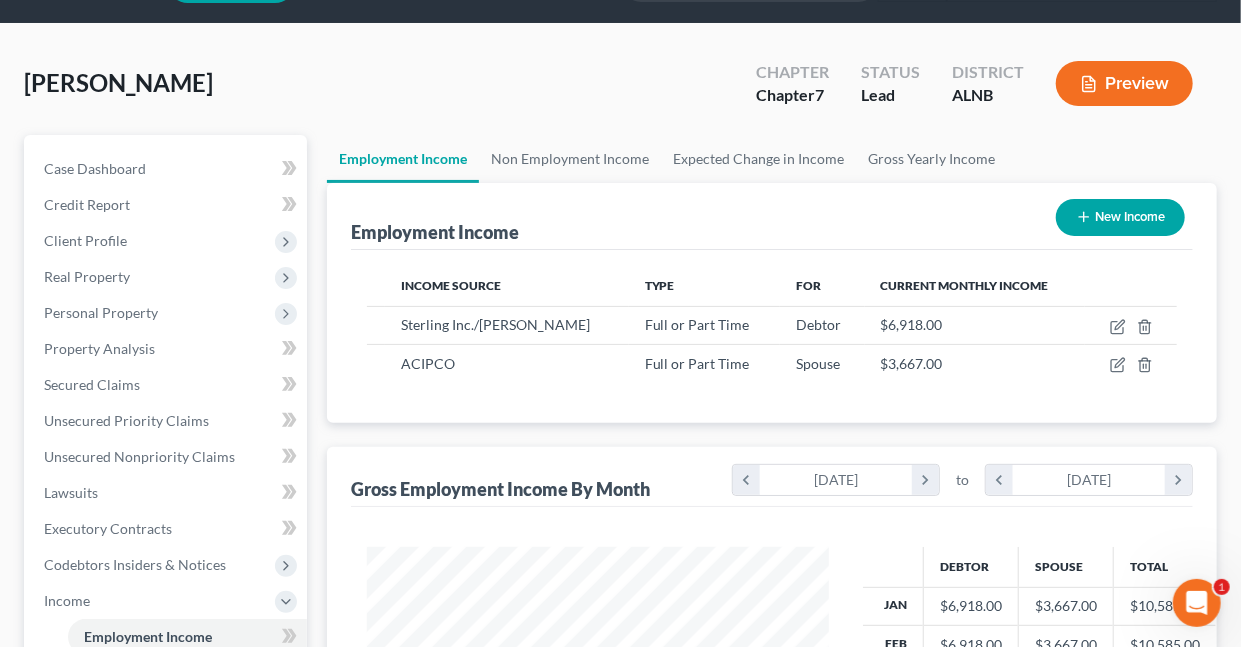scroll, scrollTop: 356, scrollLeft: 495, axis: both 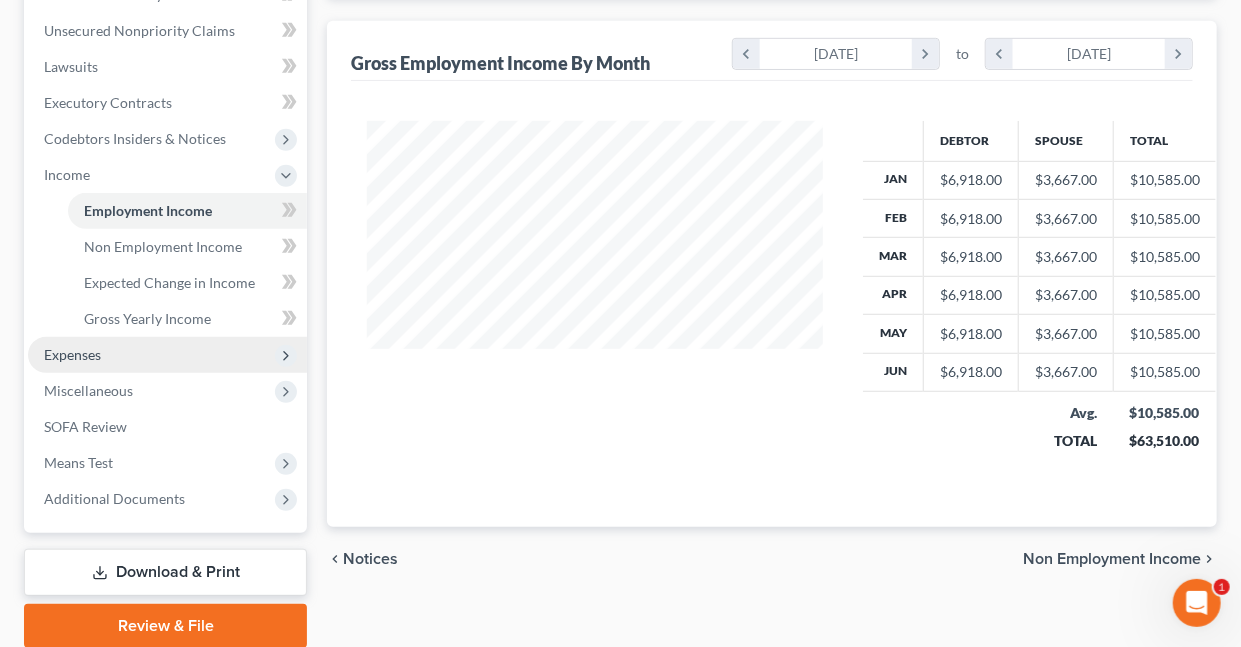 click on "Expenses" at bounding box center (72, 354) 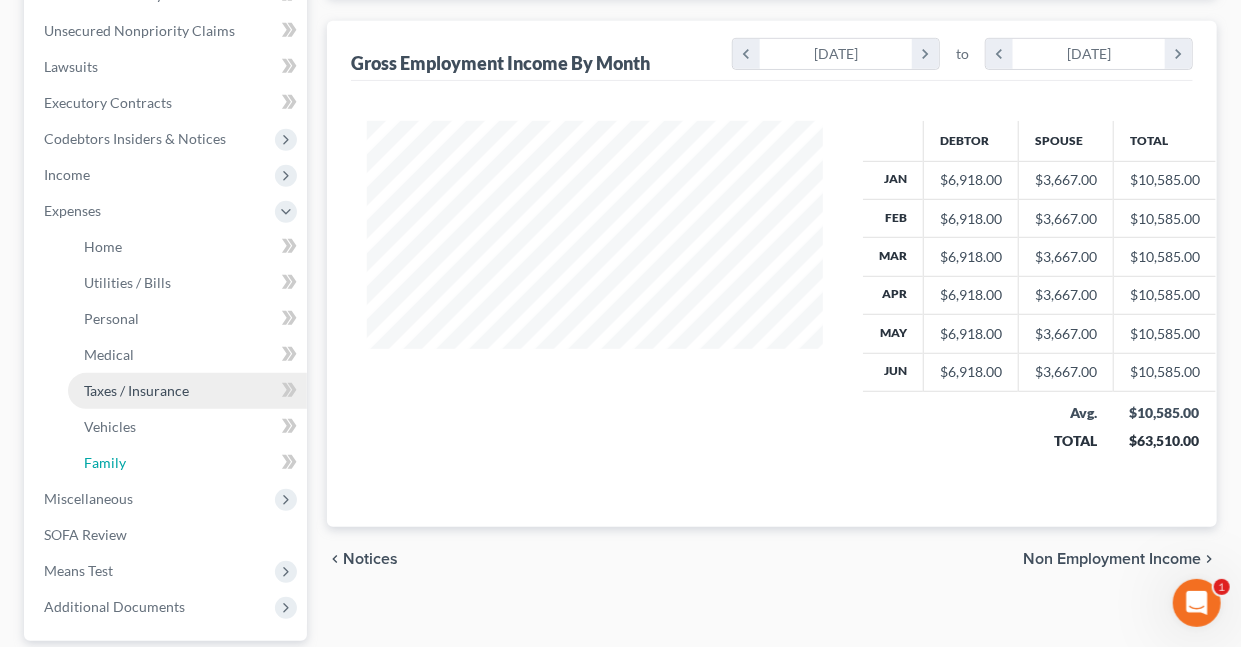 drag, startPoint x: 104, startPoint y: 455, endPoint x: 136, endPoint y: 404, distance: 60.207973 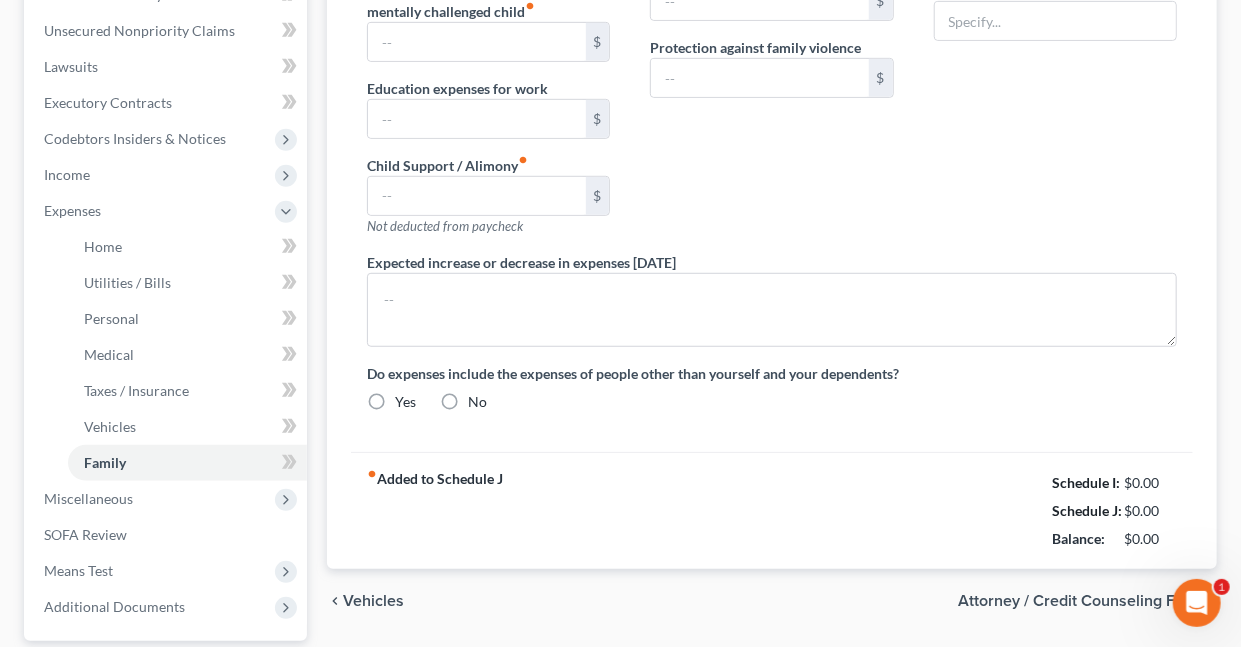 type on "0.00" 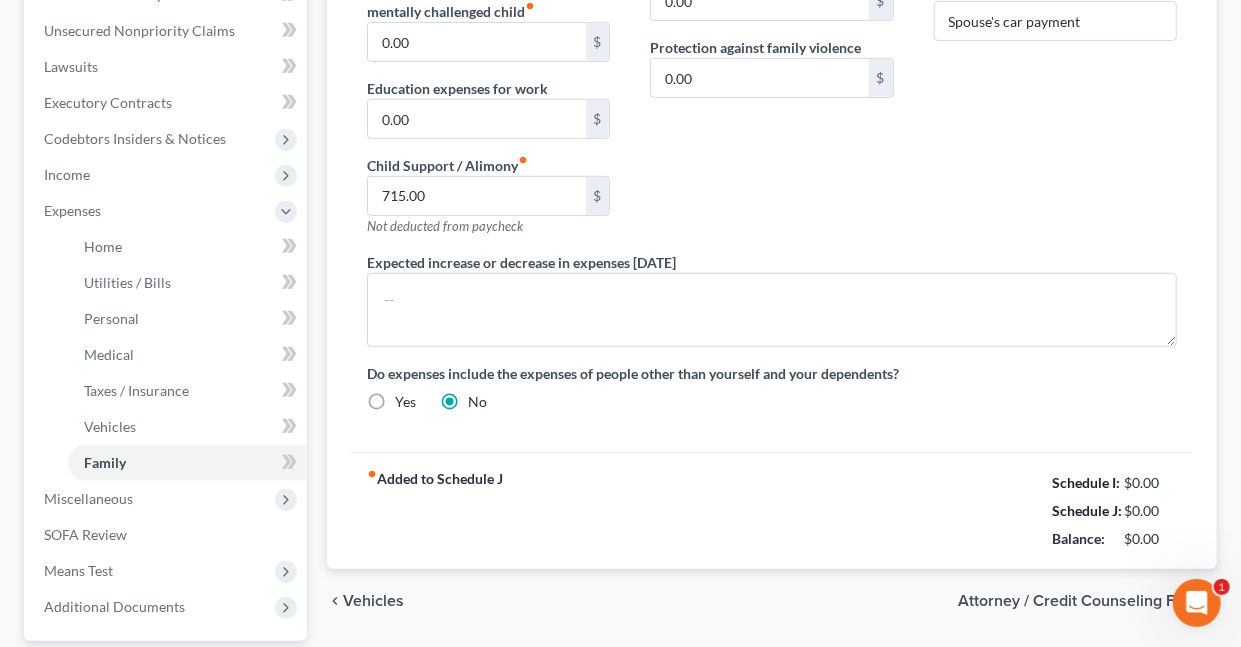 scroll, scrollTop: 0, scrollLeft: 0, axis: both 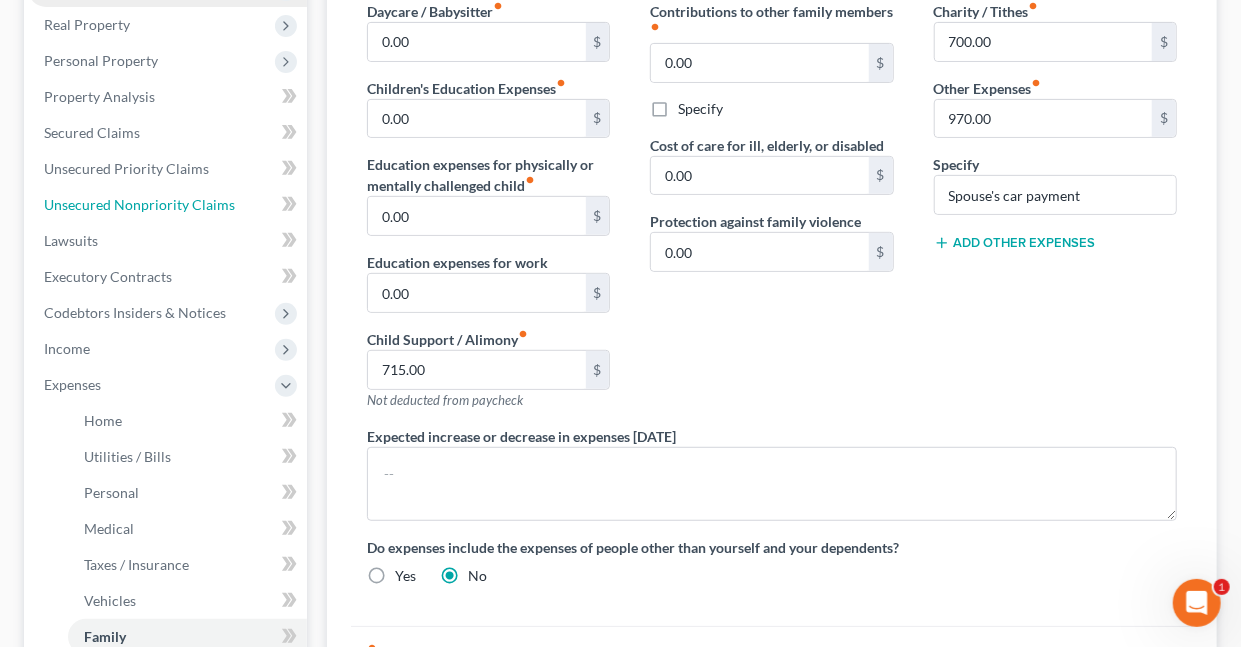 drag, startPoint x: 109, startPoint y: 202, endPoint x: 160, endPoint y: 308, distance: 117.630775 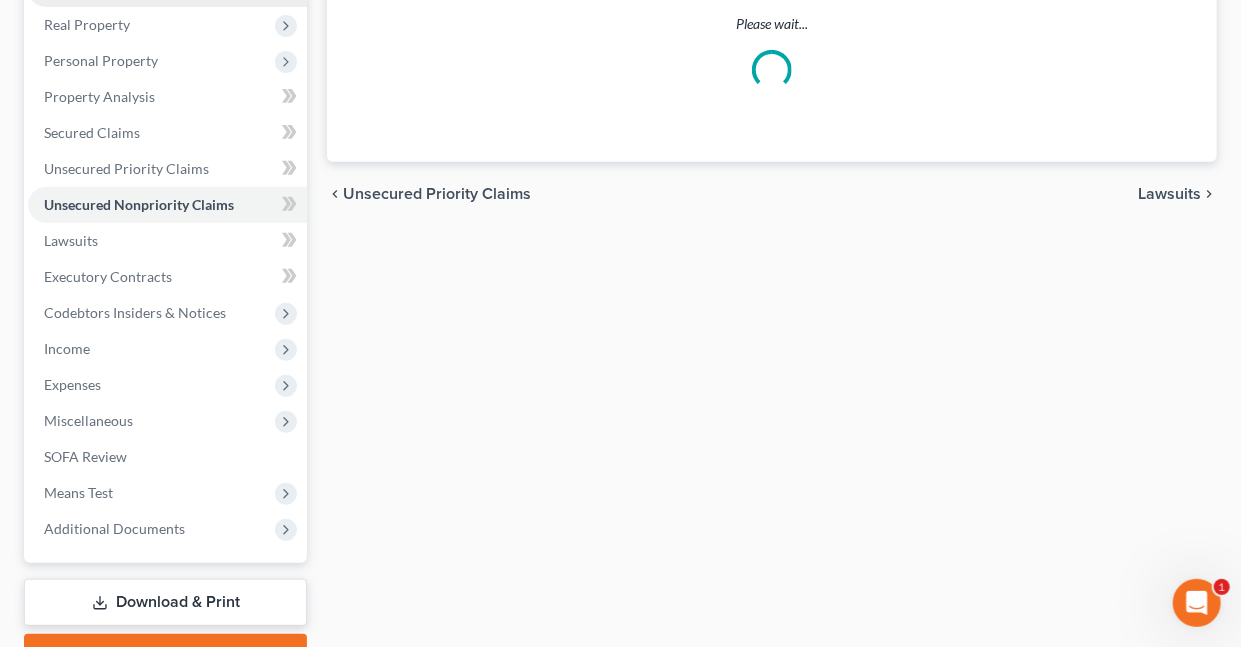 scroll, scrollTop: 0, scrollLeft: 0, axis: both 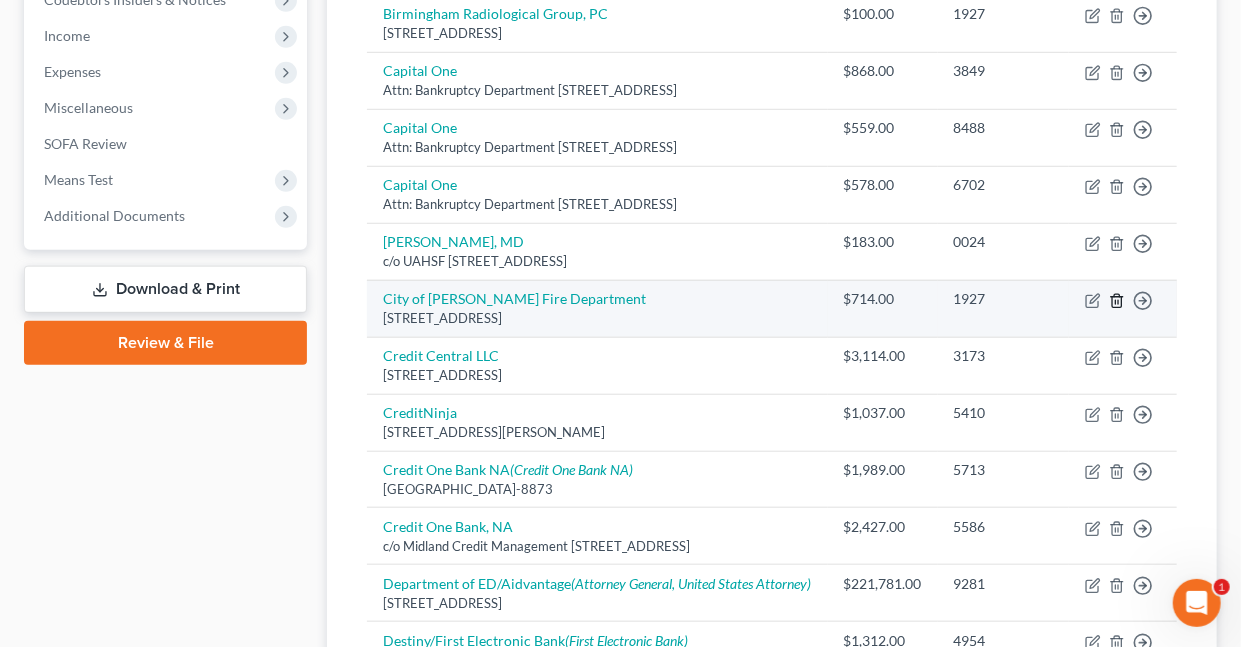 click 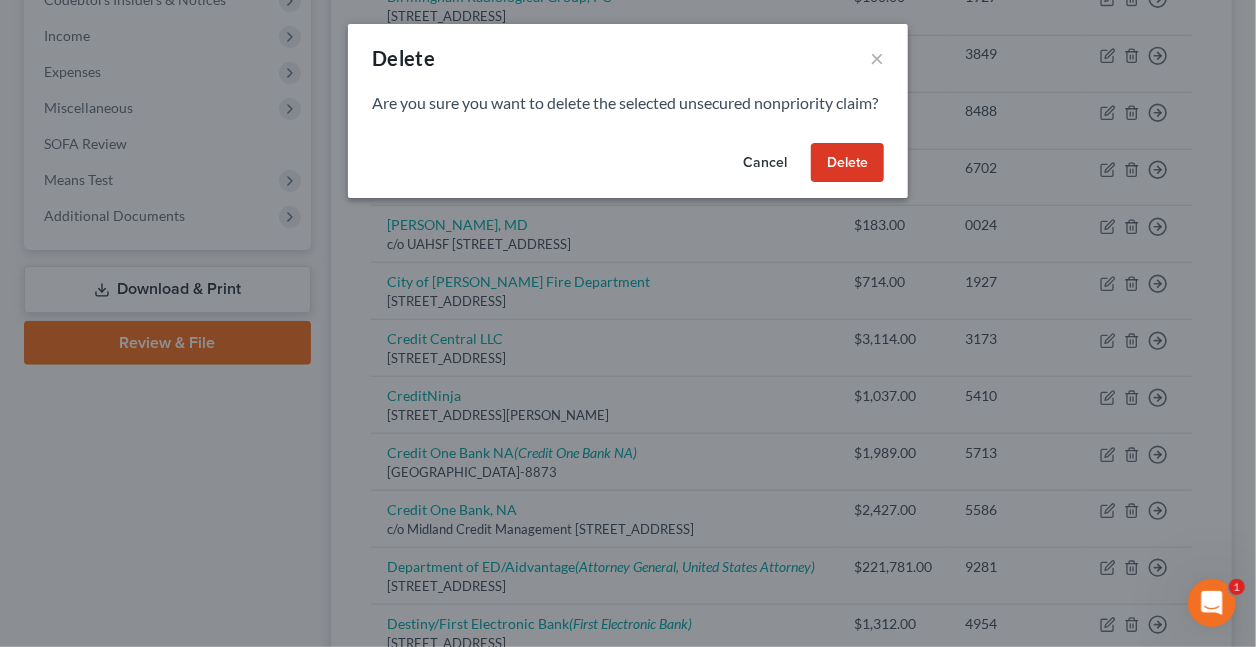 click on "Delete" at bounding box center [847, 163] 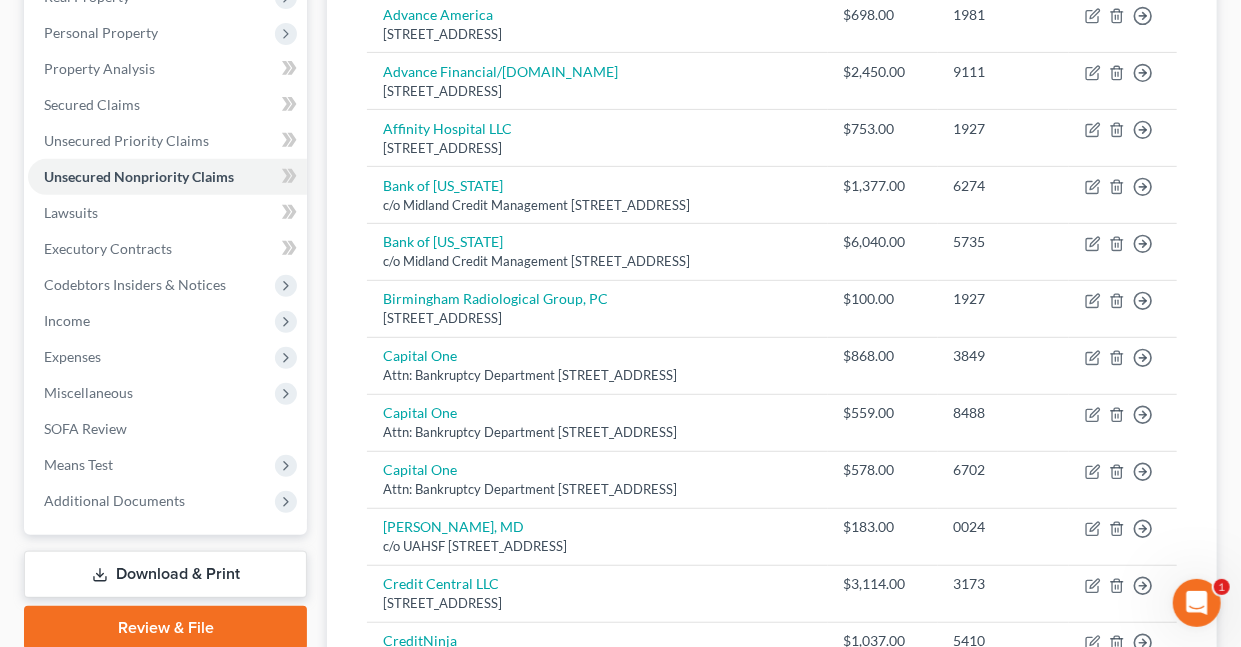 scroll, scrollTop: 364, scrollLeft: 0, axis: vertical 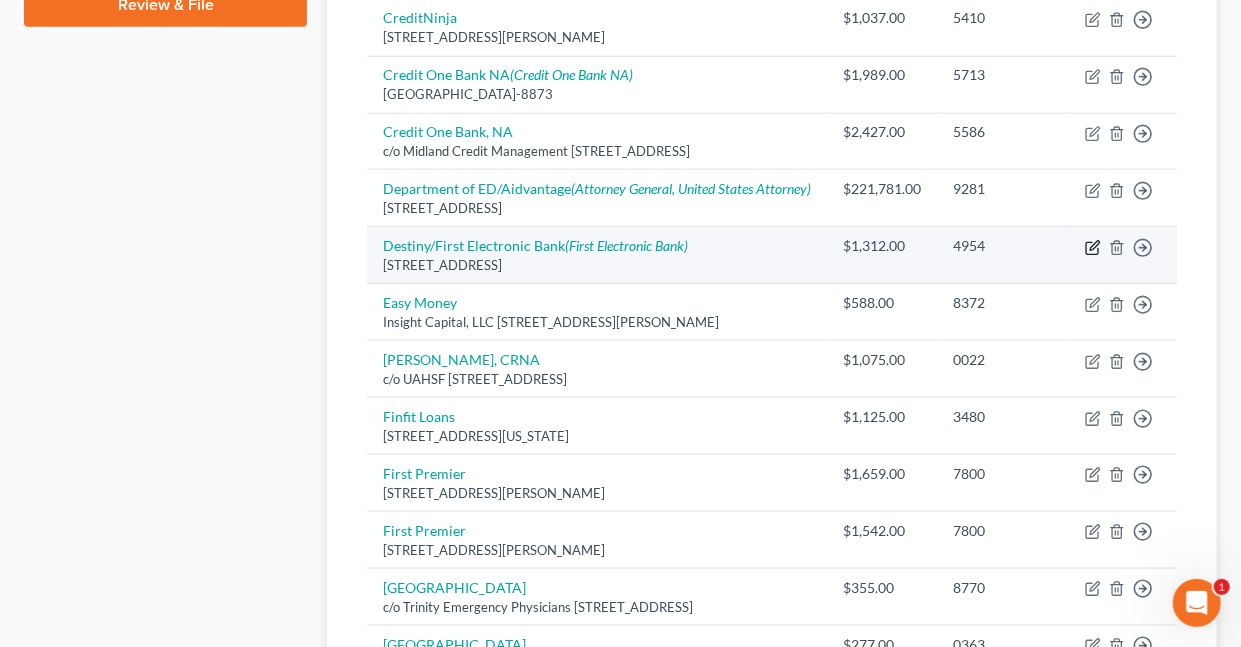 click 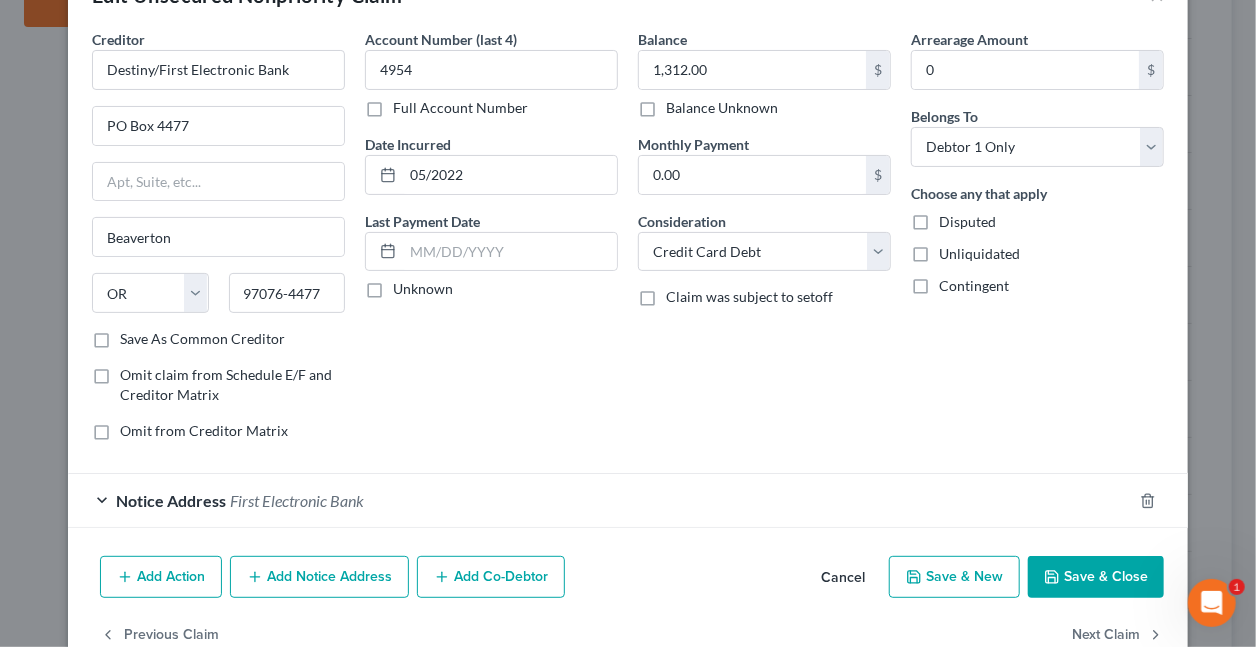 scroll, scrollTop: 108, scrollLeft: 0, axis: vertical 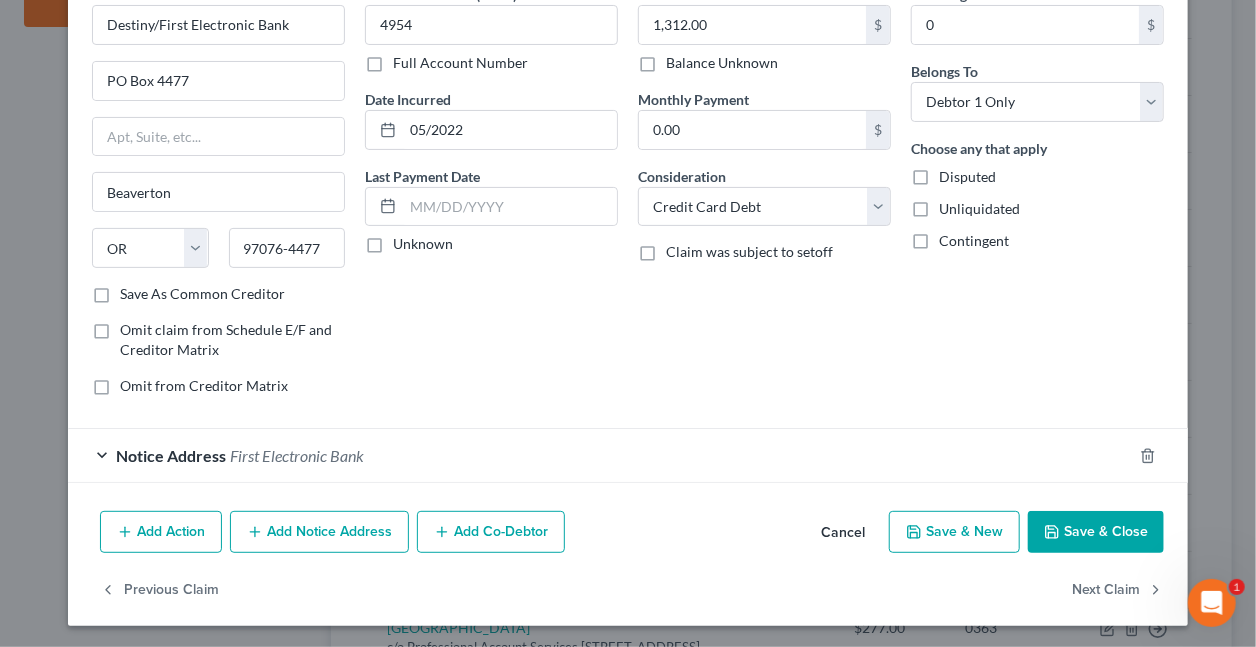 click on "Add Notice Address" at bounding box center (319, 532) 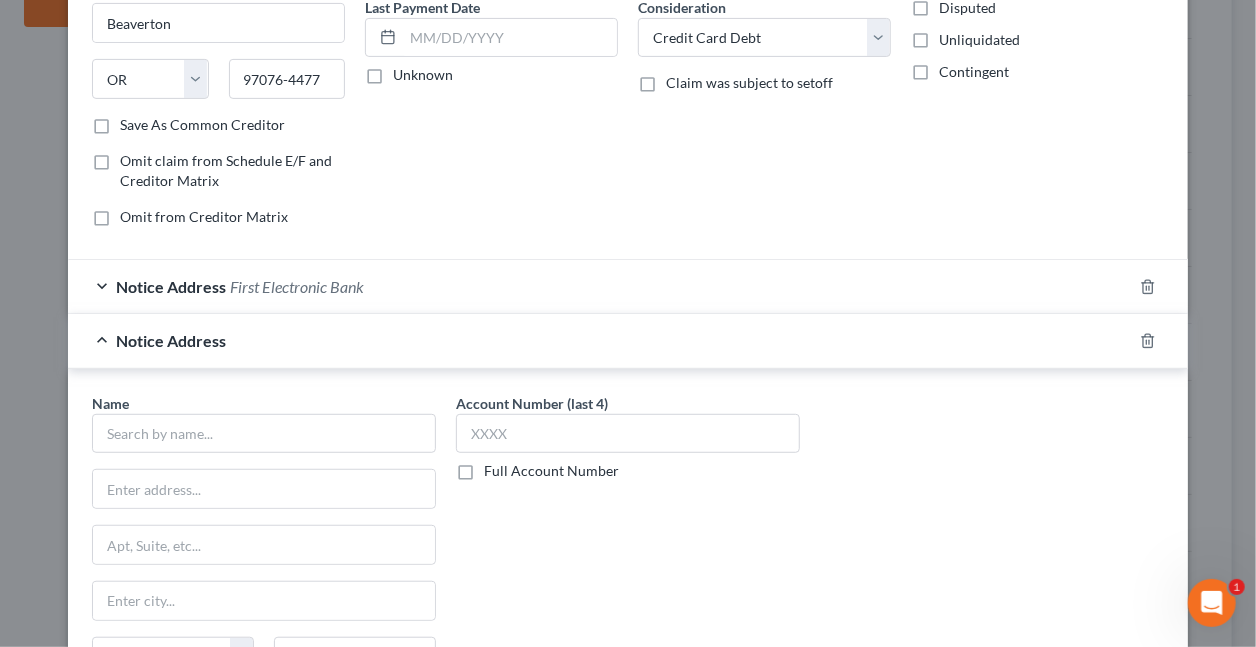 scroll, scrollTop: 311, scrollLeft: 0, axis: vertical 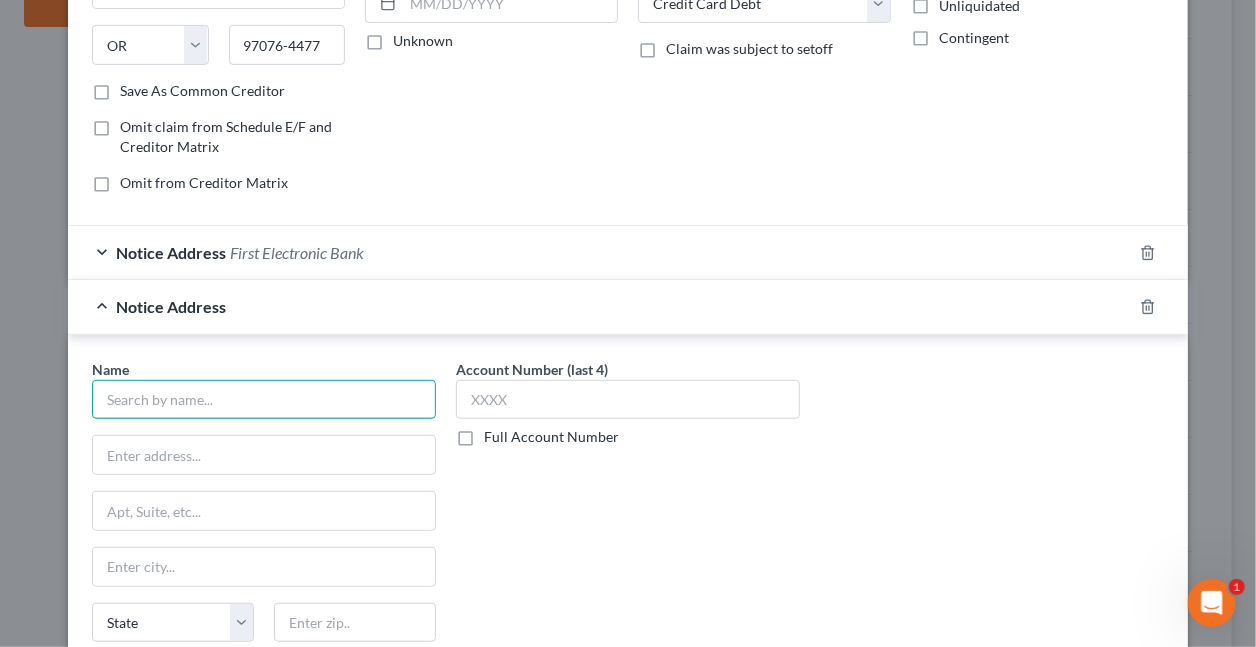 click at bounding box center [264, 400] 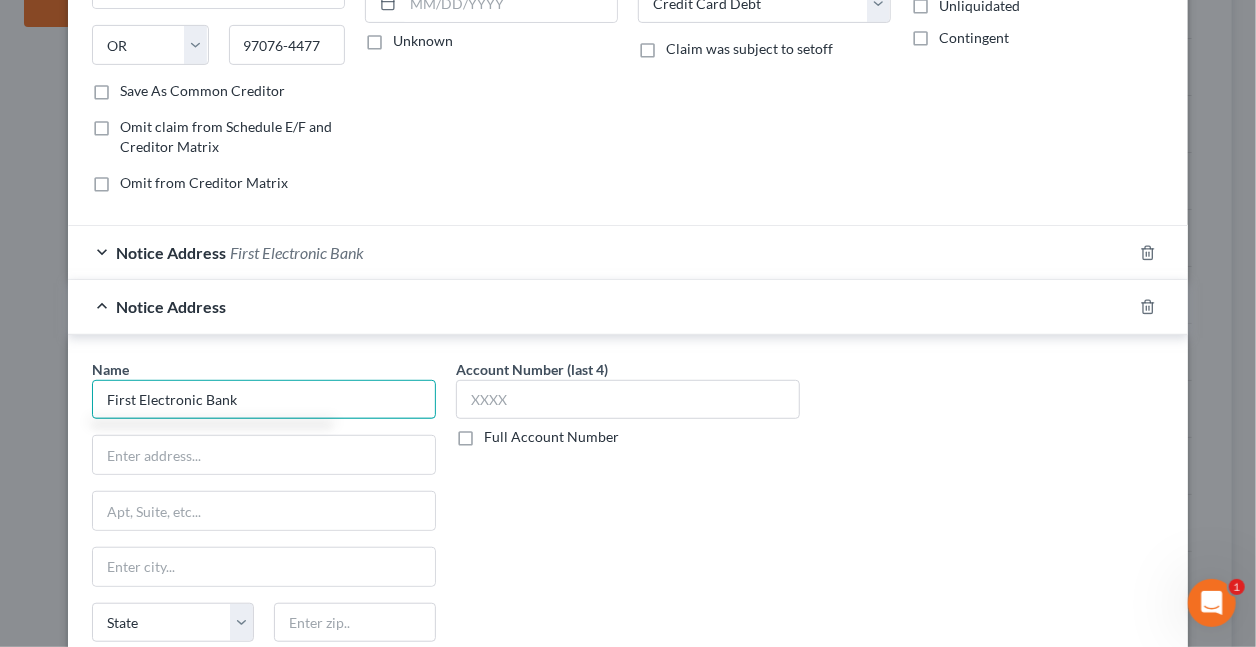 type on "First Electronic Bank" 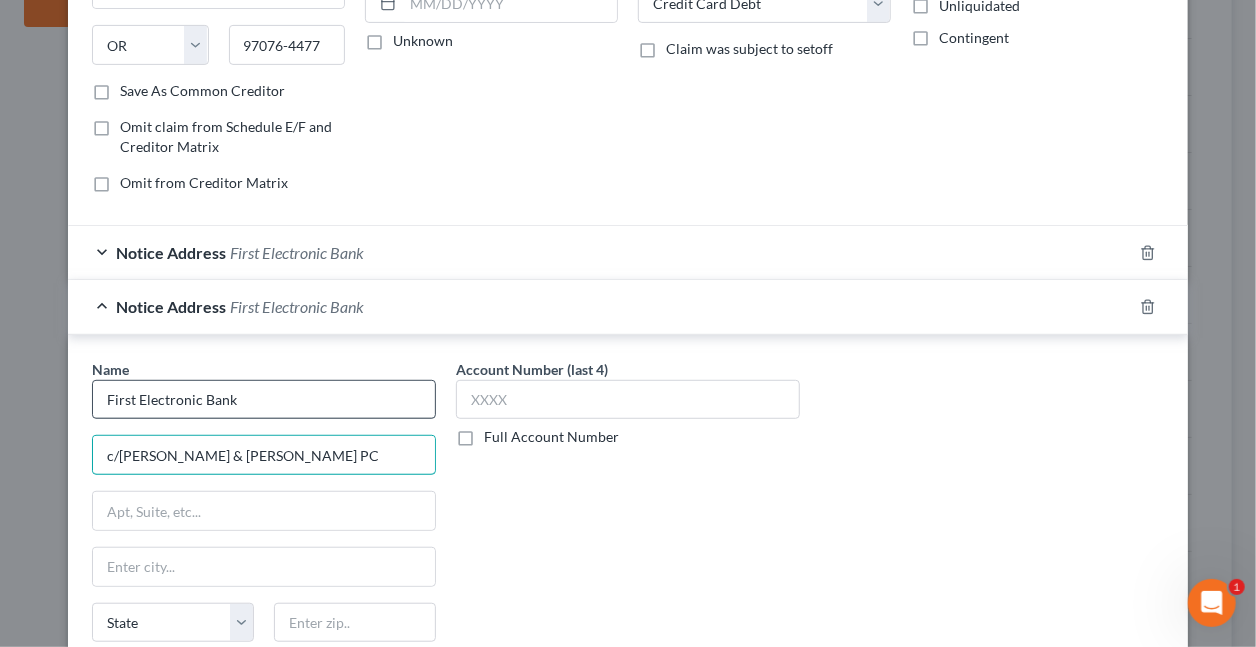 type on "c/[PERSON_NAME] & [PERSON_NAME] PC" 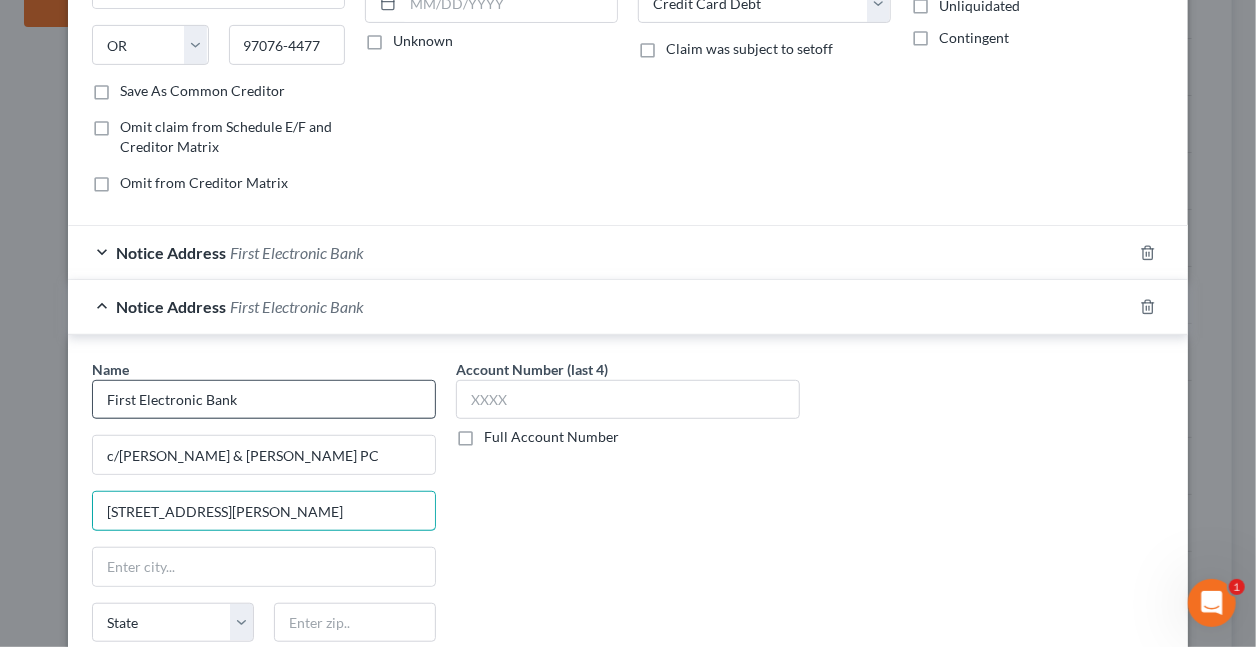 type on "[STREET_ADDRESS][PERSON_NAME]" 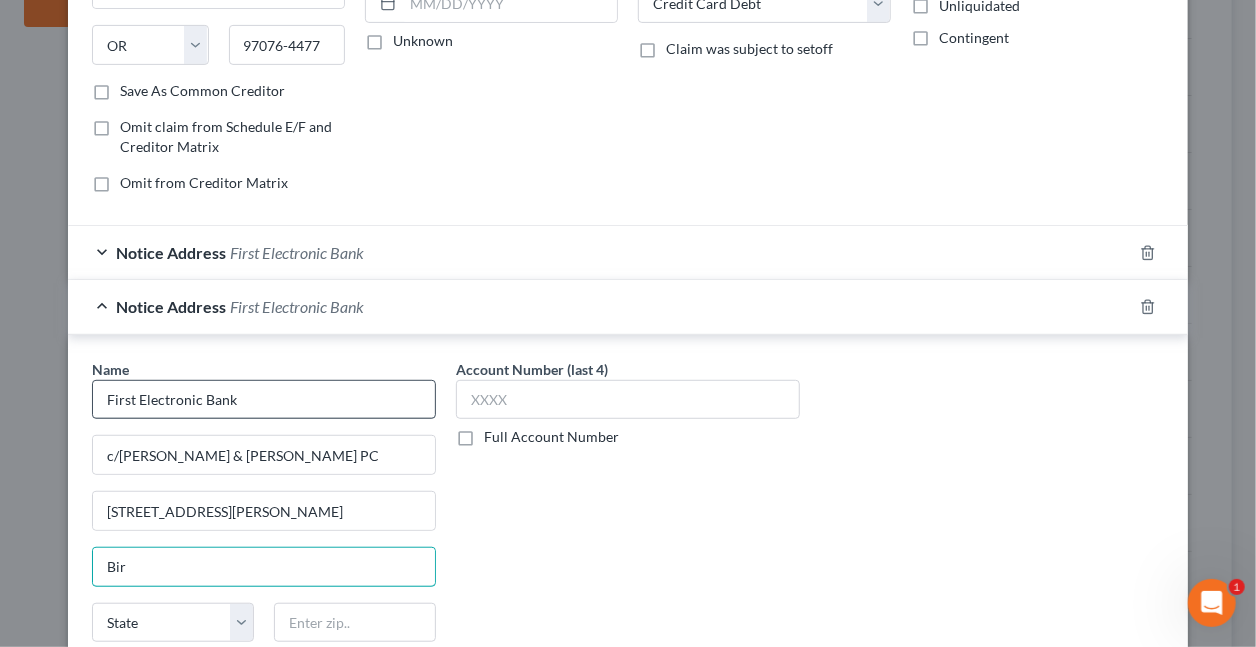 type on "[GEOGRAPHIC_DATA]" 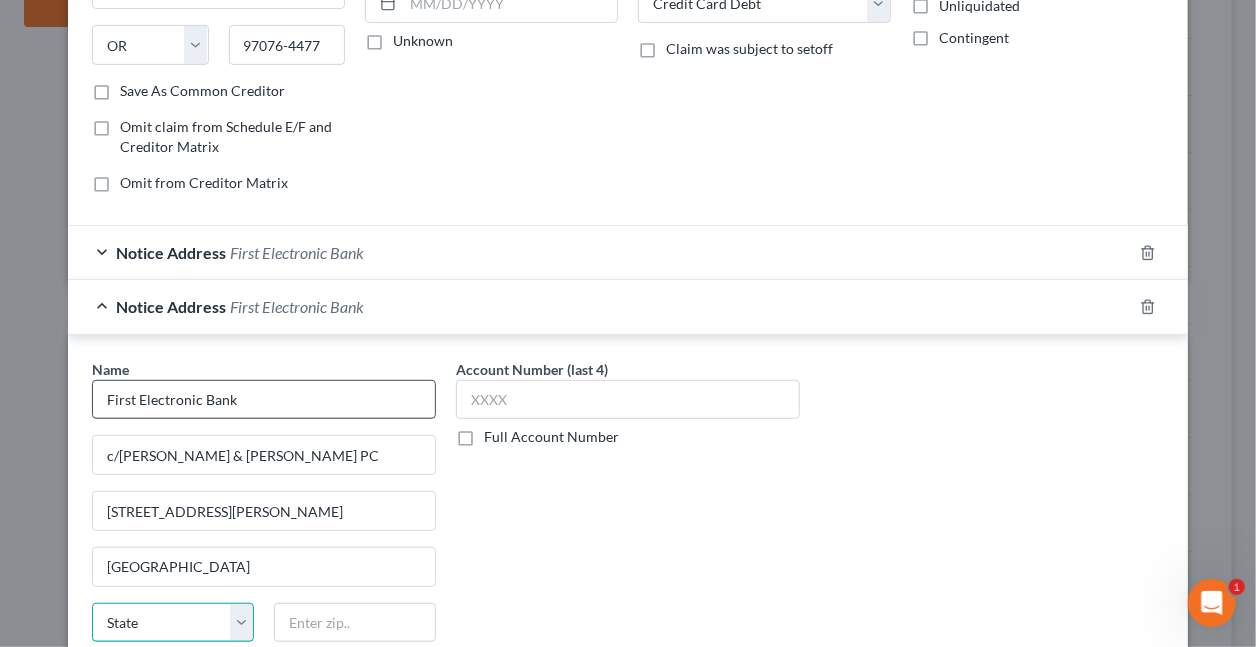 select on "0" 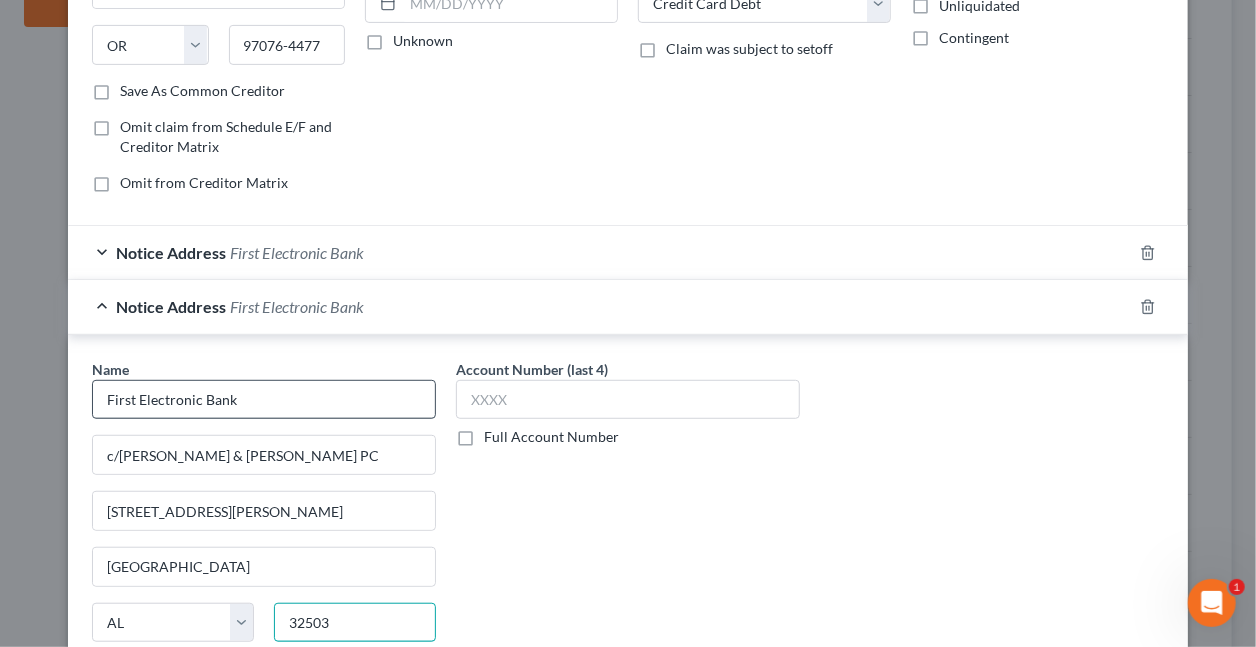 type on "32503" 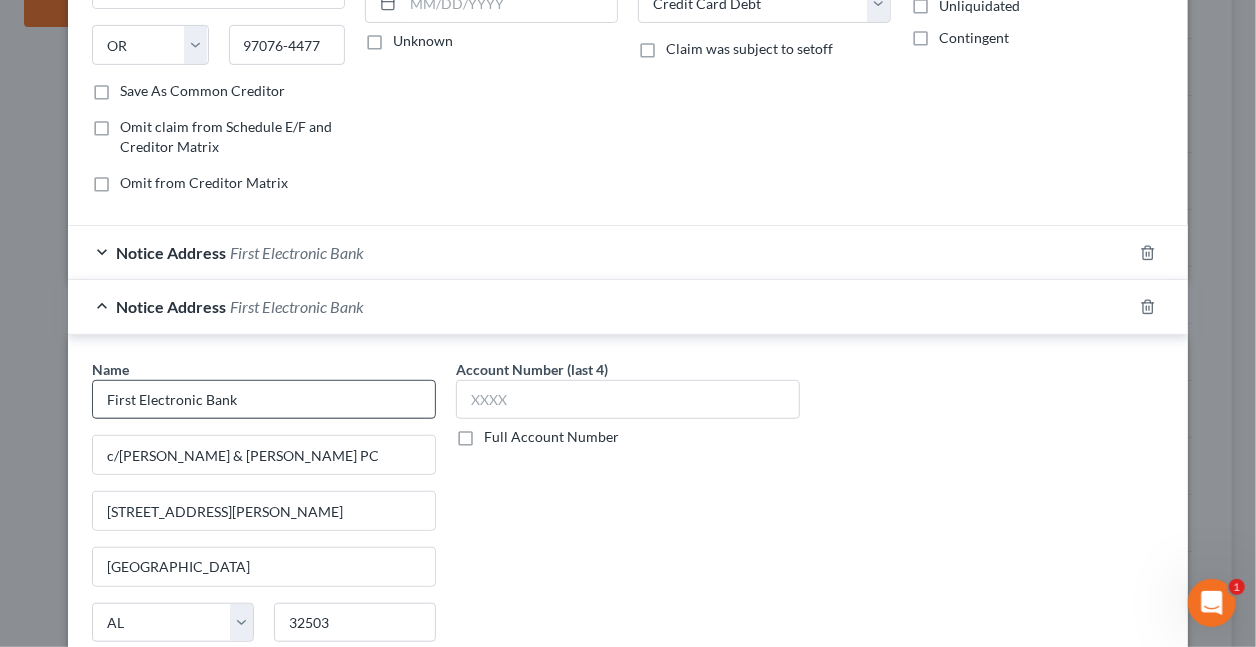 type on "Pensacola" 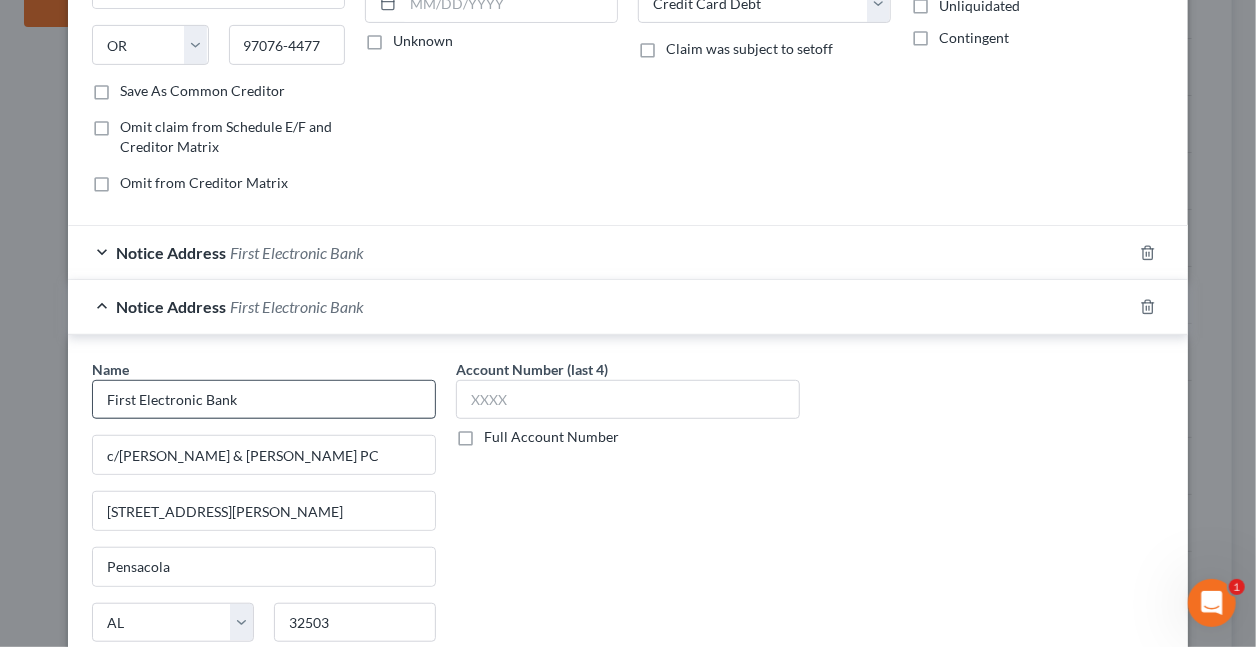 select on "9" 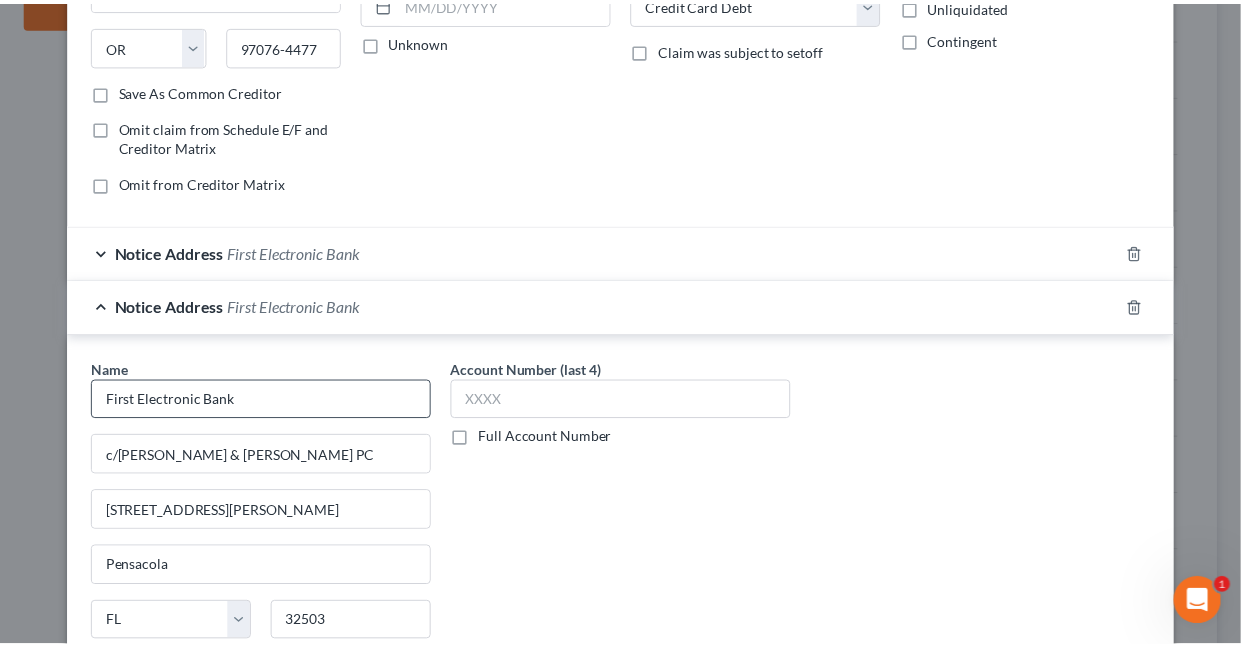 scroll, scrollTop: 536, scrollLeft: 0, axis: vertical 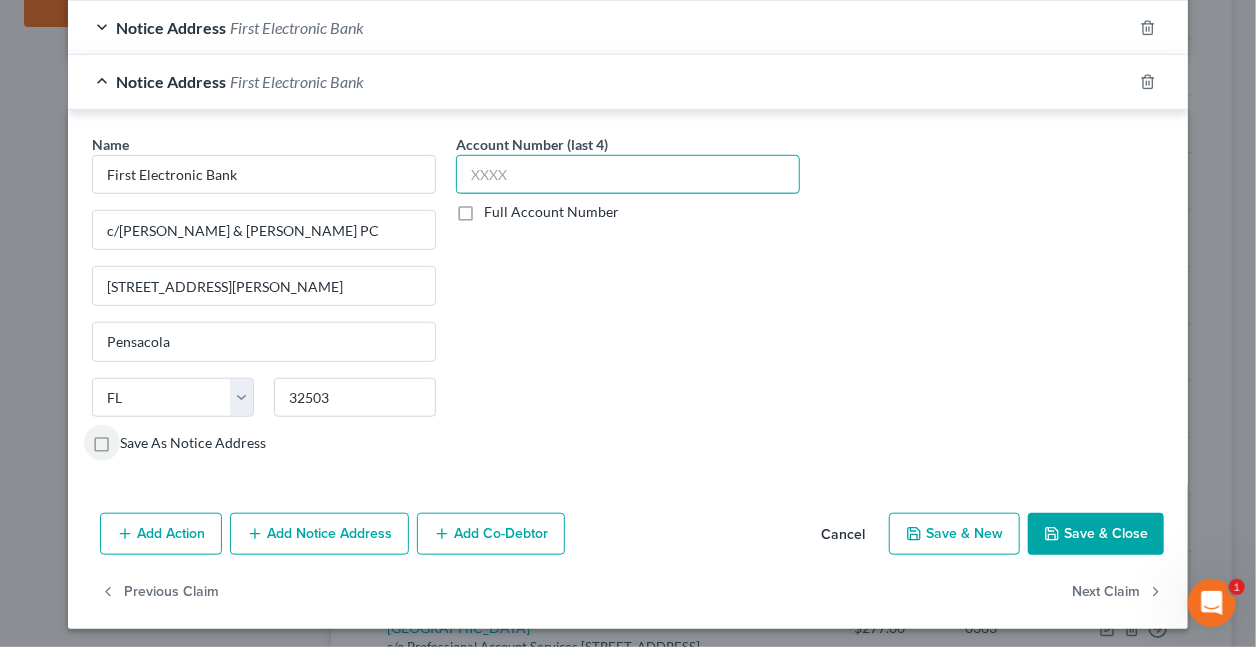 click at bounding box center (628, 175) 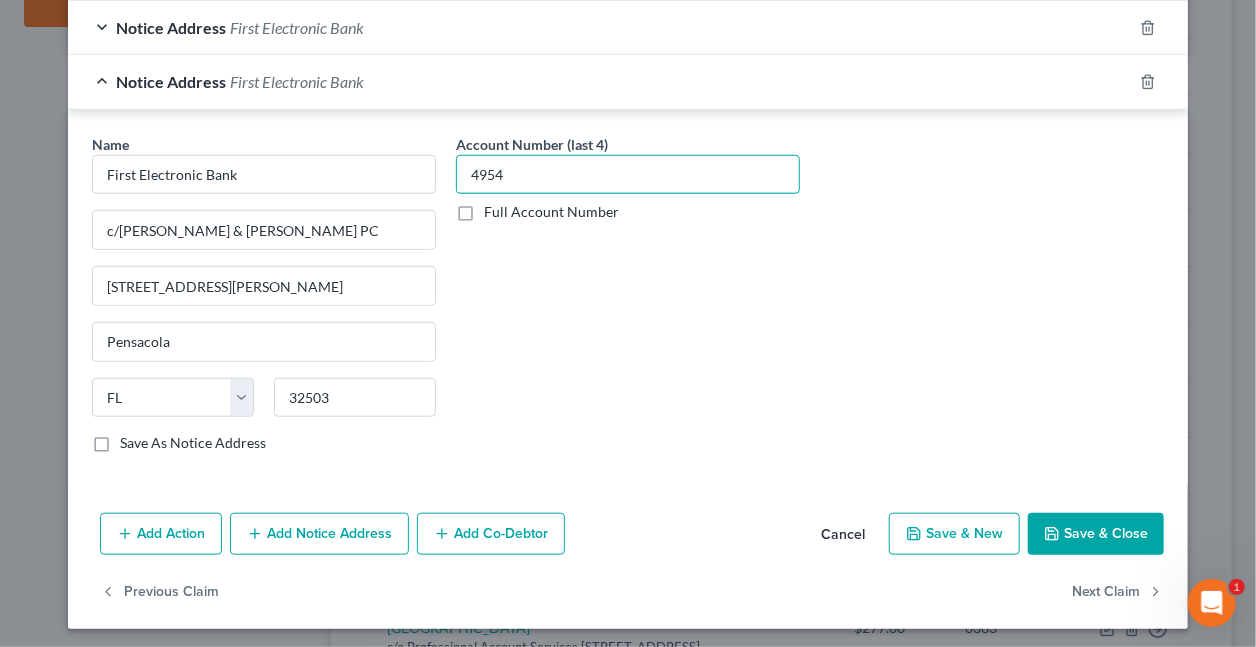 type on "4954" 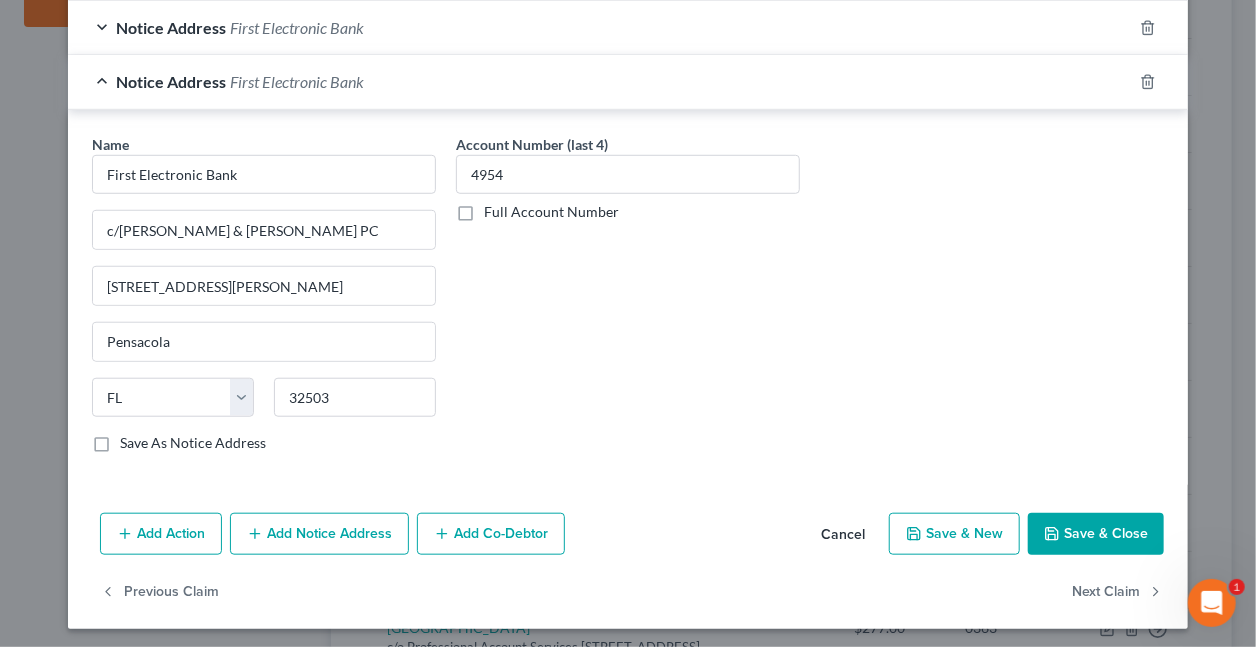 click on "Save & Close" at bounding box center (1096, 534) 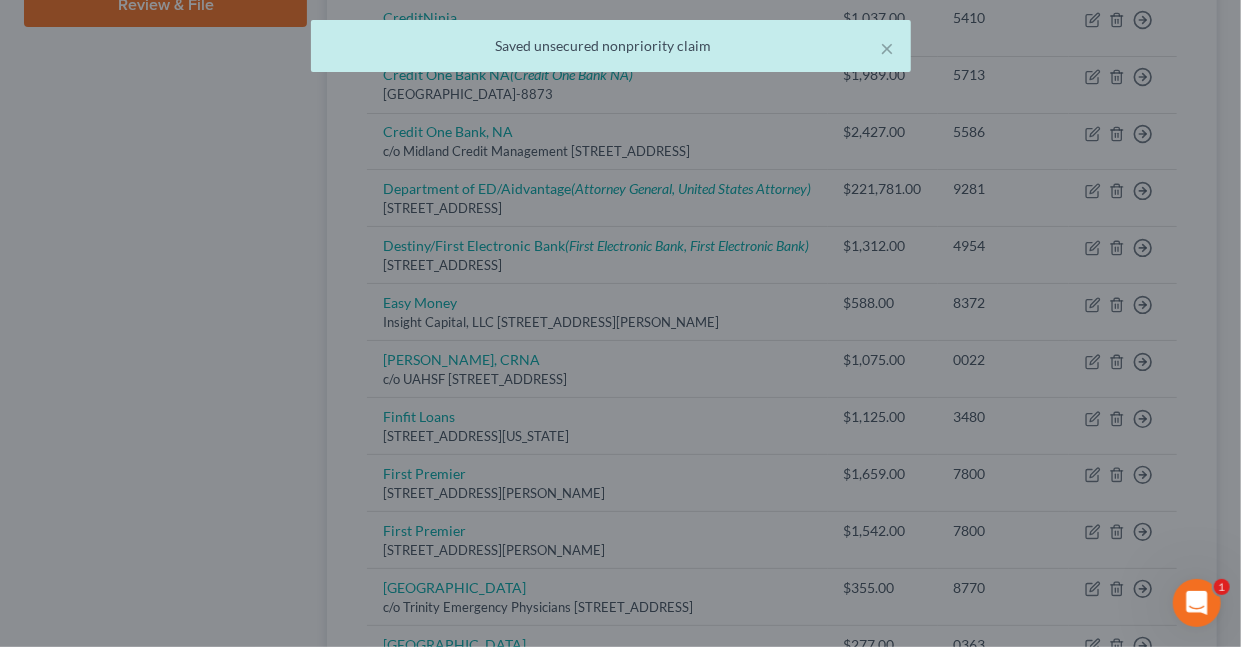 scroll, scrollTop: 0, scrollLeft: 0, axis: both 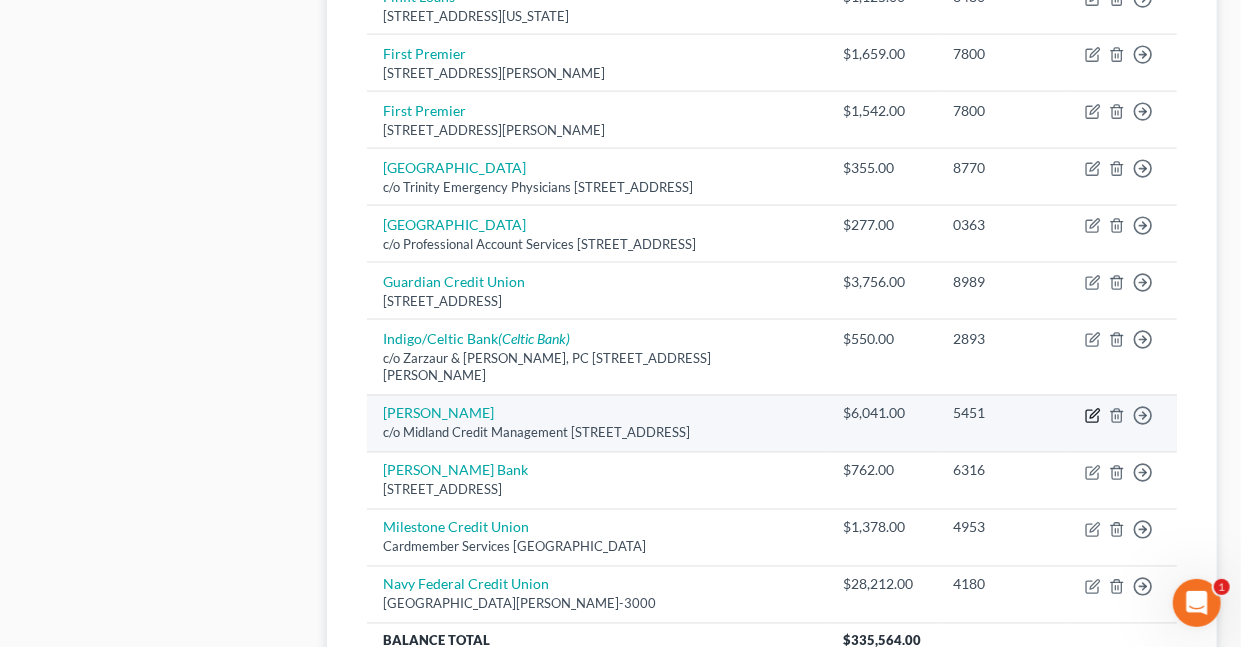 click 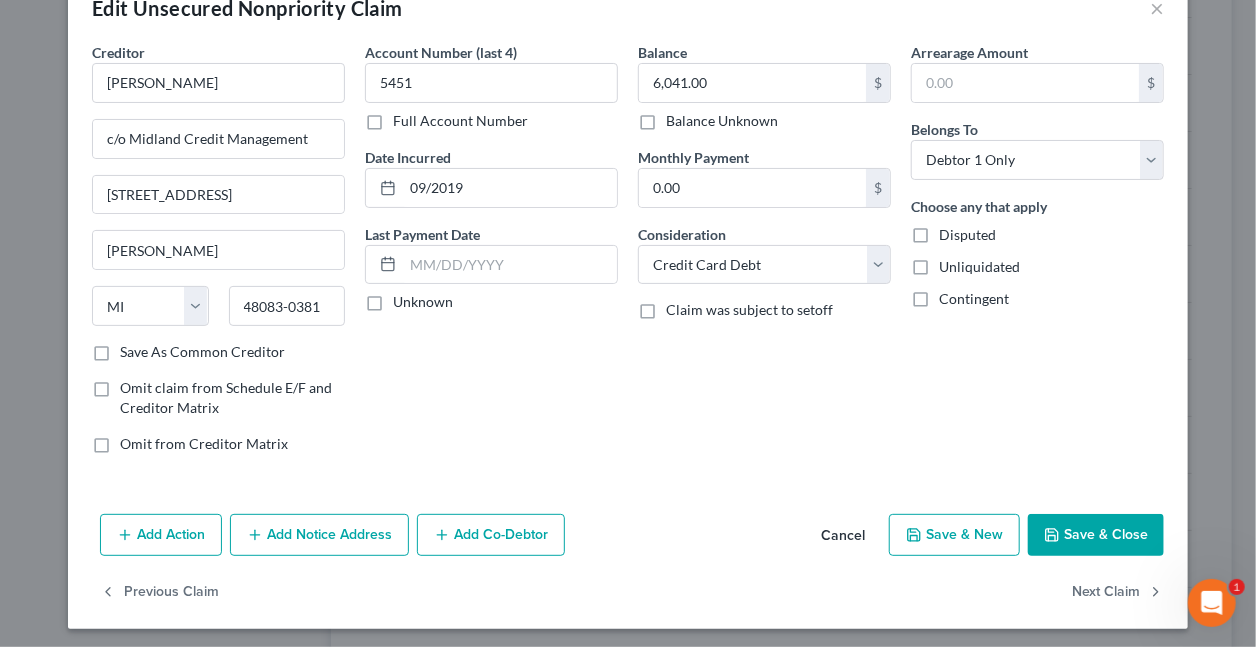scroll, scrollTop: 54, scrollLeft: 0, axis: vertical 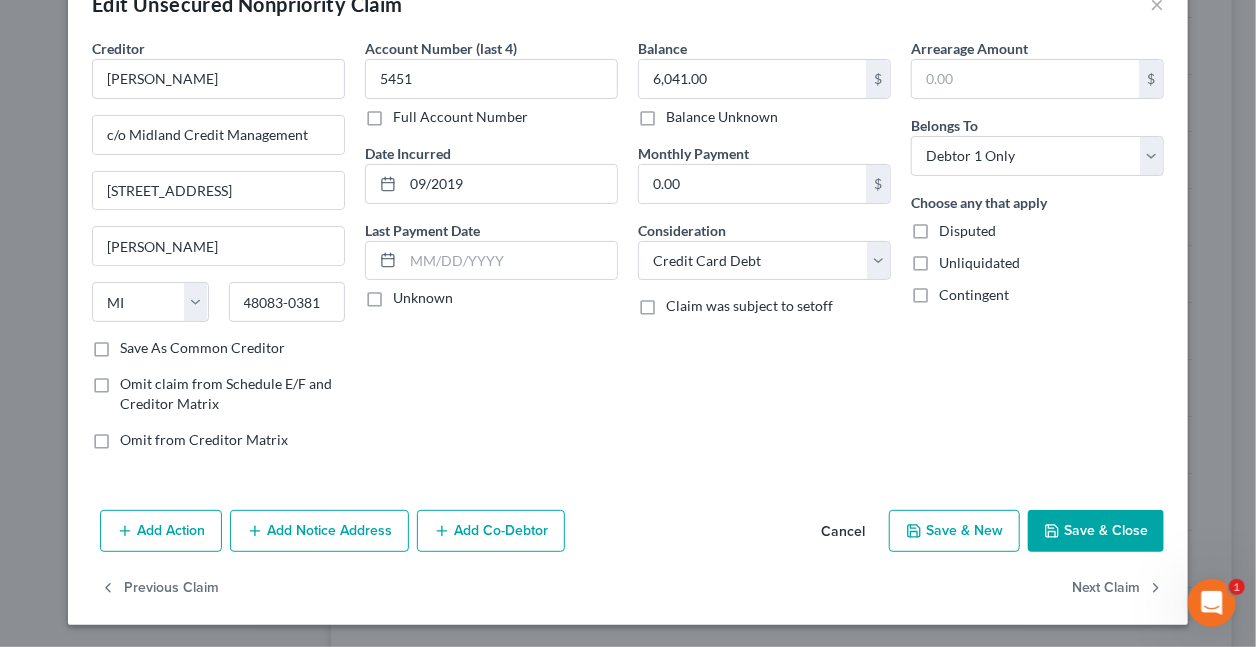 click on "Add Notice Address" at bounding box center [319, 531] 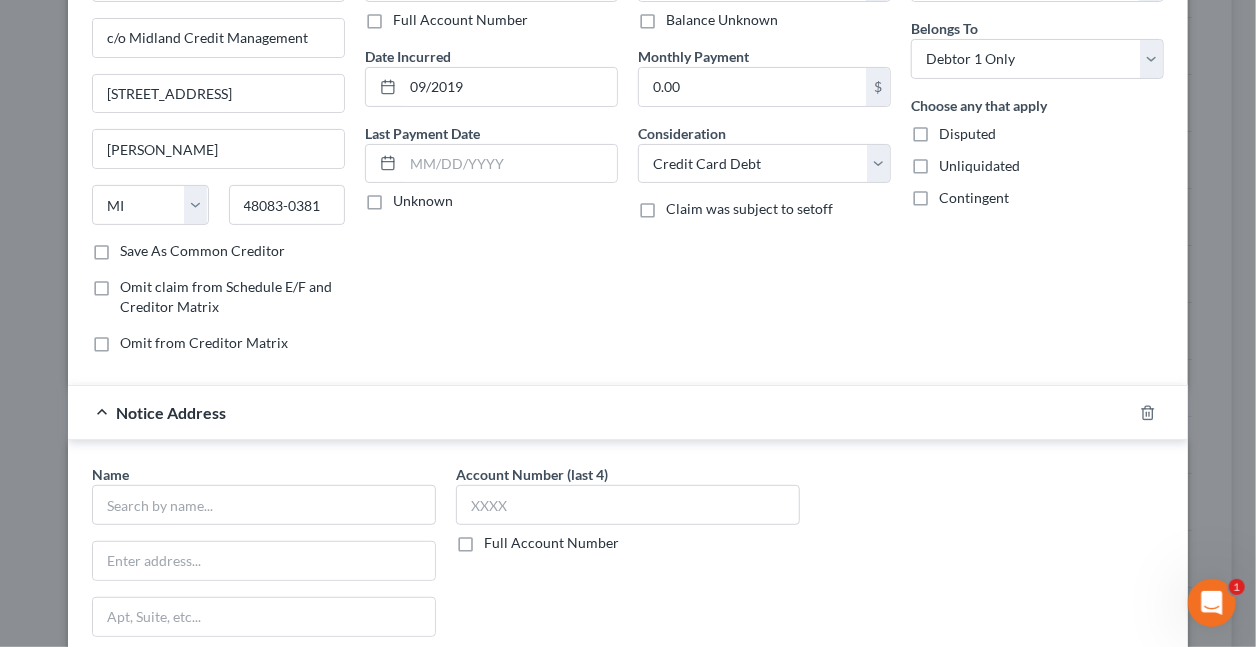 scroll, scrollTop: 196, scrollLeft: 0, axis: vertical 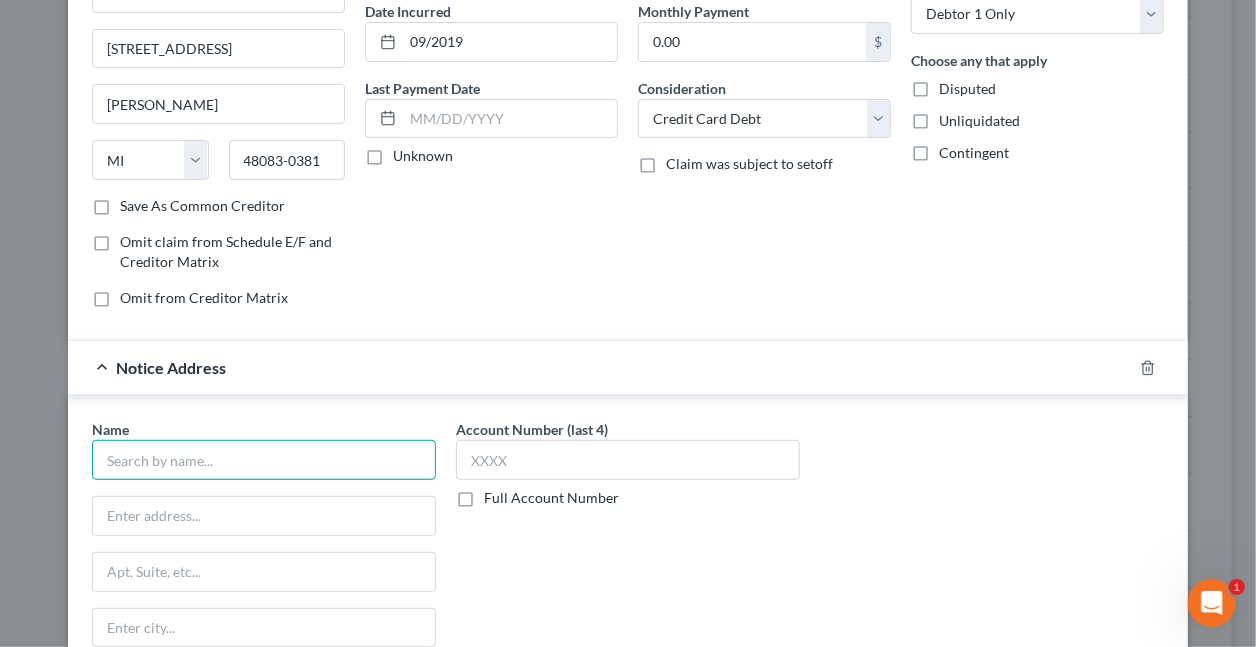 click at bounding box center (264, 460) 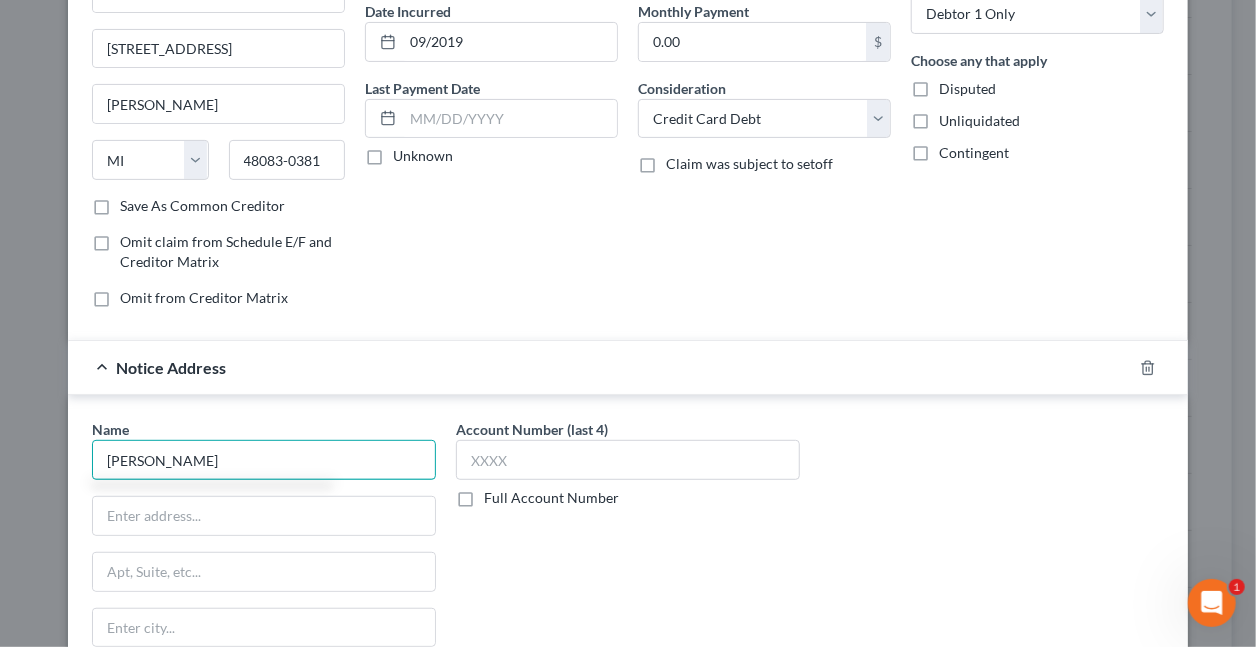 type on "[PERSON_NAME]" 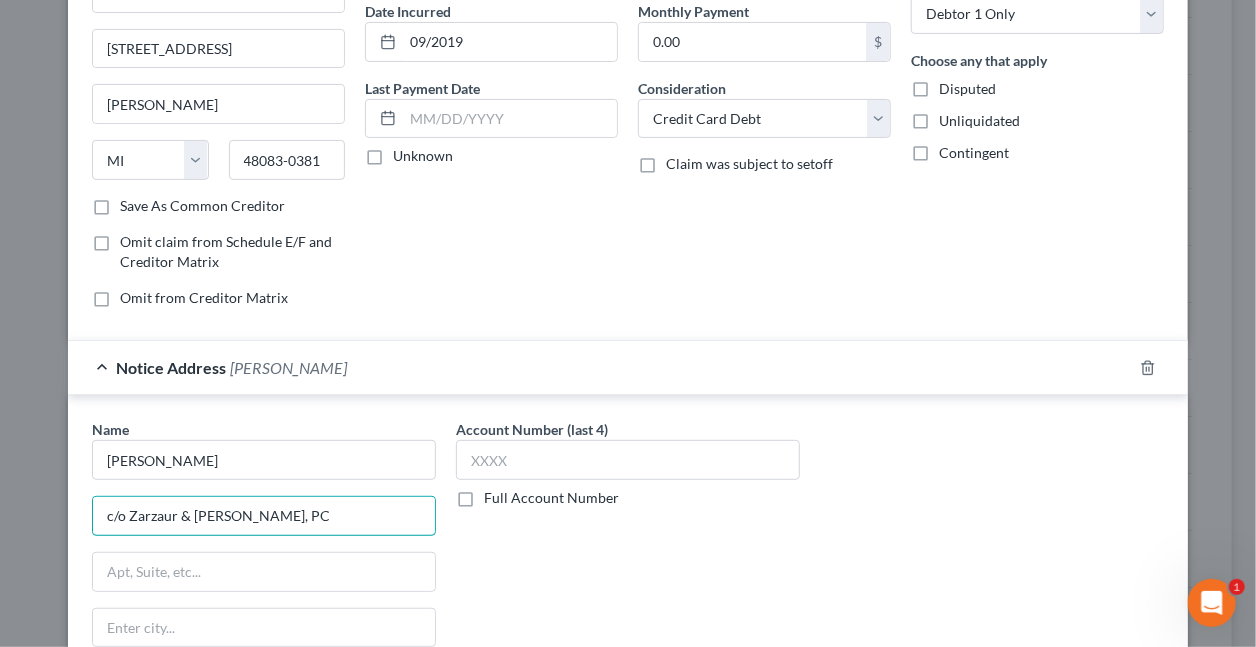 type on "c/o Zarzaur & [PERSON_NAME], PC" 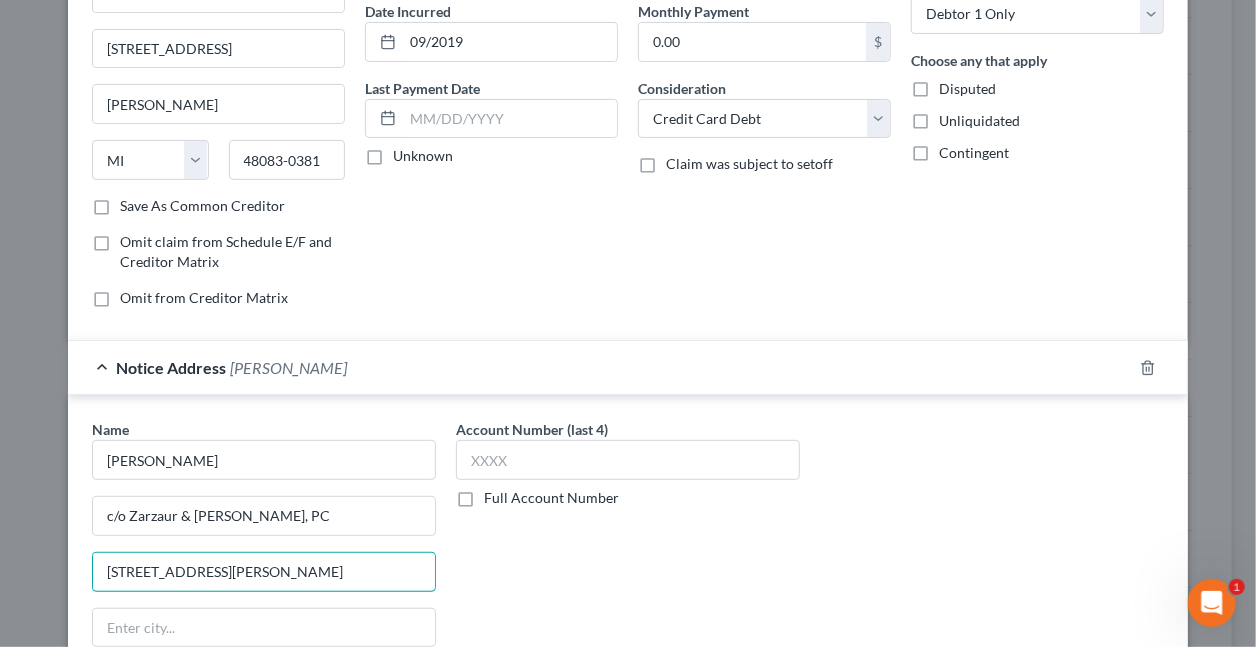 type on "[STREET_ADDRESS][PERSON_NAME]" 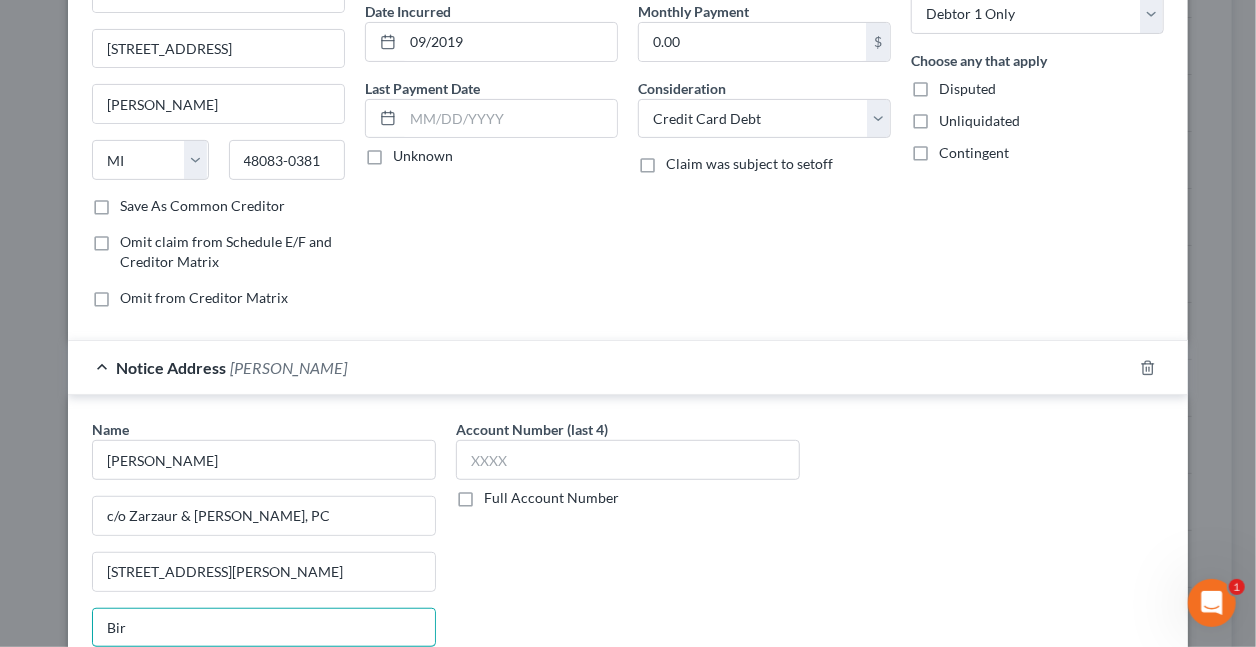 type on "[GEOGRAPHIC_DATA]" 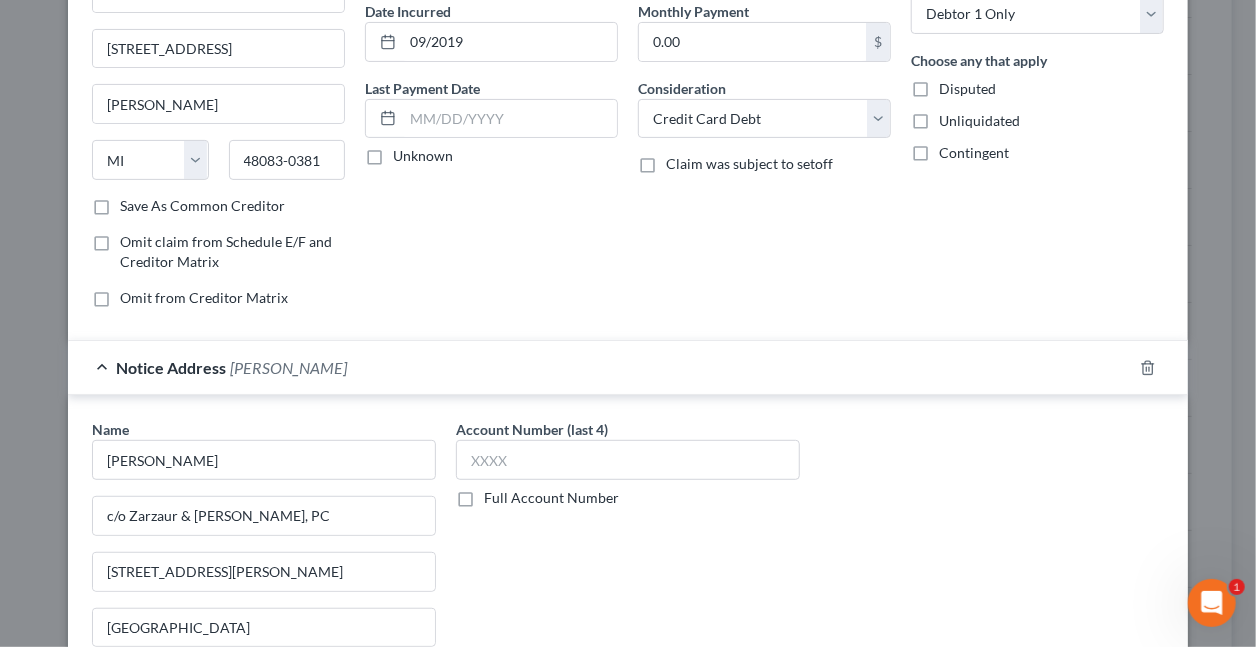 scroll, scrollTop: 481, scrollLeft: 0, axis: vertical 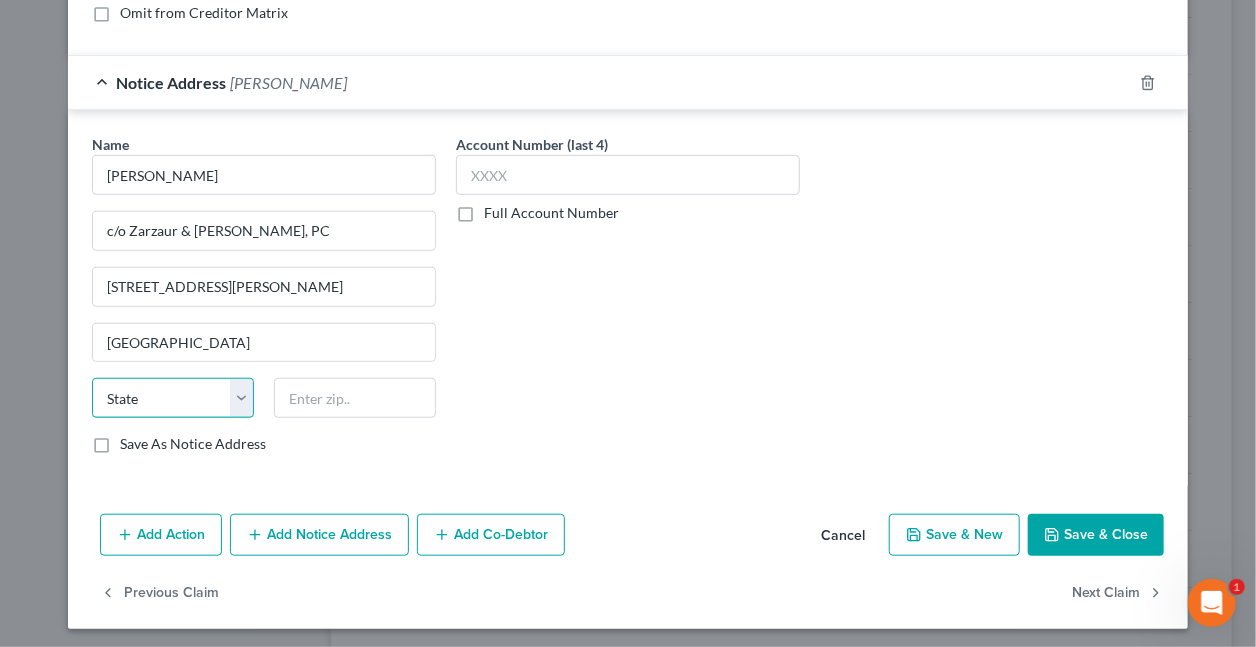 select on "0" 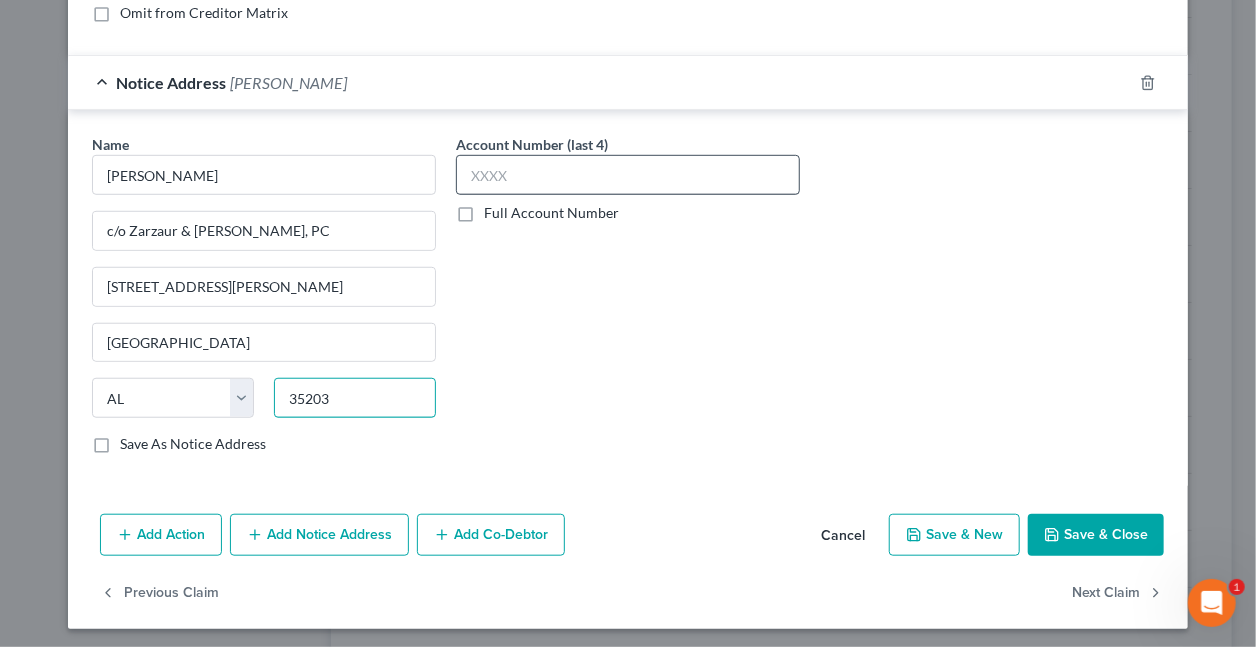 type on "35203" 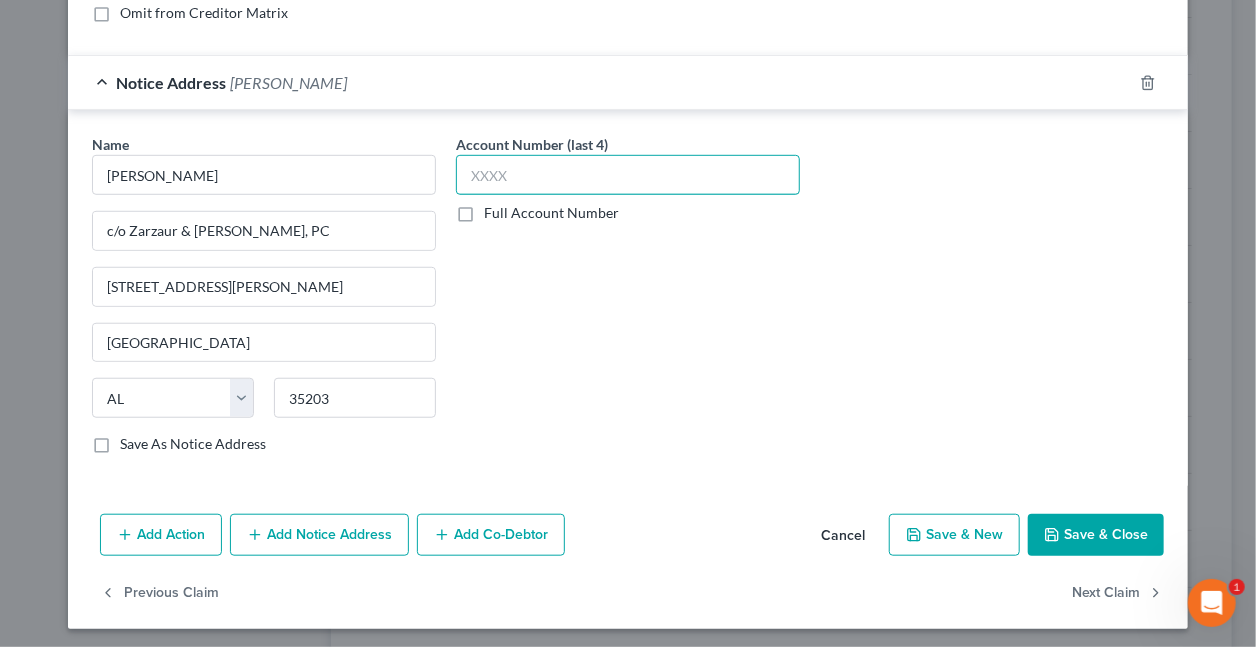 click at bounding box center (628, 175) 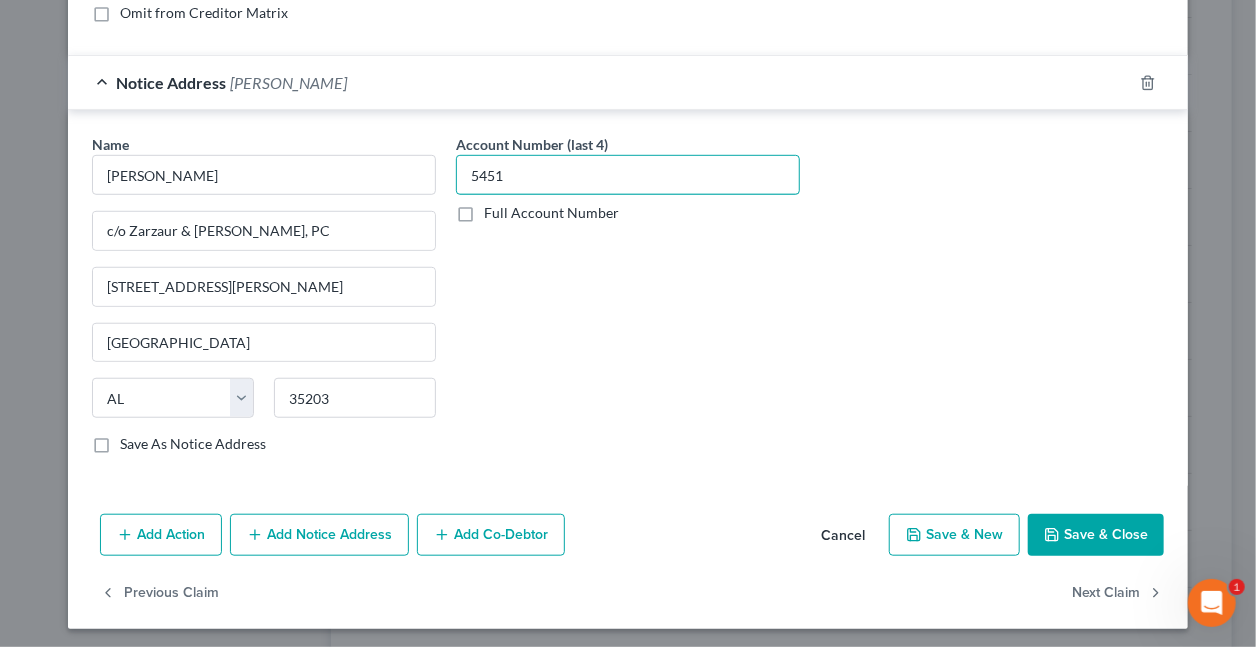 type on "5451" 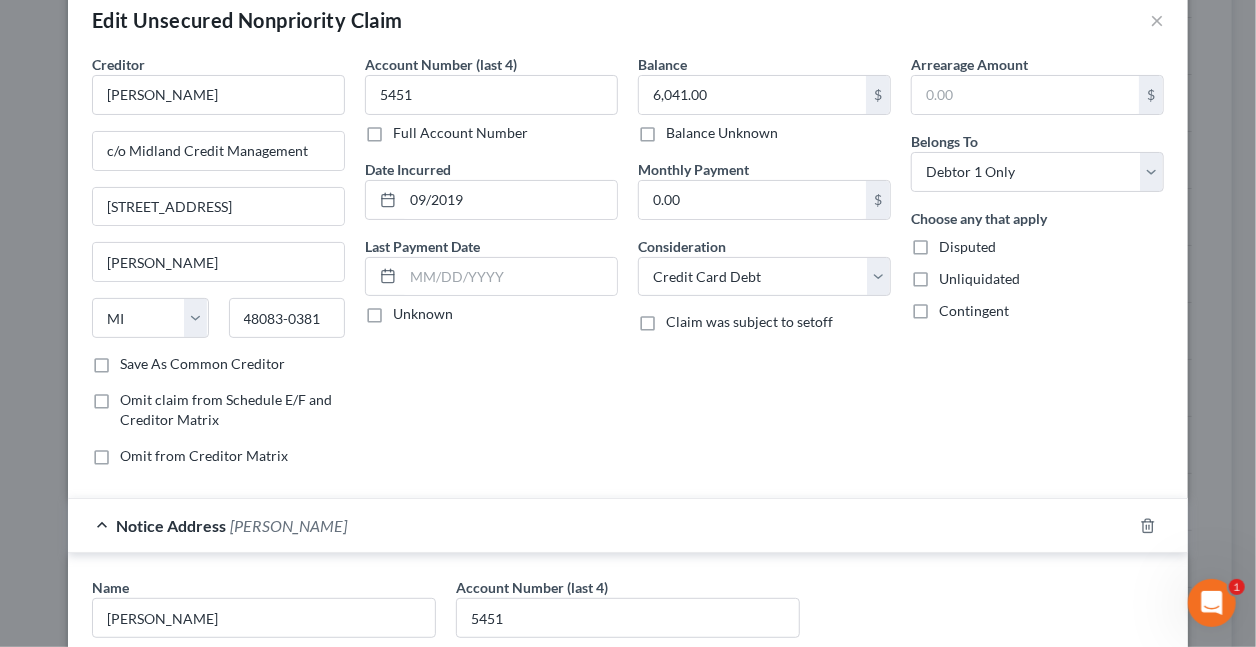scroll, scrollTop: 0, scrollLeft: 0, axis: both 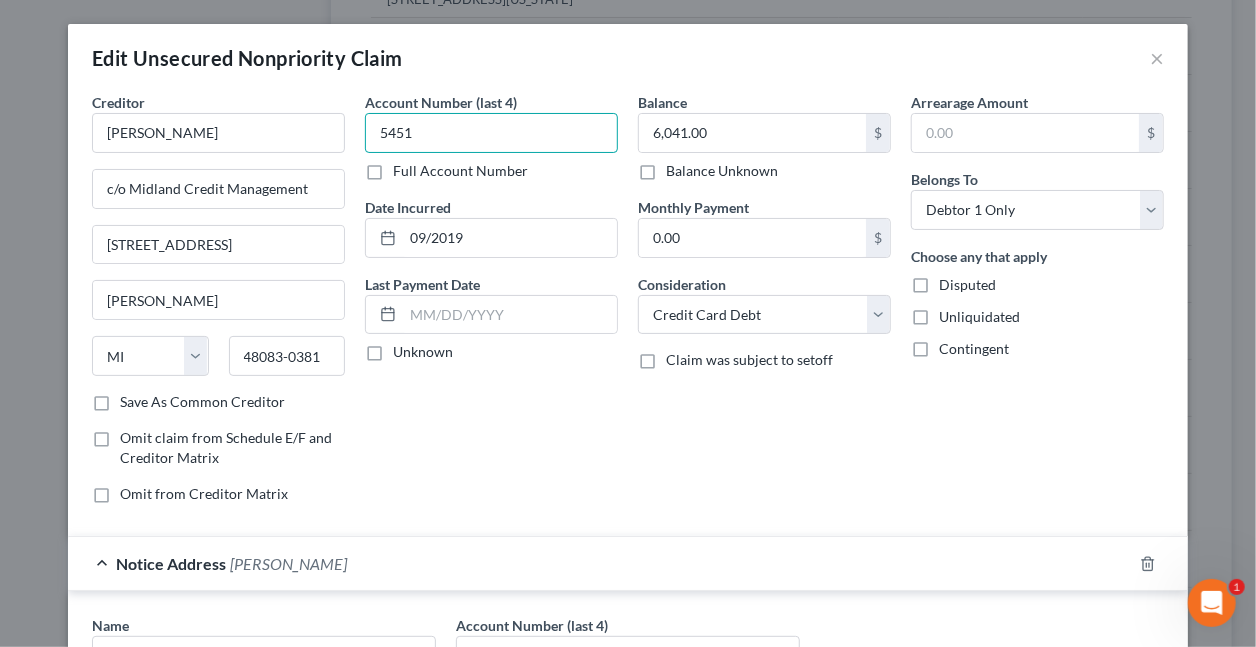 click on "5451" at bounding box center (491, 133) 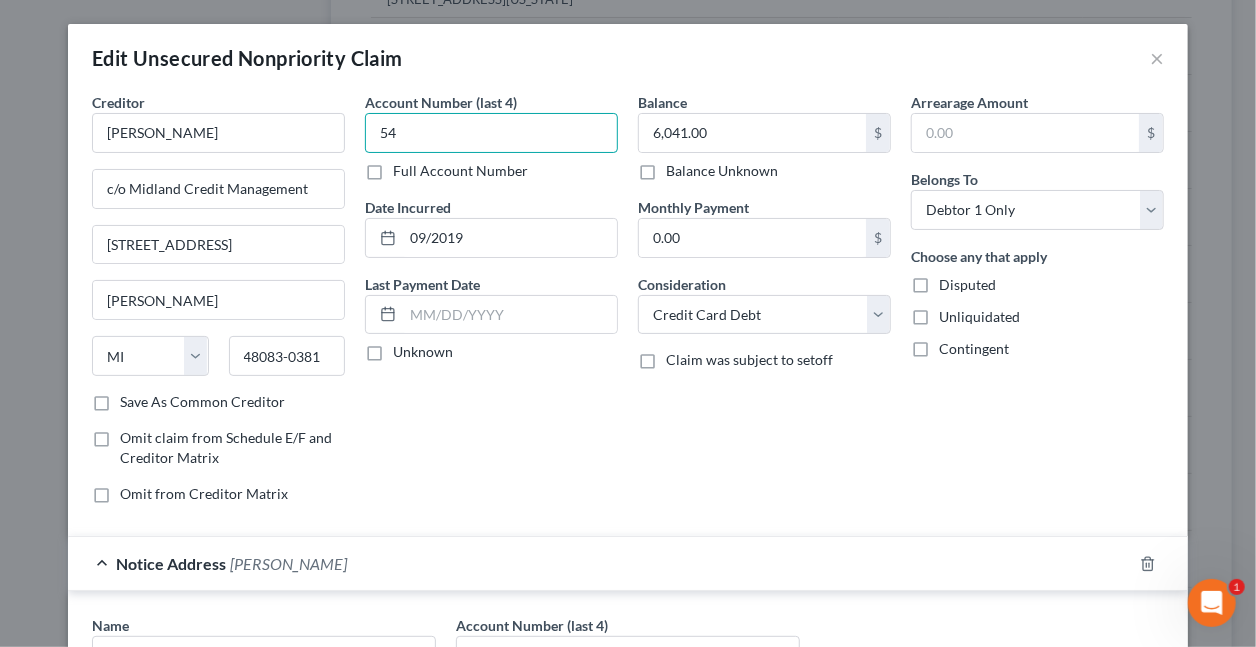 type on "5" 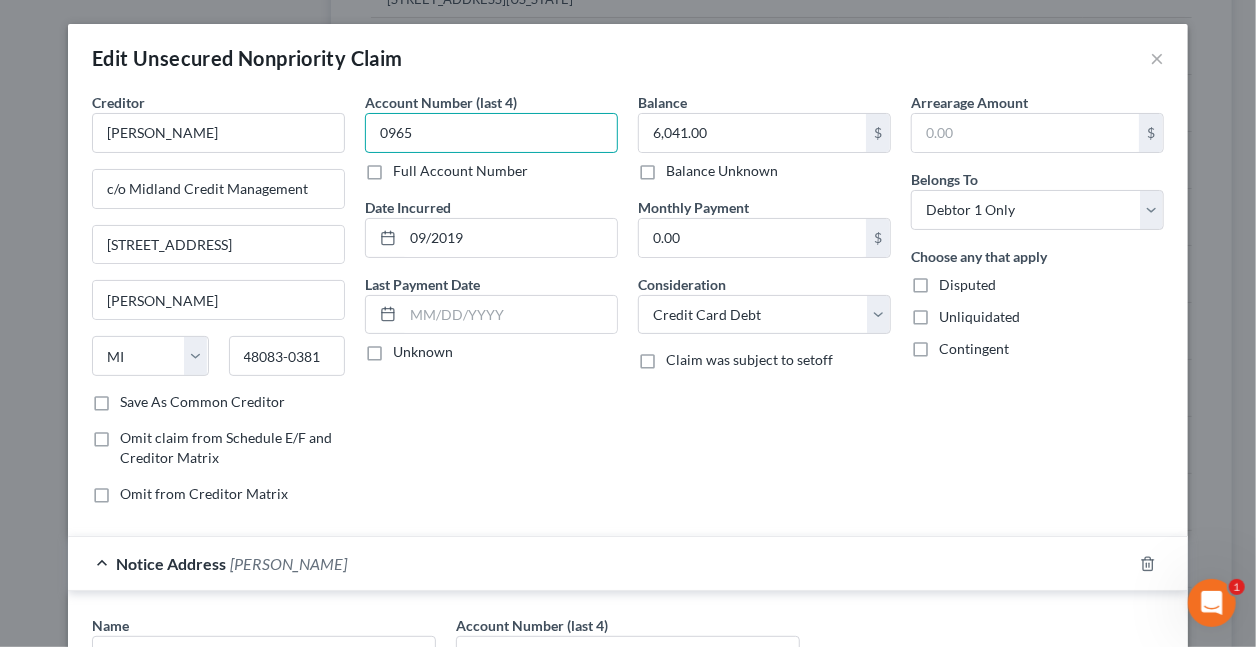 type on "0965" 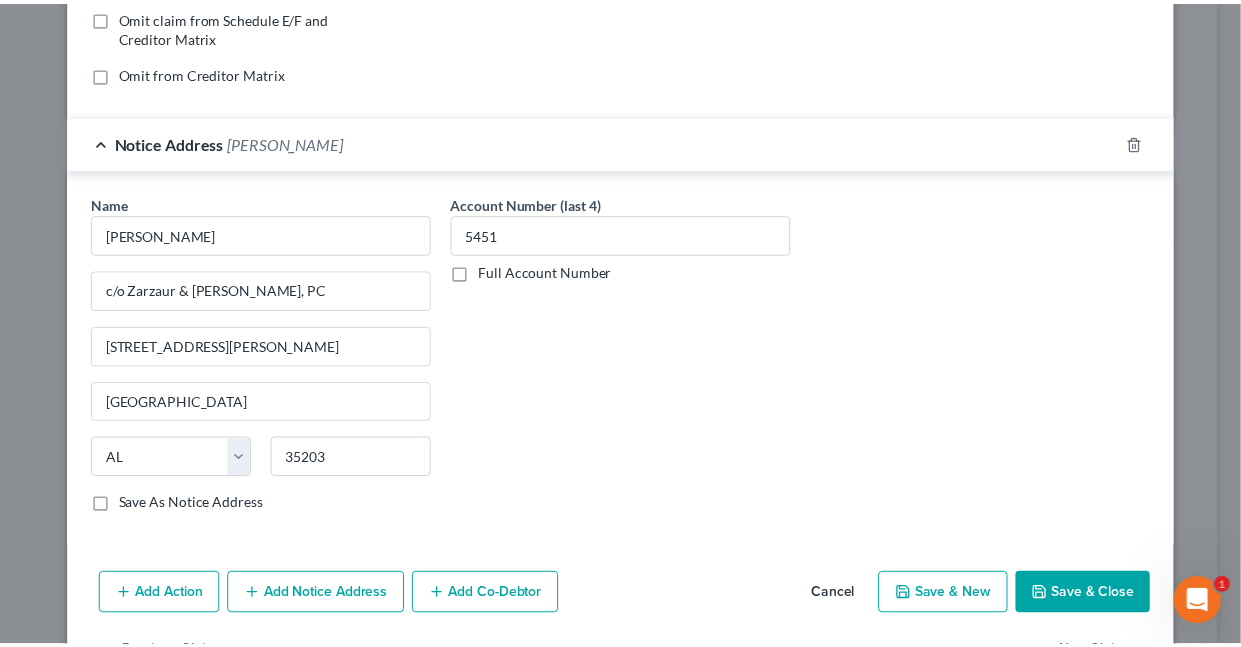 scroll, scrollTop: 481, scrollLeft: 0, axis: vertical 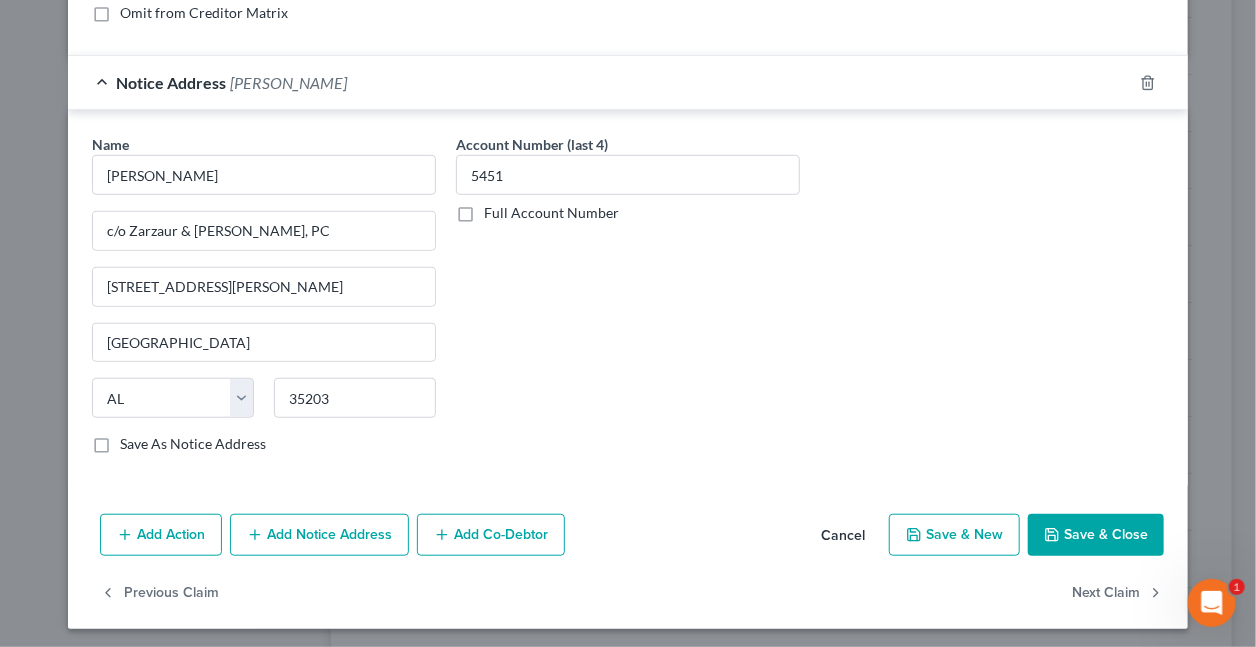 click on "Save & Close" at bounding box center (1096, 535) 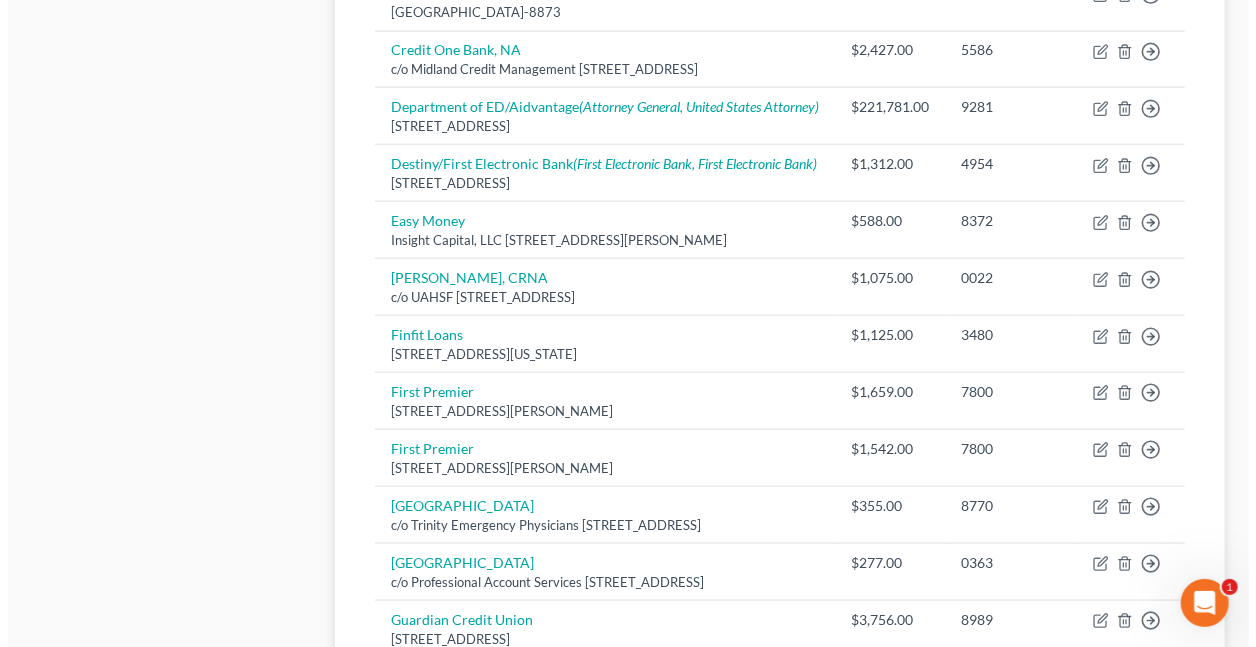 scroll, scrollTop: 1039, scrollLeft: 0, axis: vertical 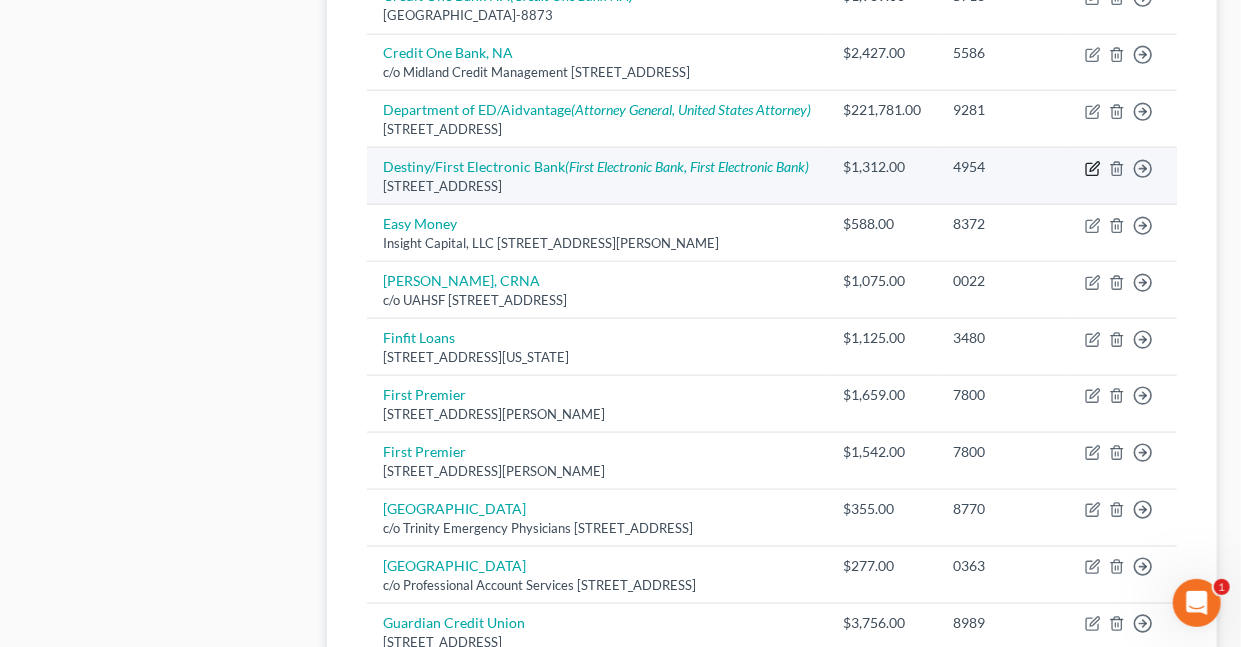click 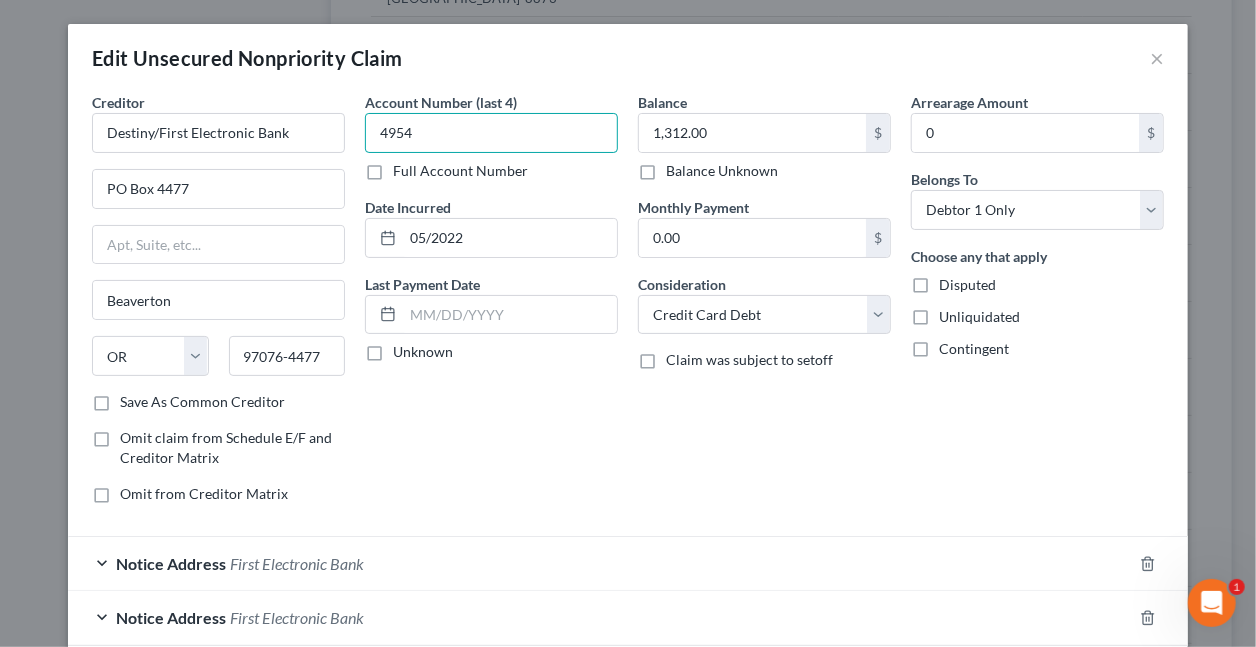 click on "4954" at bounding box center [491, 133] 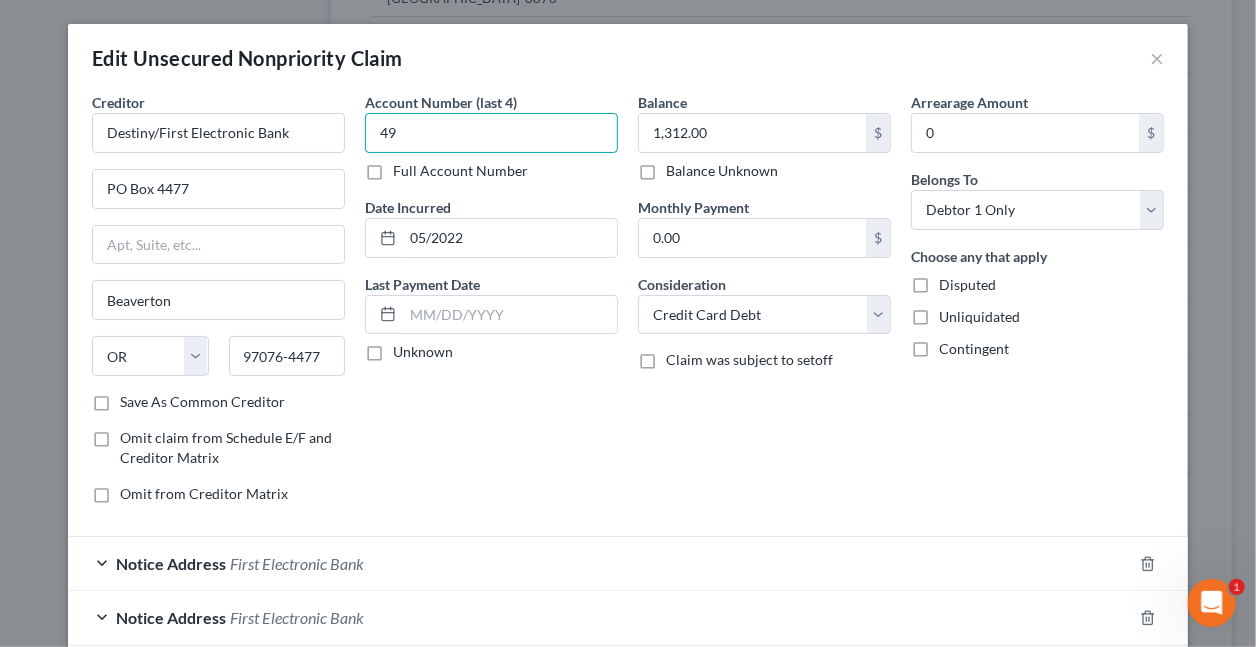 type on "4" 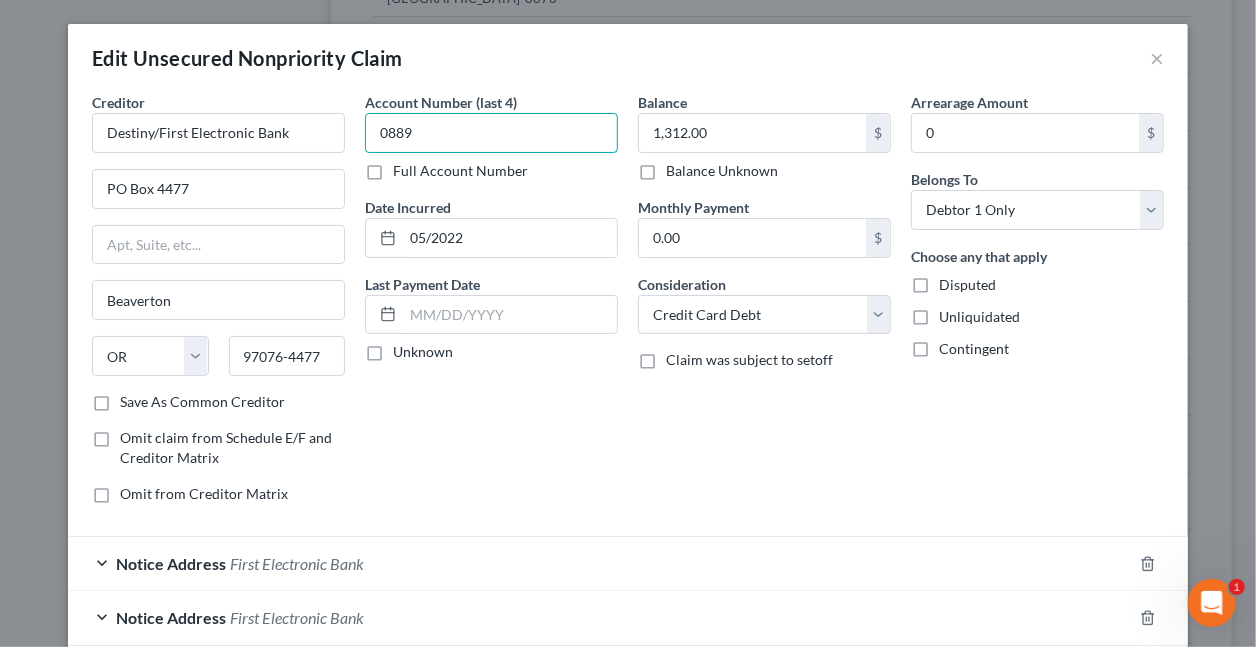 type on "0889" 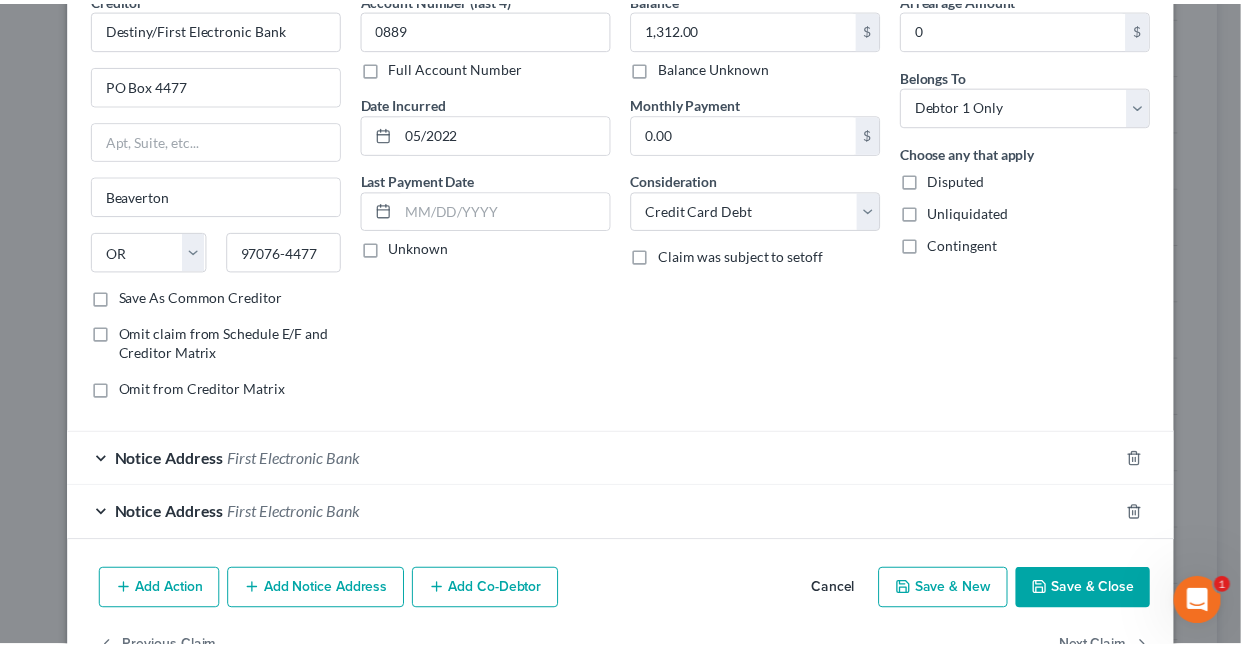 scroll, scrollTop: 162, scrollLeft: 0, axis: vertical 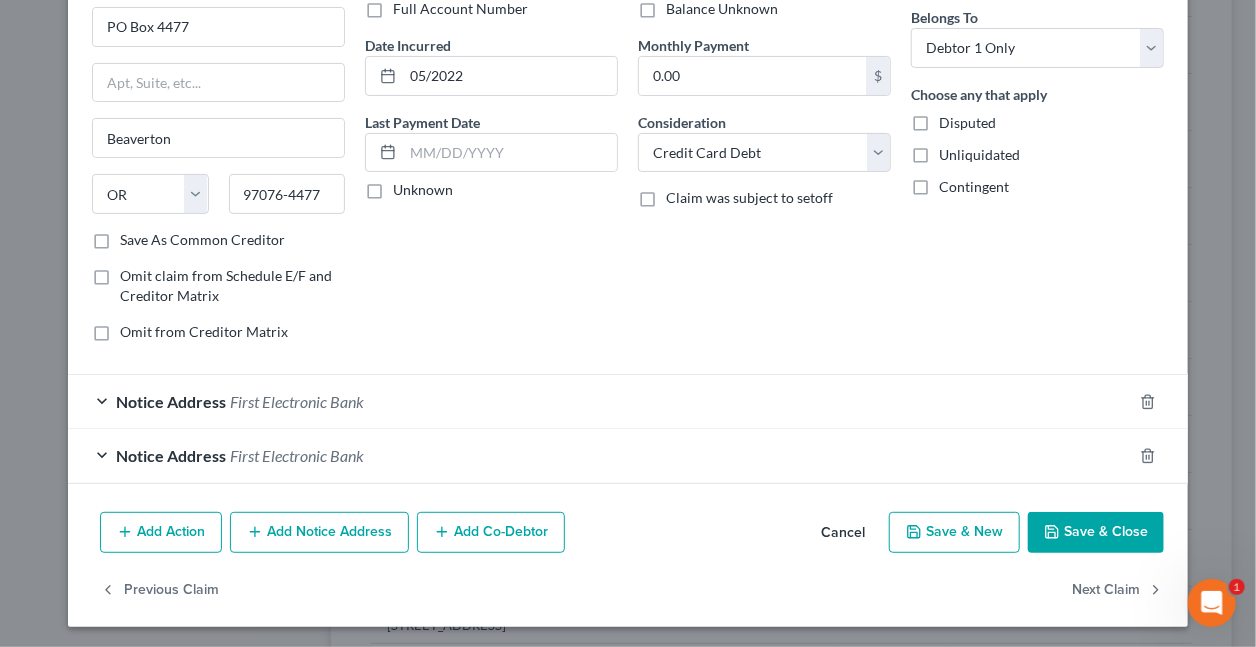 drag, startPoint x: 1075, startPoint y: 536, endPoint x: 1037, endPoint y: 601, distance: 75.29276 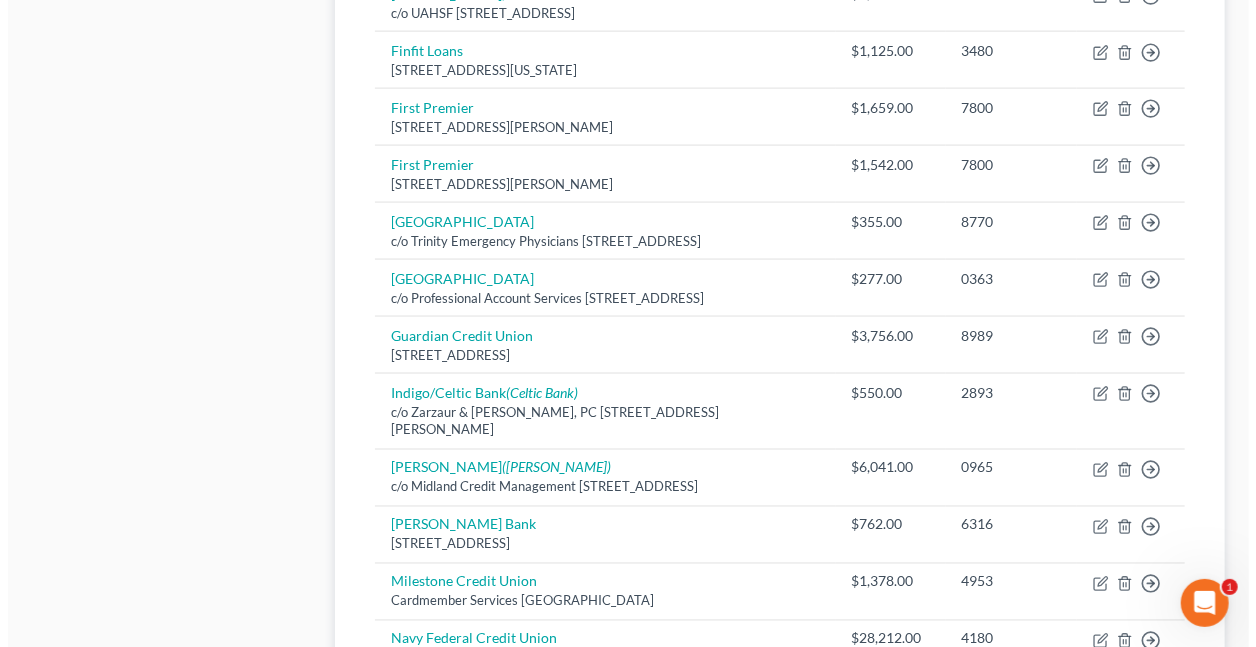 scroll, scrollTop: 1335, scrollLeft: 0, axis: vertical 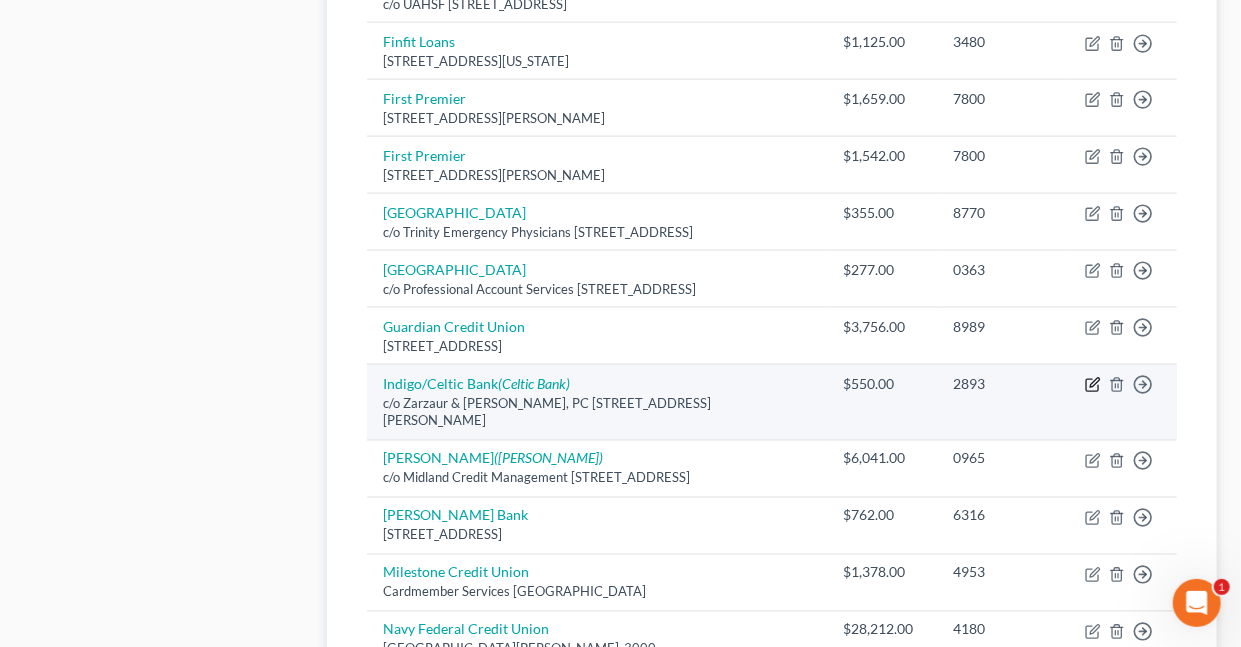 click 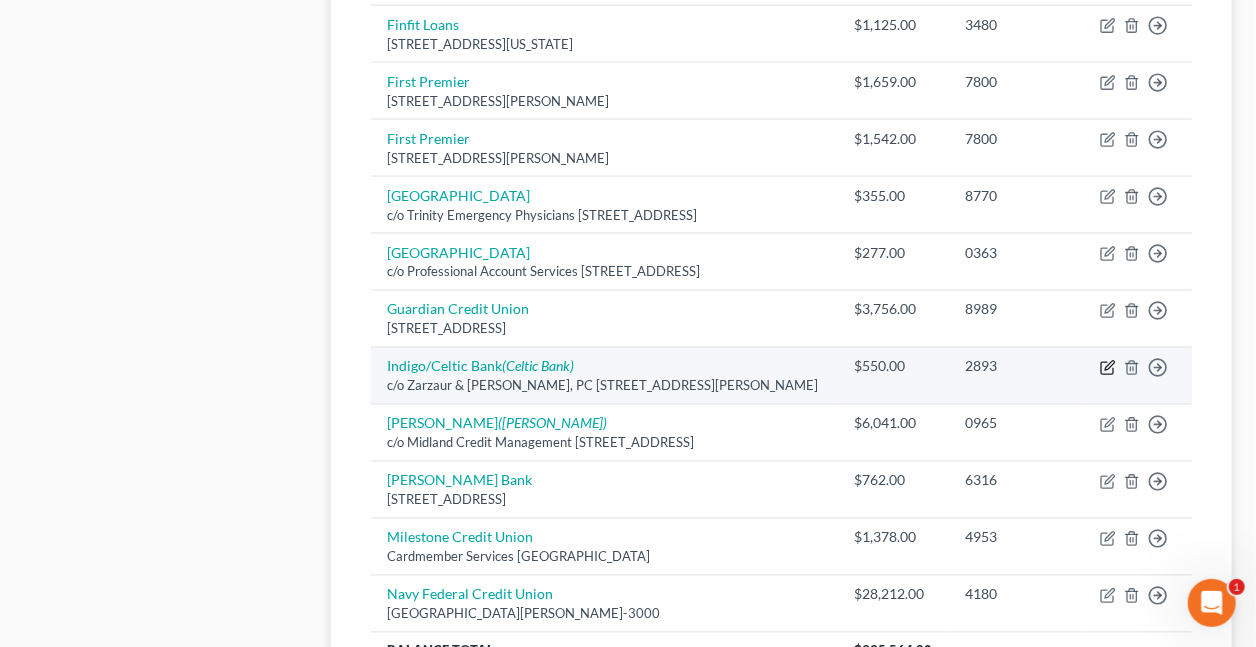 select on "0" 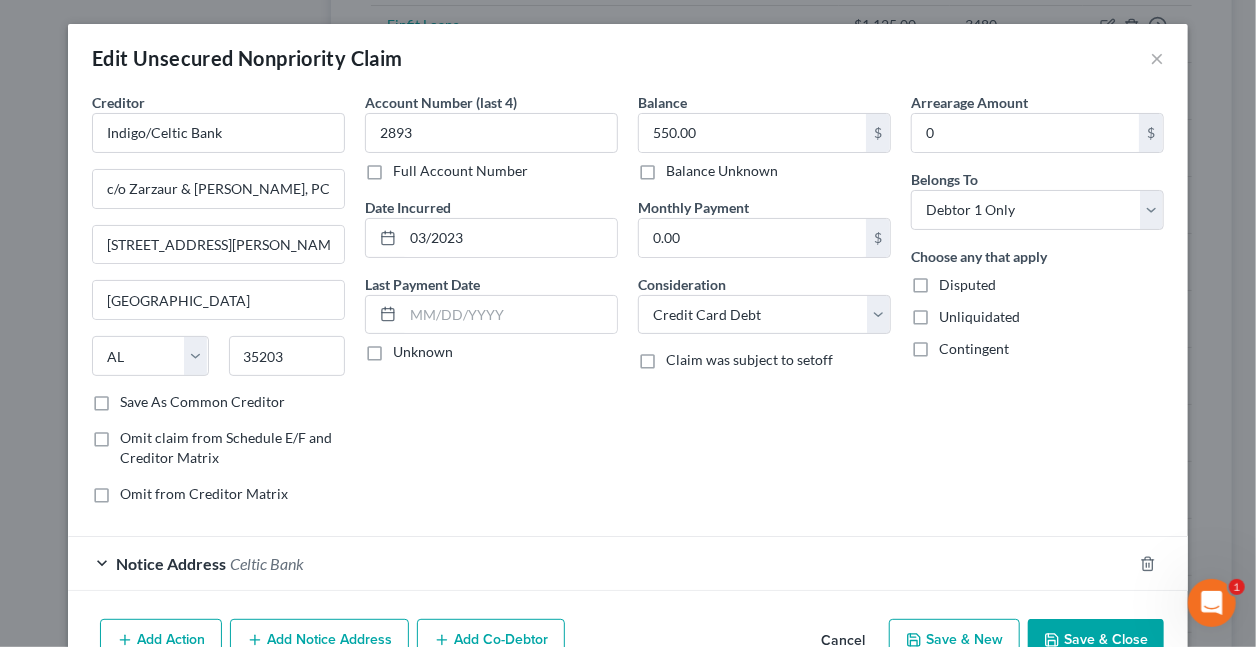 click on "Add Notice Address" at bounding box center [319, 640] 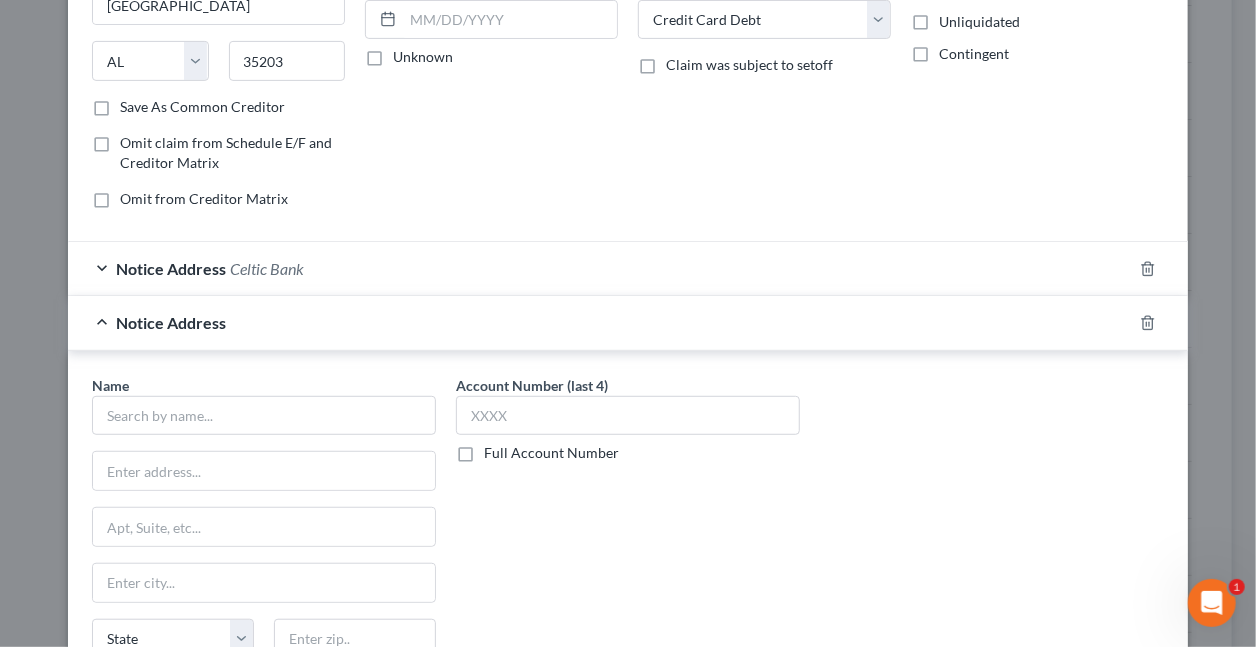scroll, scrollTop: 360, scrollLeft: 0, axis: vertical 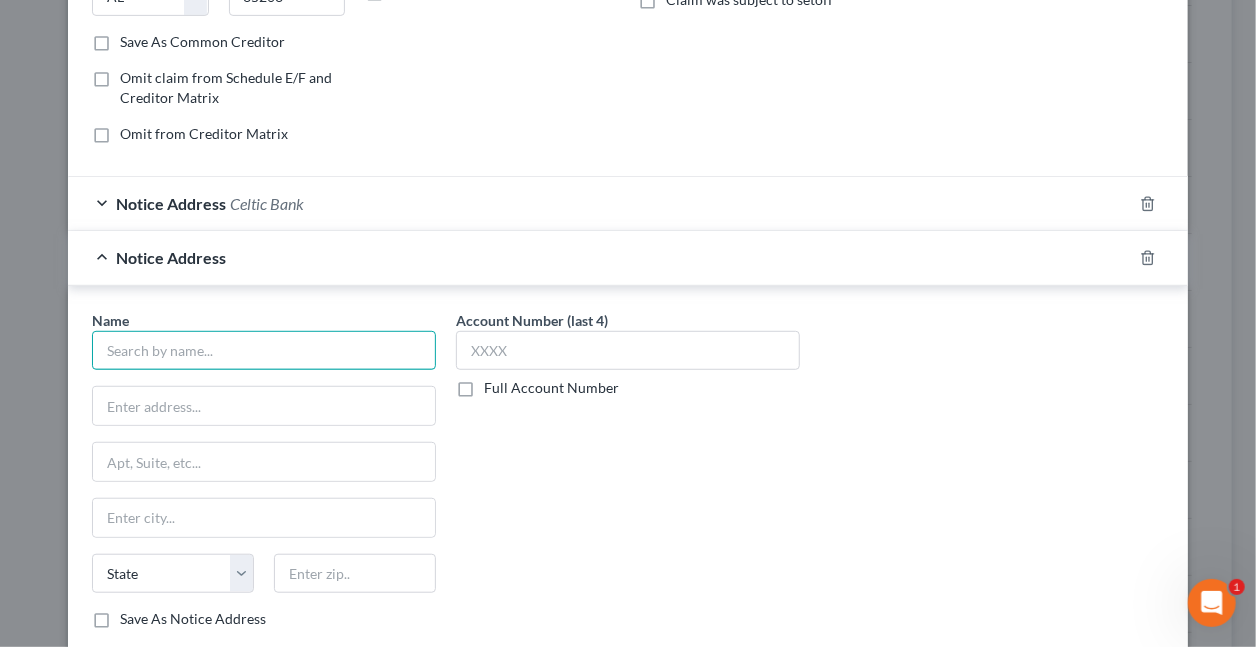 click at bounding box center [264, 351] 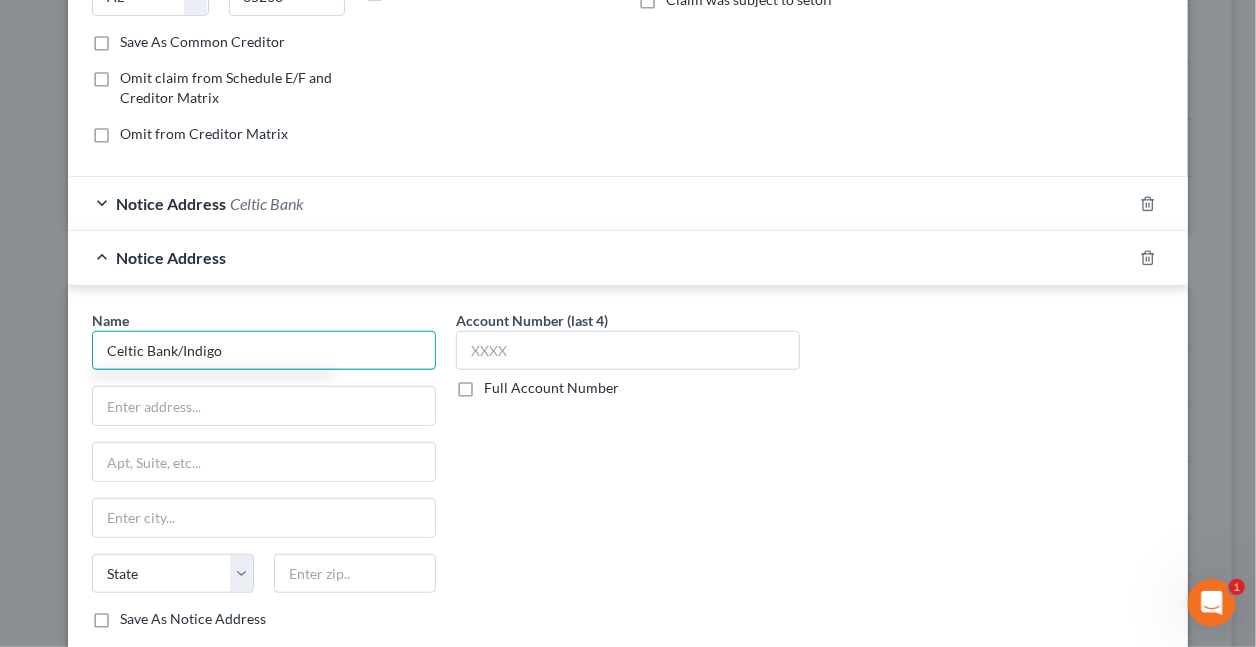 type on "Celtic Bank/Indigo" 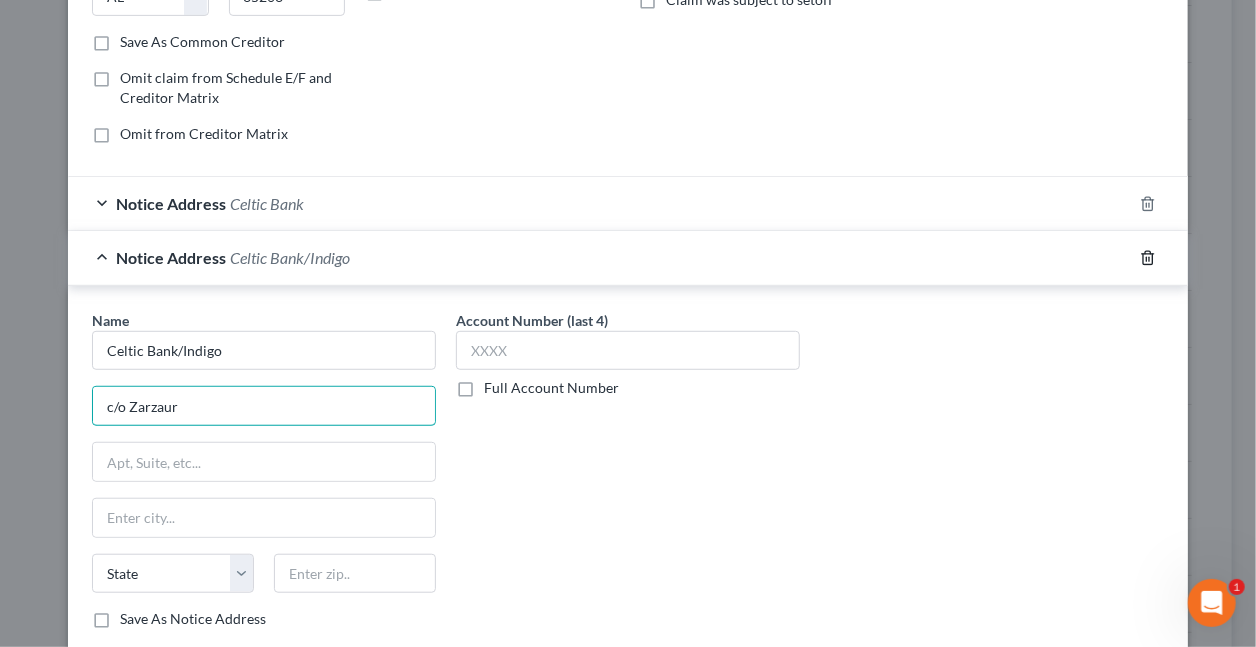 type on "c/o Zarzaur" 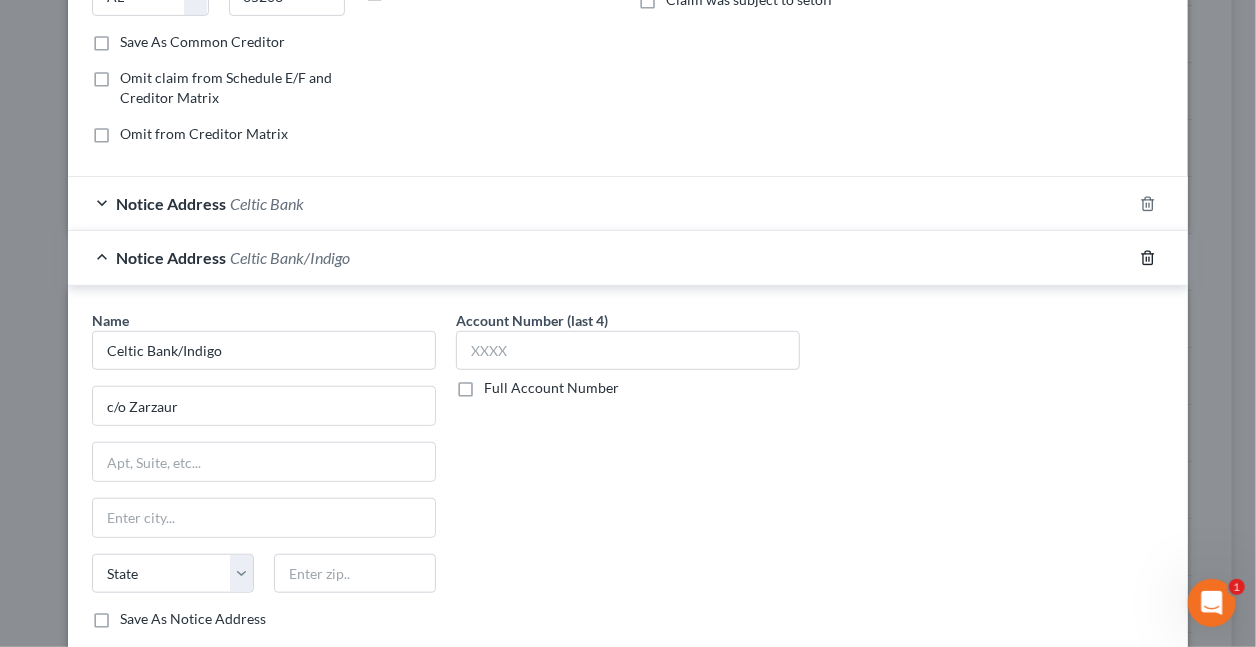 click 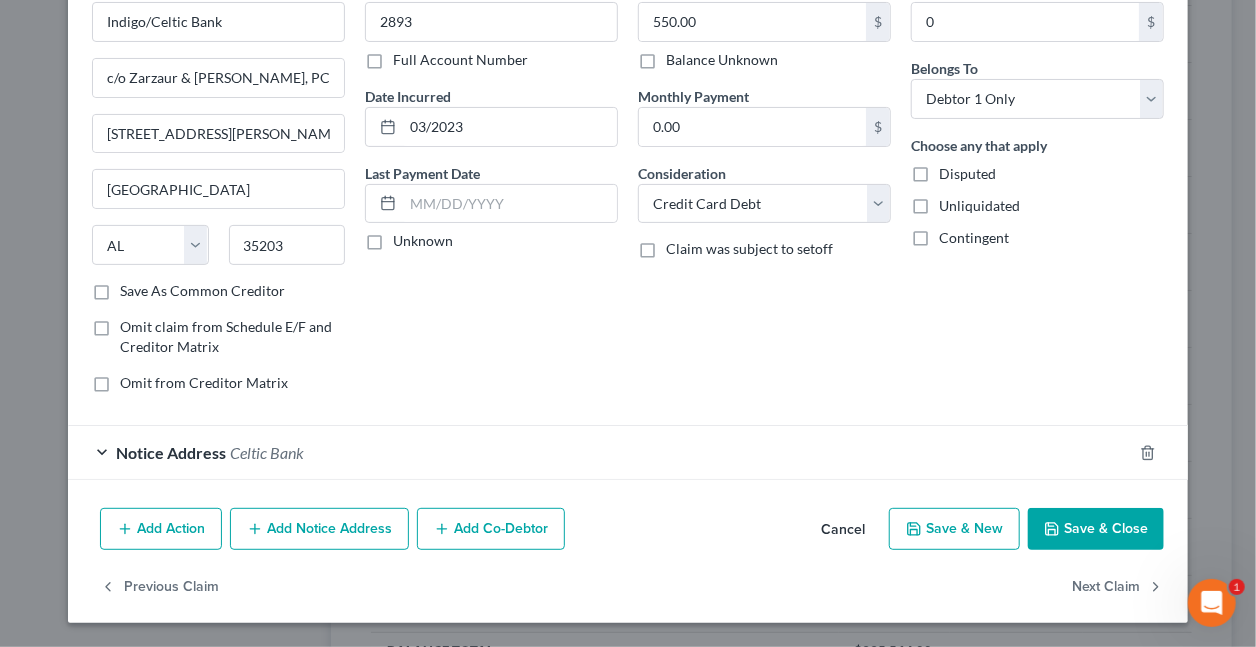 scroll, scrollTop: 108, scrollLeft: 0, axis: vertical 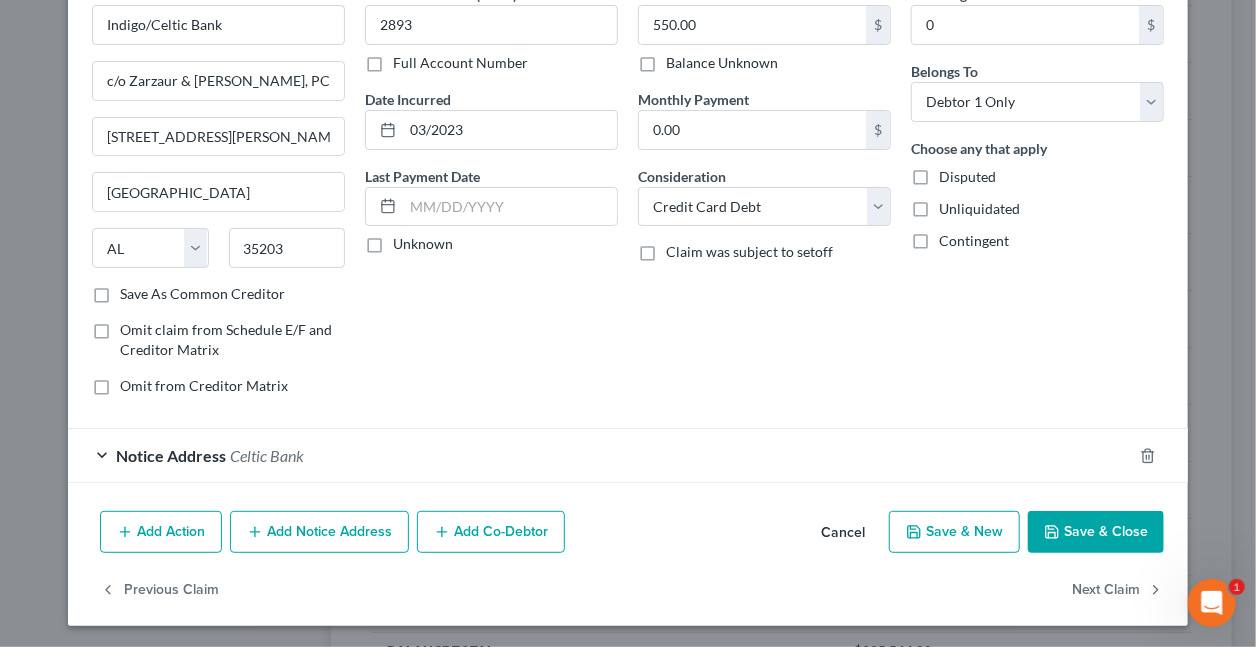 drag, startPoint x: 1068, startPoint y: 530, endPoint x: 1042, endPoint y: 684, distance: 156.17938 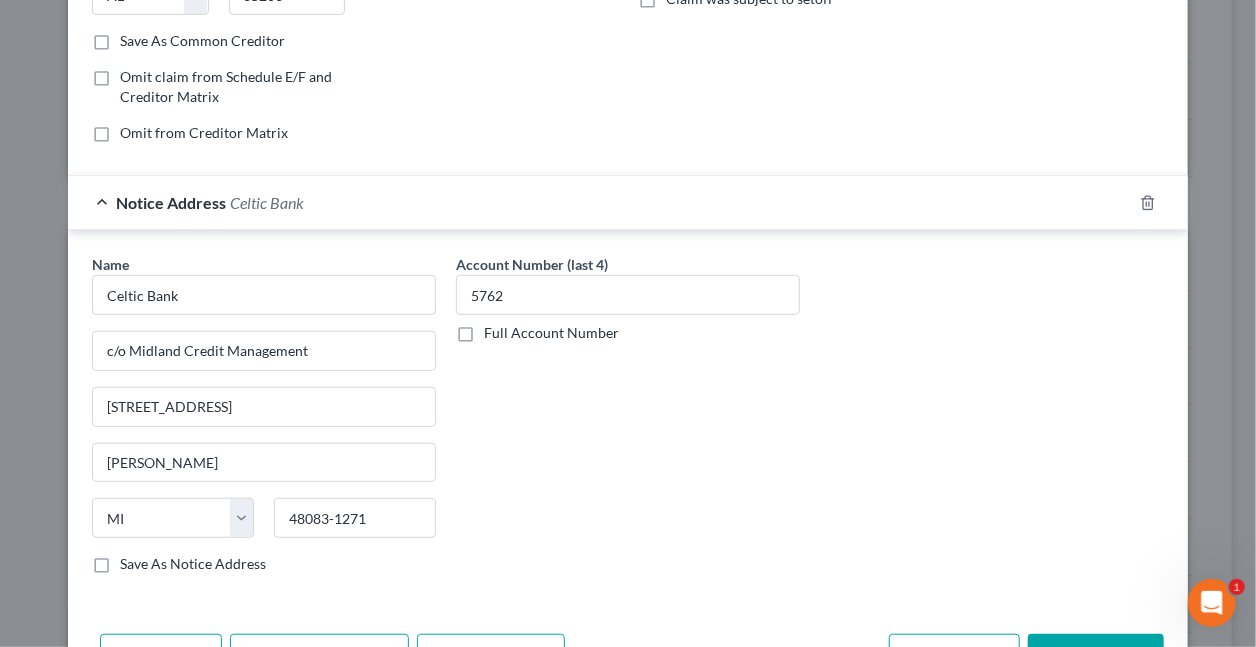 scroll, scrollTop: 481, scrollLeft: 0, axis: vertical 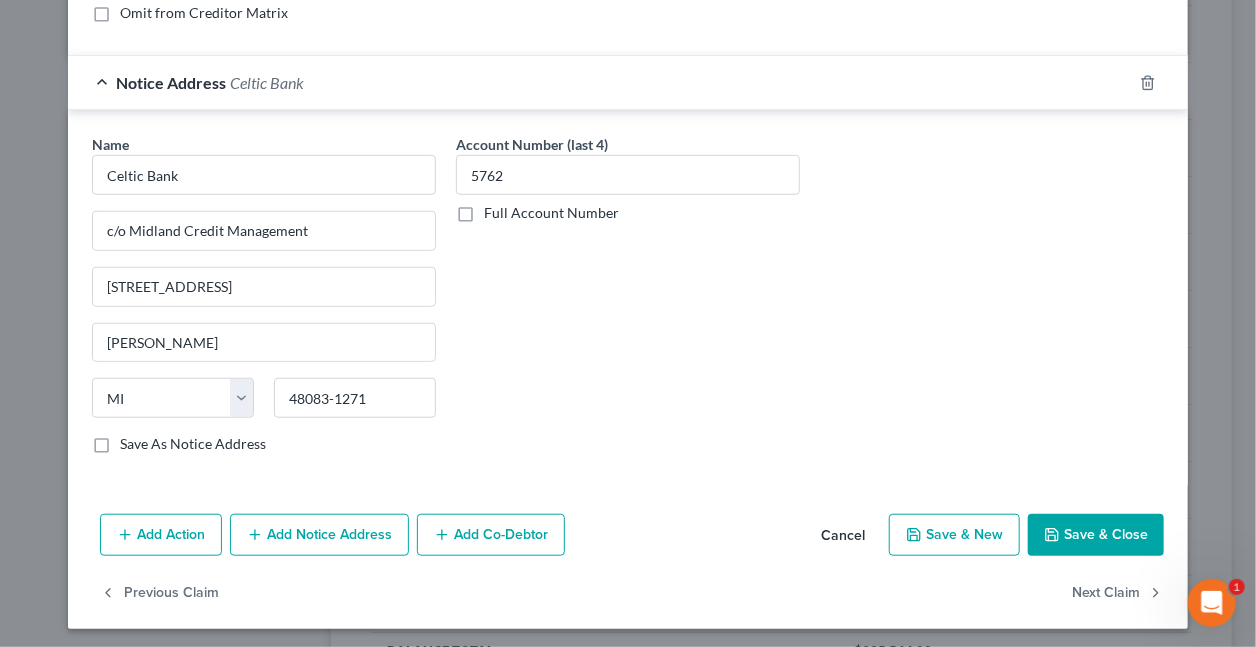 drag, startPoint x: 1098, startPoint y: 526, endPoint x: 564, endPoint y: 226, distance: 612.4998 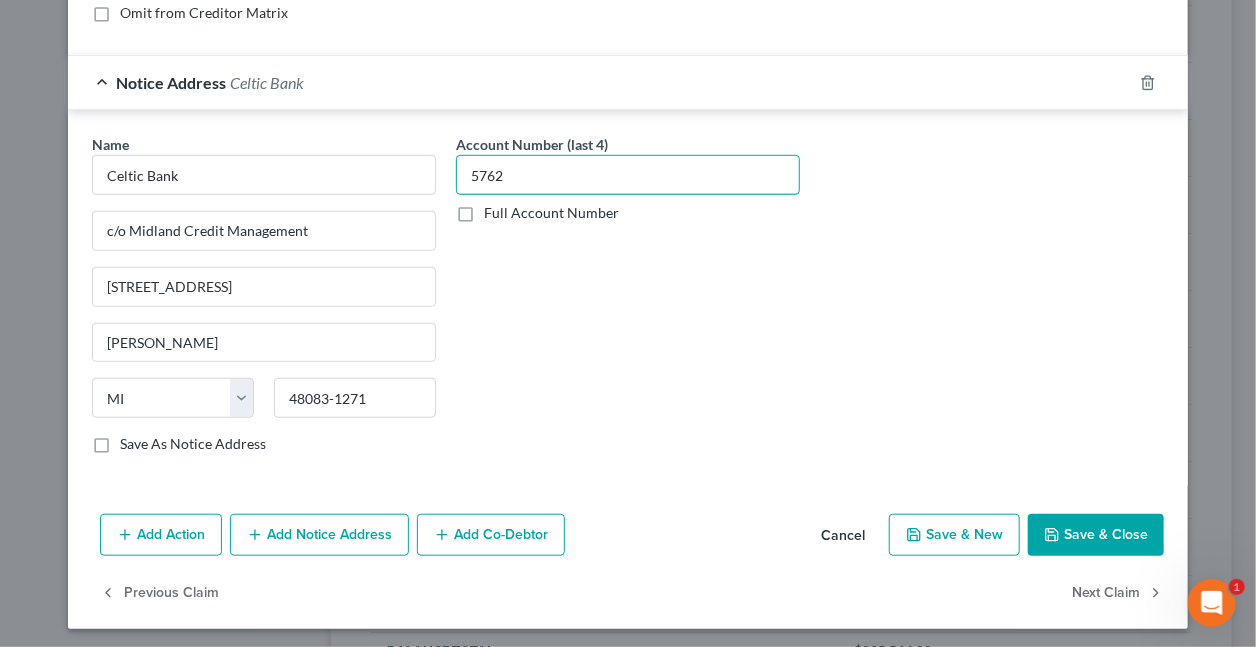 click on "5762" at bounding box center (628, 175) 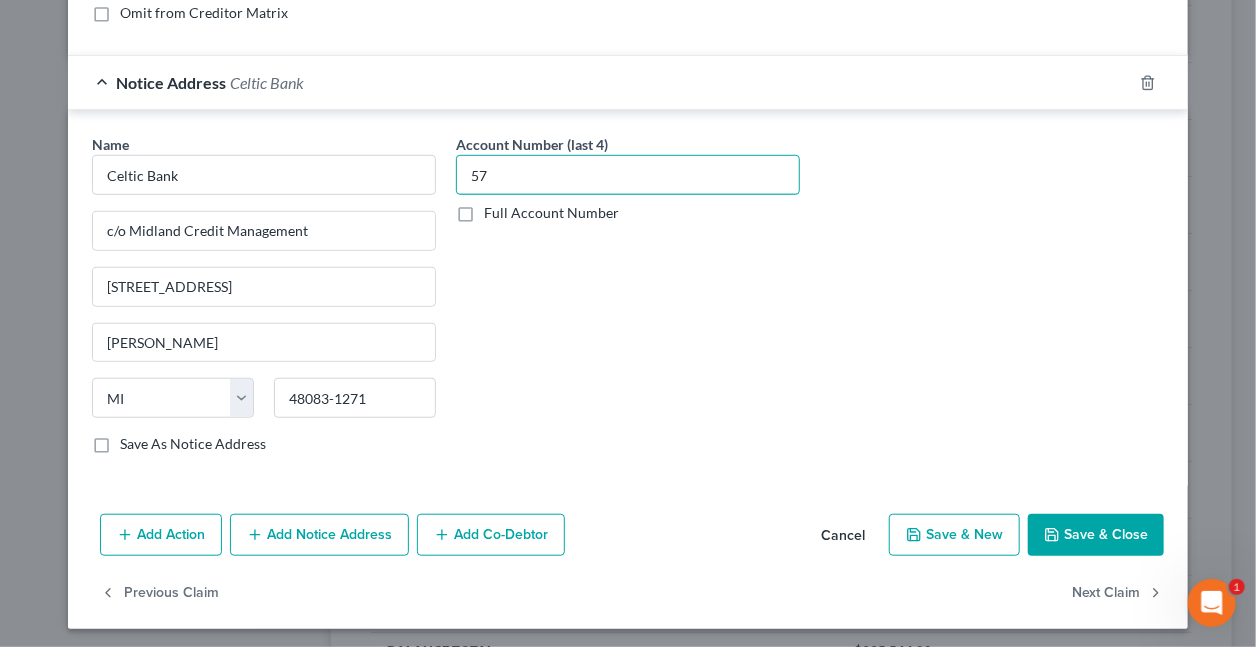 type on "5" 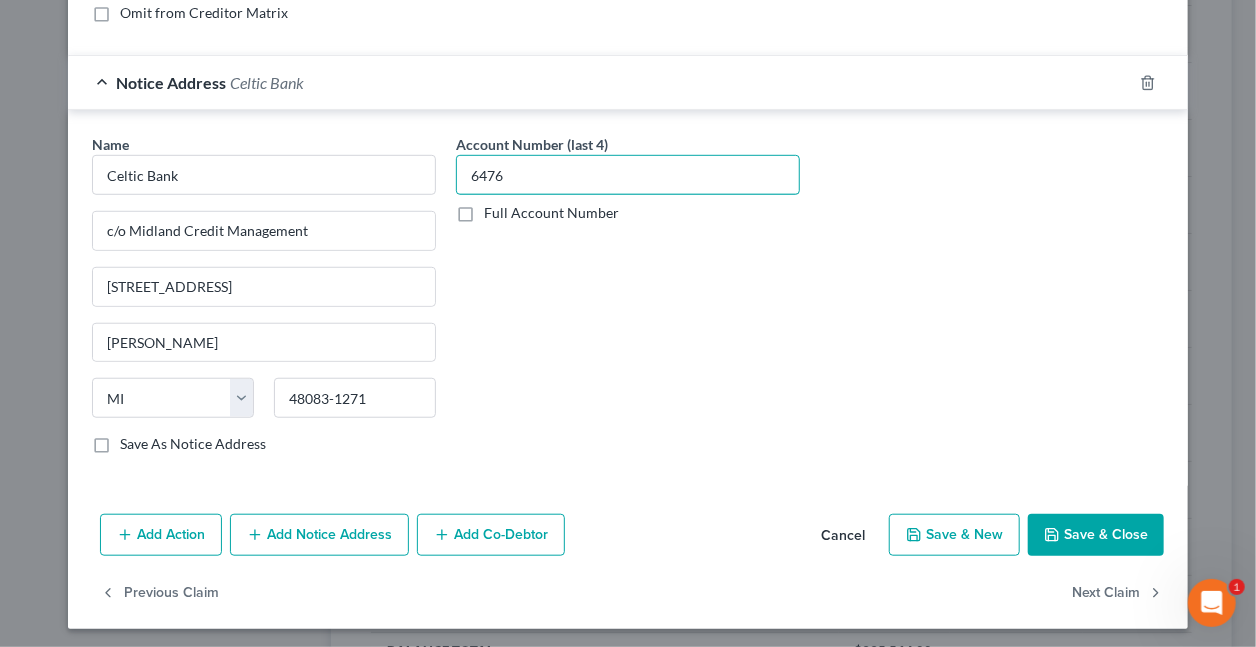 type on "6476" 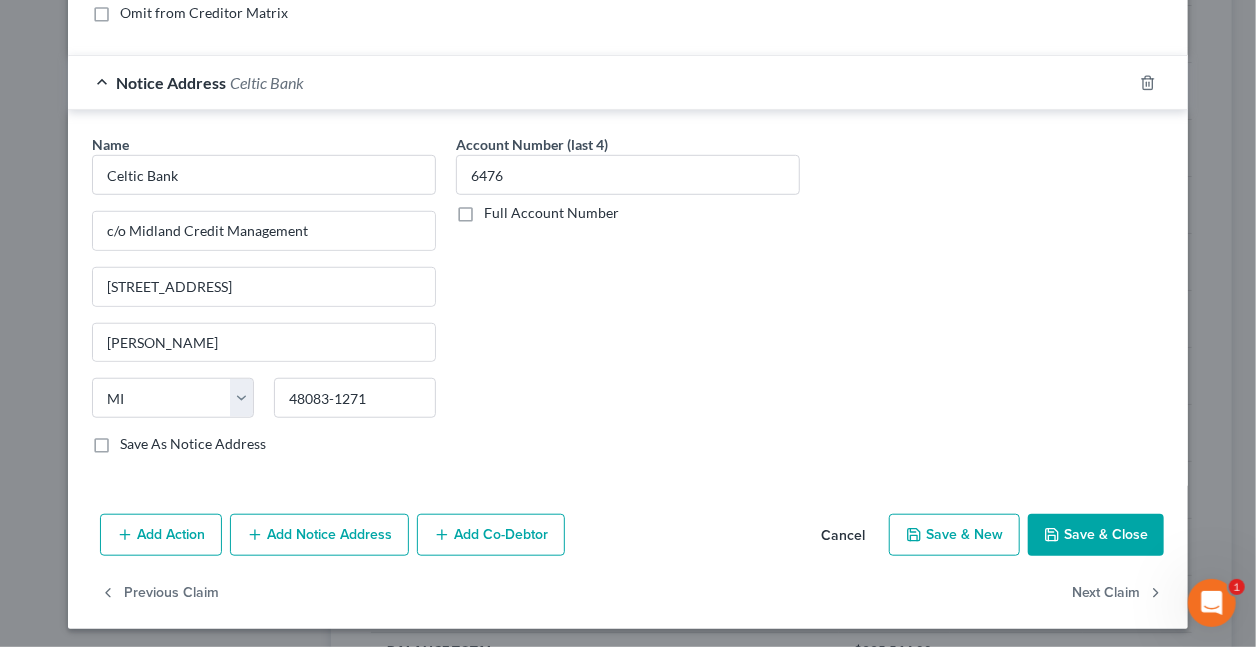 click on "Save & Close" at bounding box center [1096, 535] 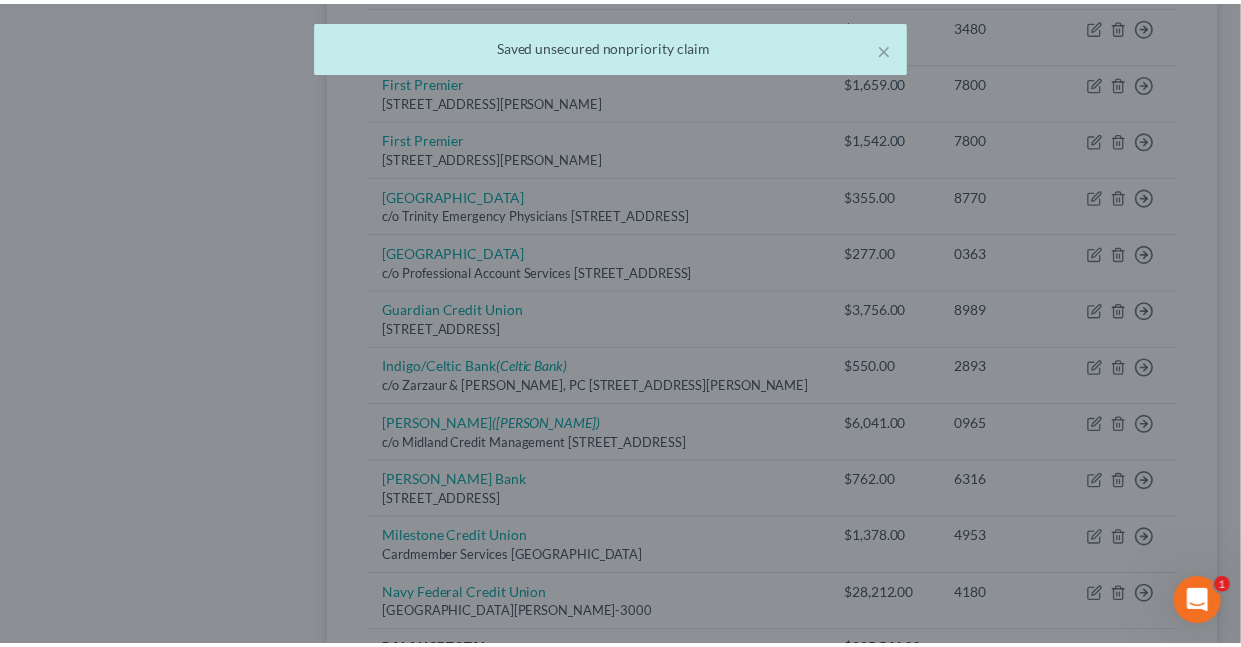 scroll, scrollTop: 0, scrollLeft: 0, axis: both 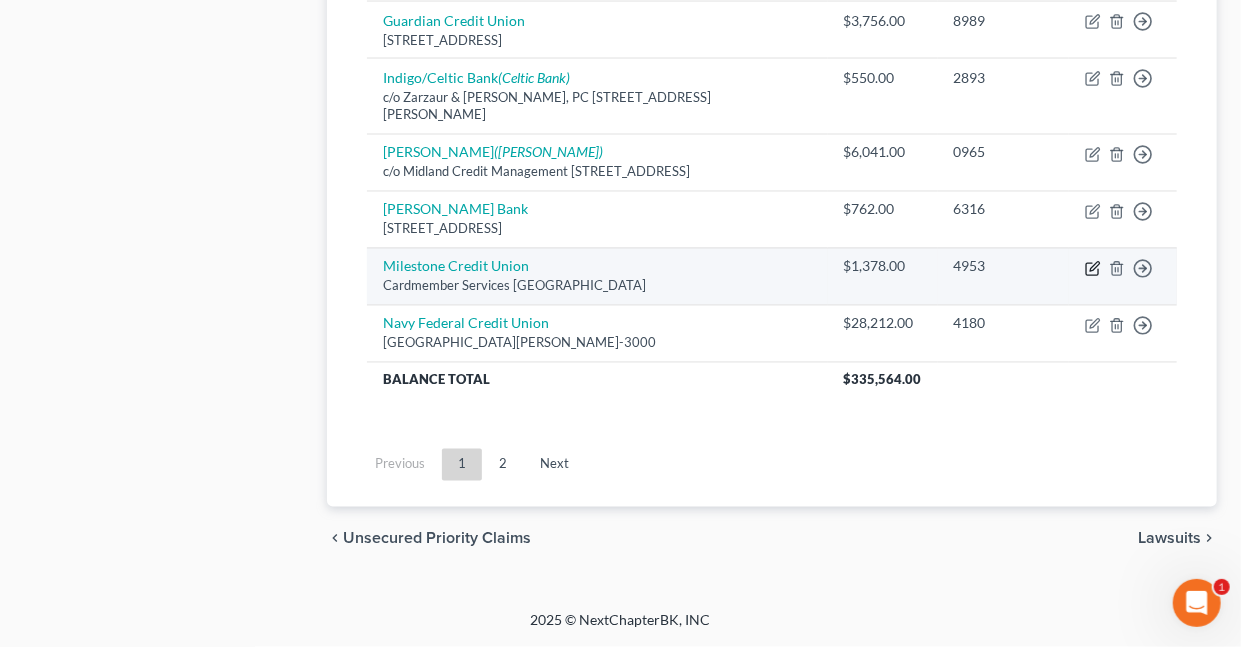 click 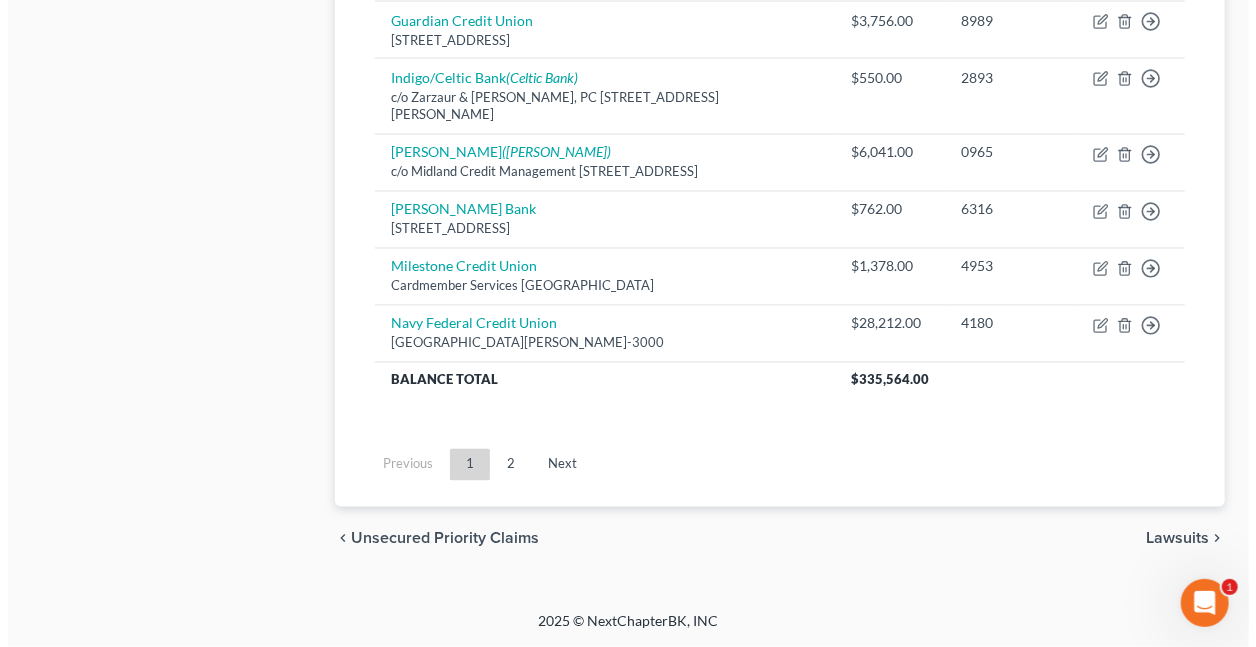scroll, scrollTop: 1687, scrollLeft: 0, axis: vertical 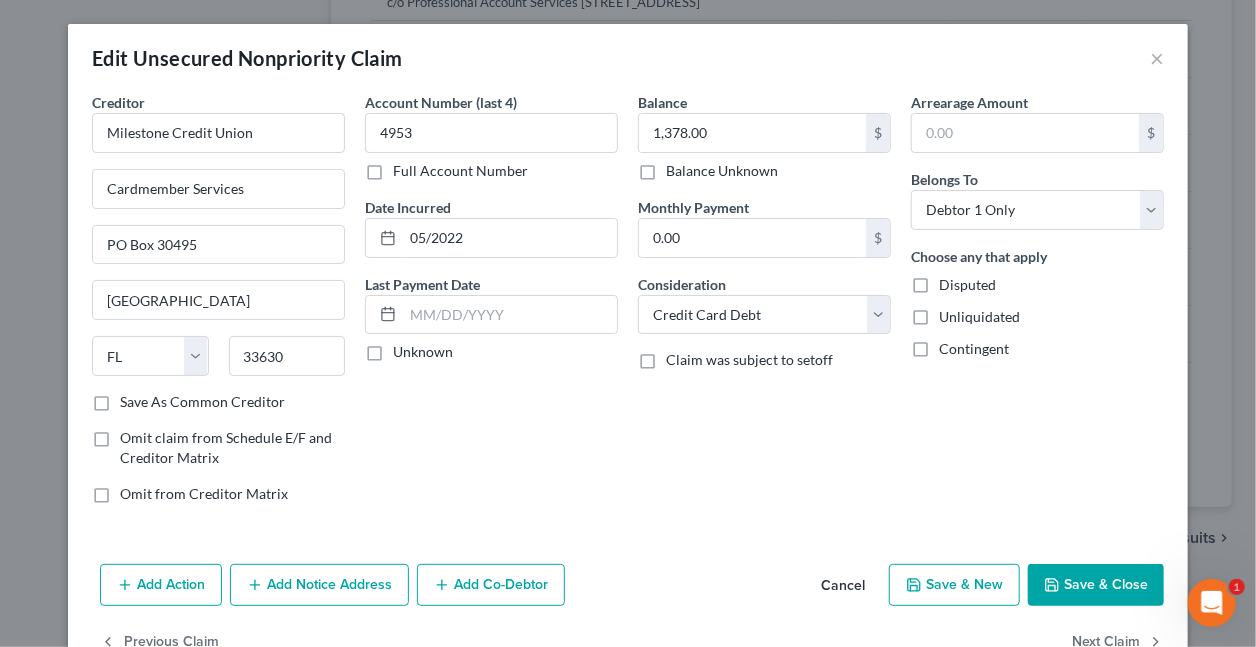 click on "Add Notice Address" at bounding box center [319, 585] 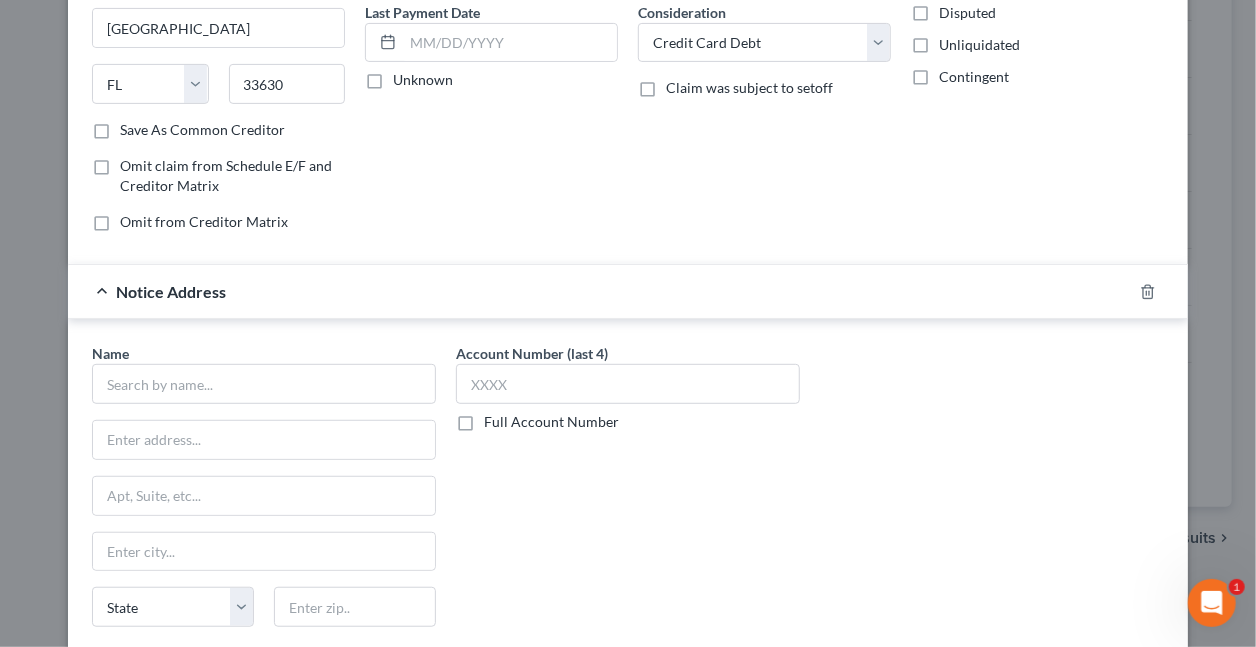 scroll, scrollTop: 277, scrollLeft: 0, axis: vertical 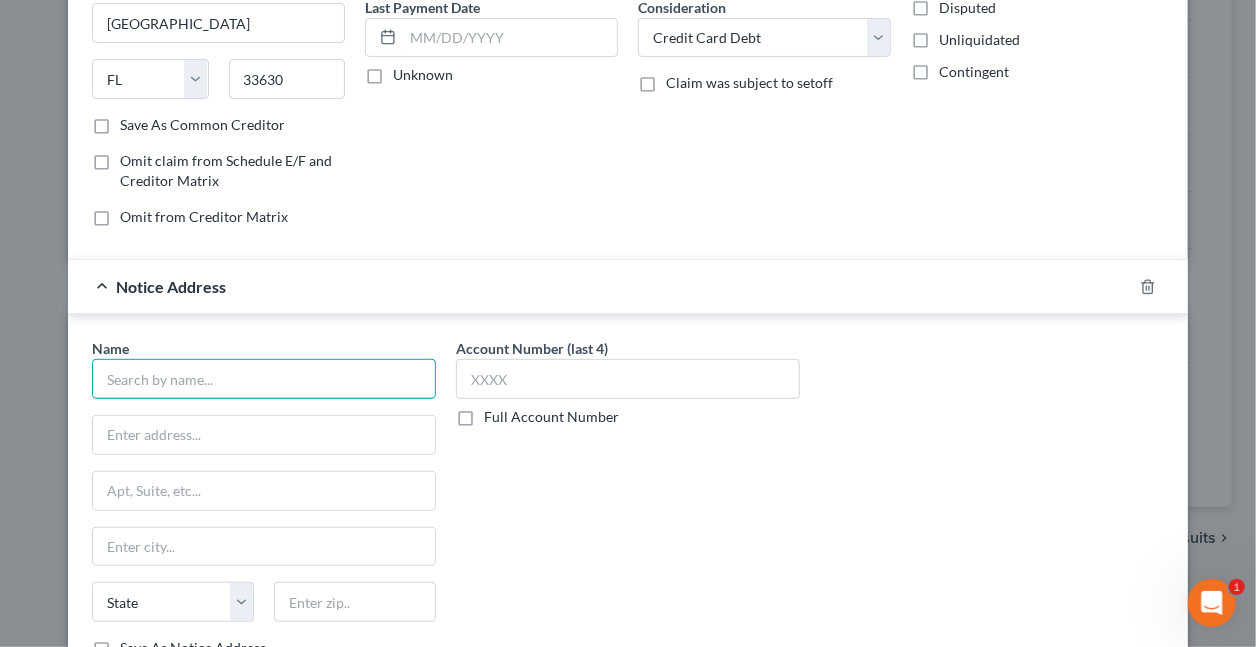 click at bounding box center [264, 379] 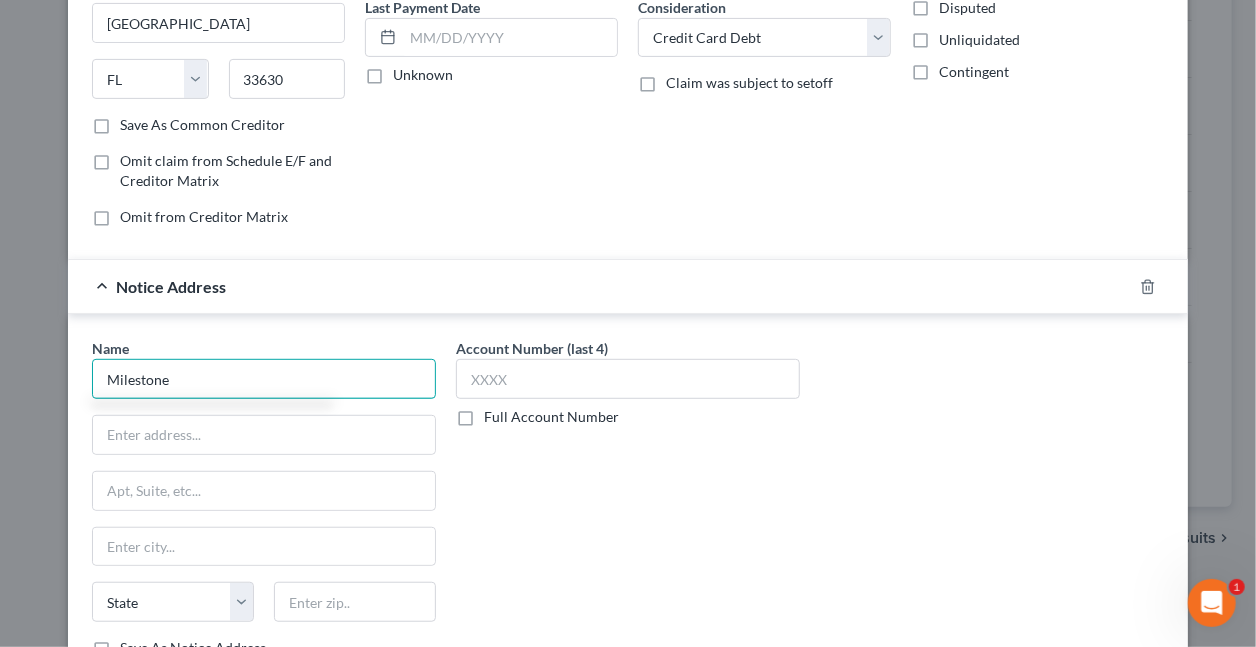 type on "Milestone" 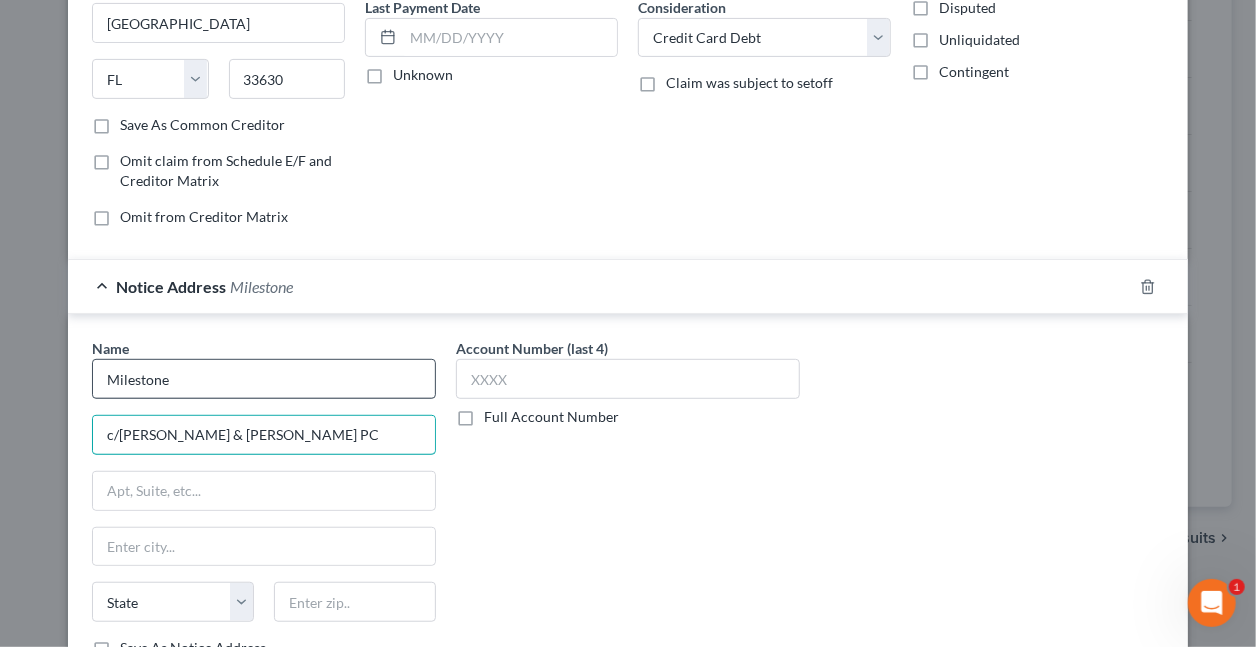 type on "c/[PERSON_NAME] & [PERSON_NAME] PC" 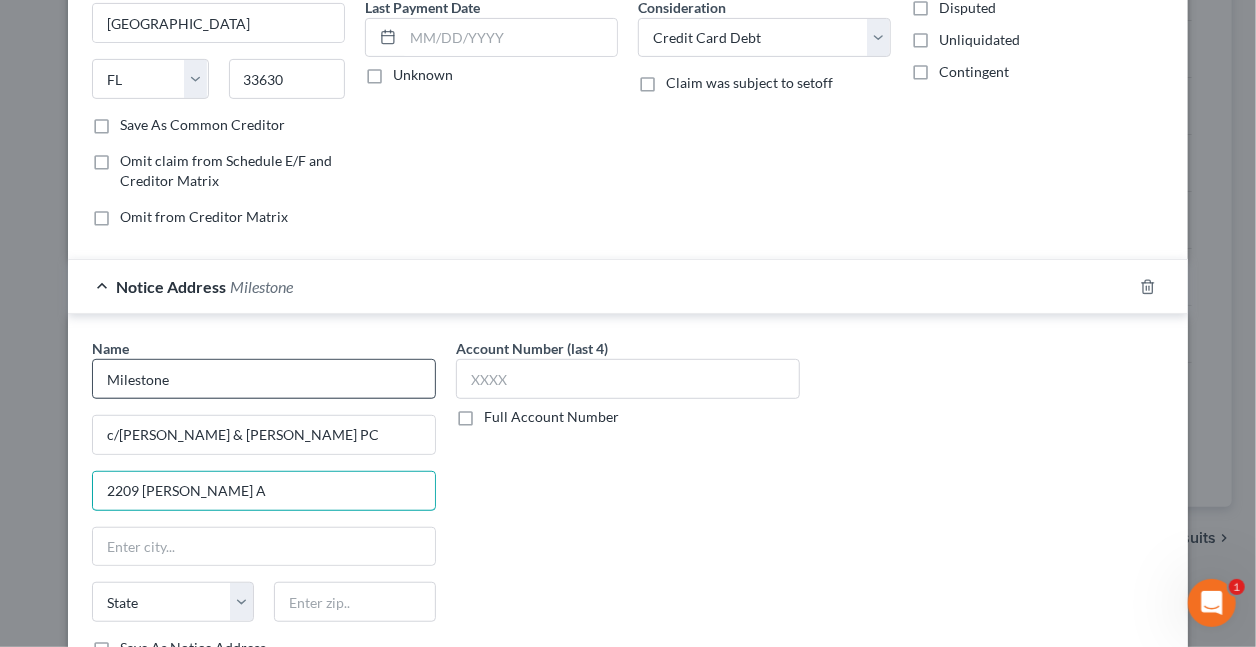 type on "[STREET_ADDRESS][PERSON_NAME]" 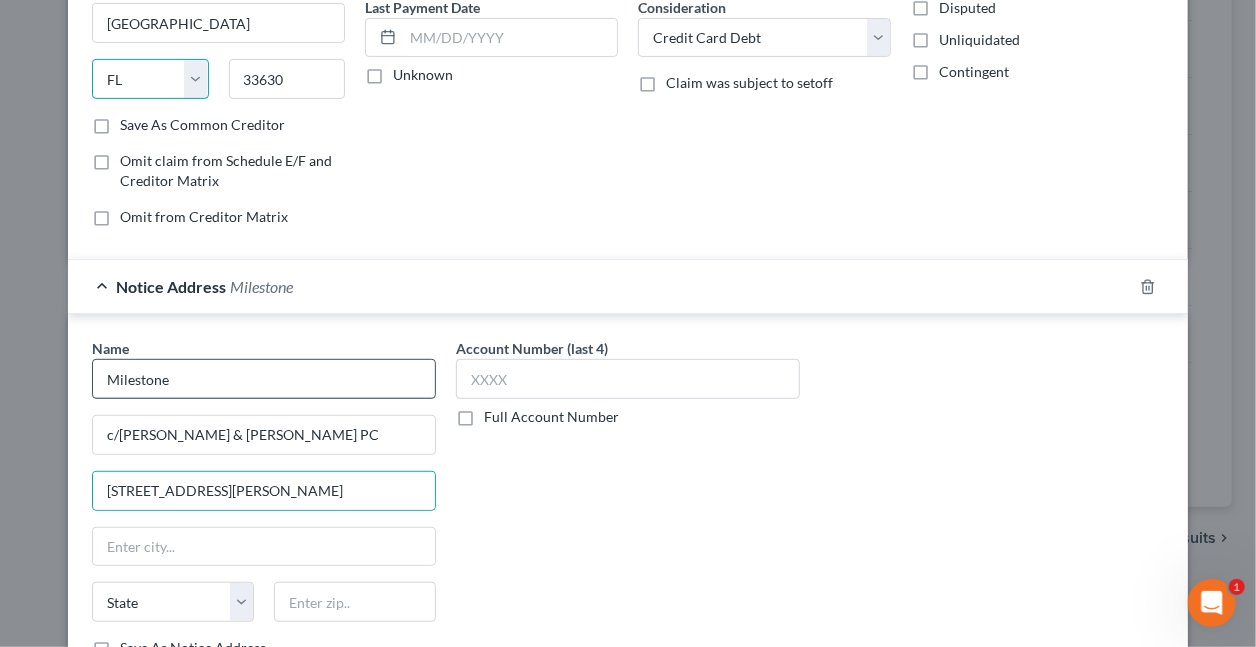 select on "0" 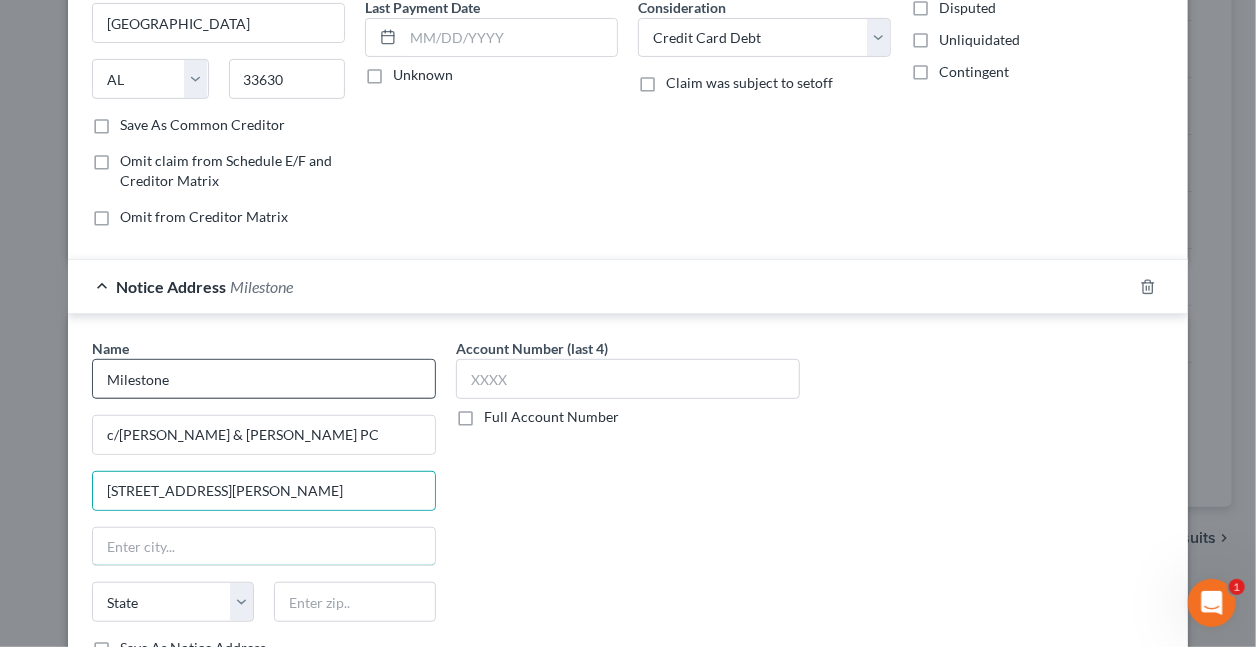 type on "[GEOGRAPHIC_DATA]" 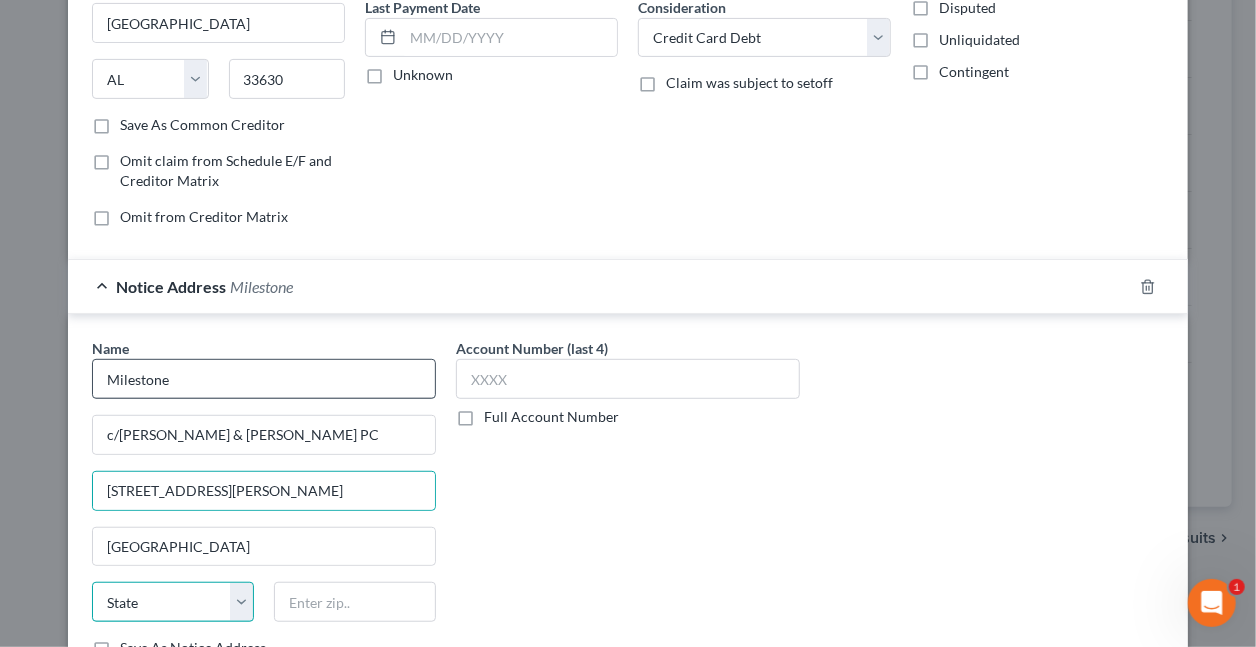 select on "0" 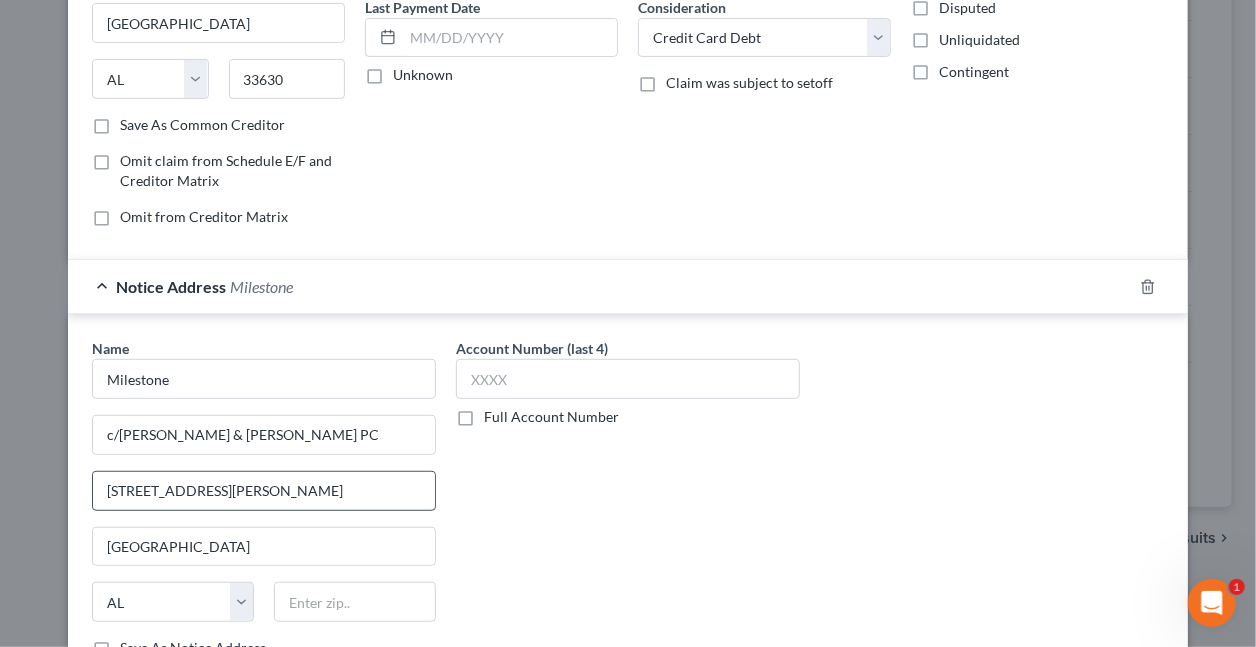 click on "[STREET_ADDRESS][PERSON_NAME]" at bounding box center (264, 491) 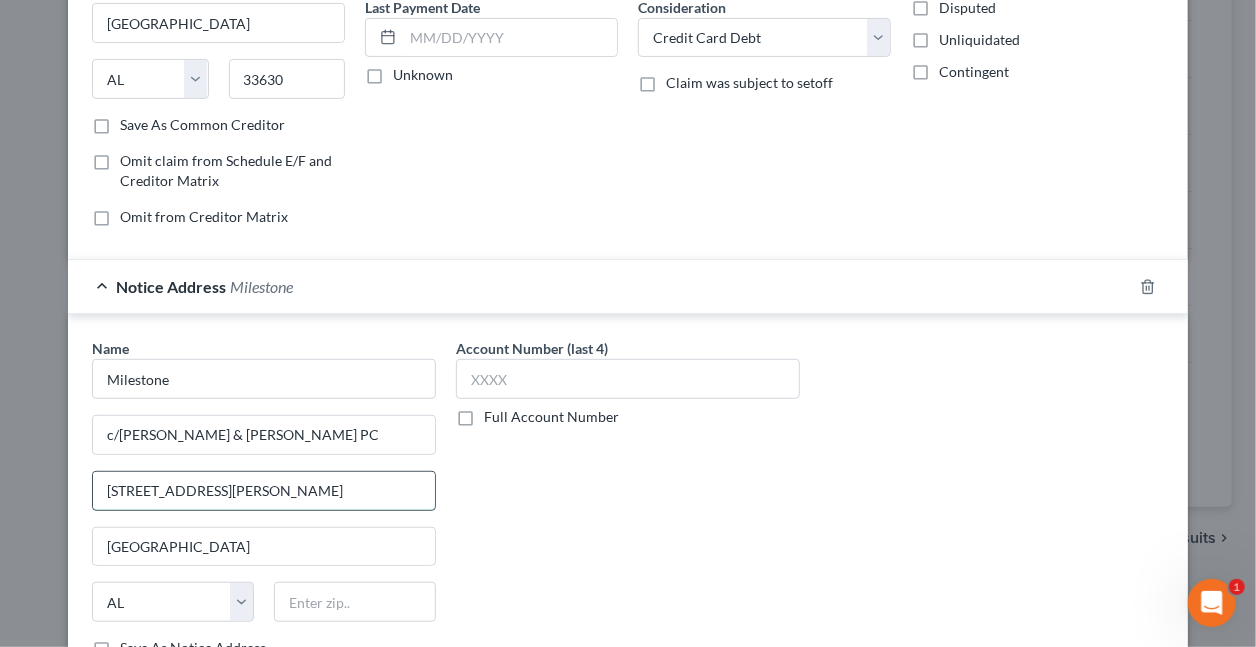 type on "[STREET_ADDRESS][PERSON_NAME]" 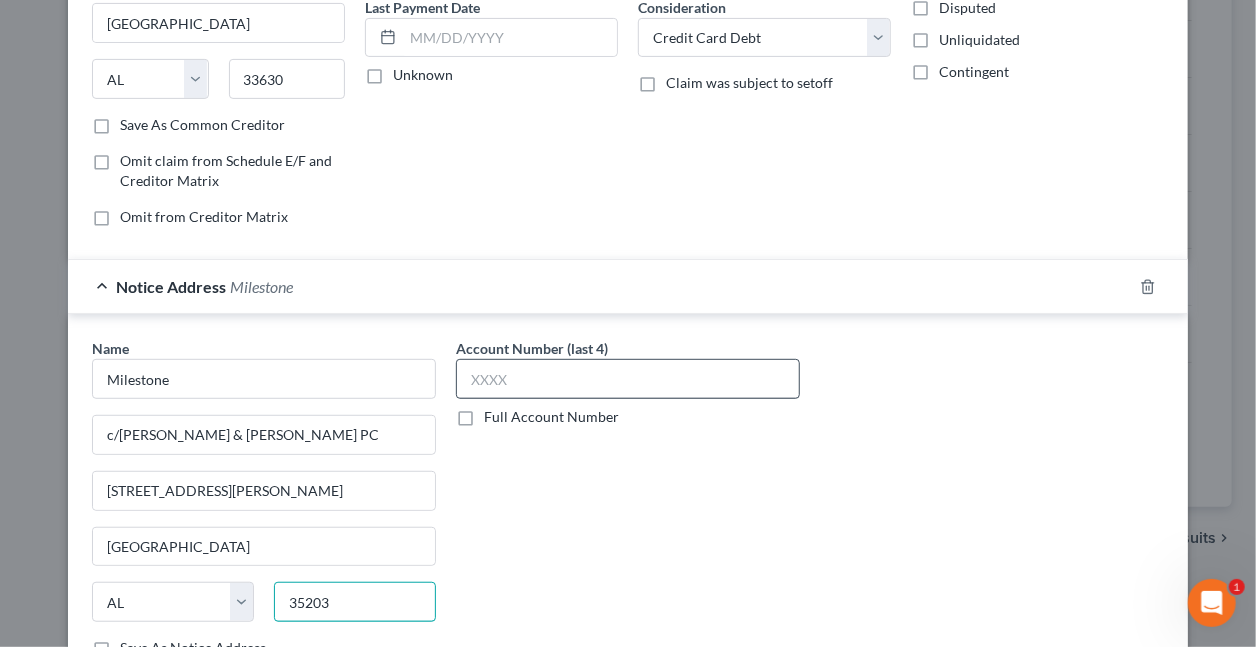 type on "35203" 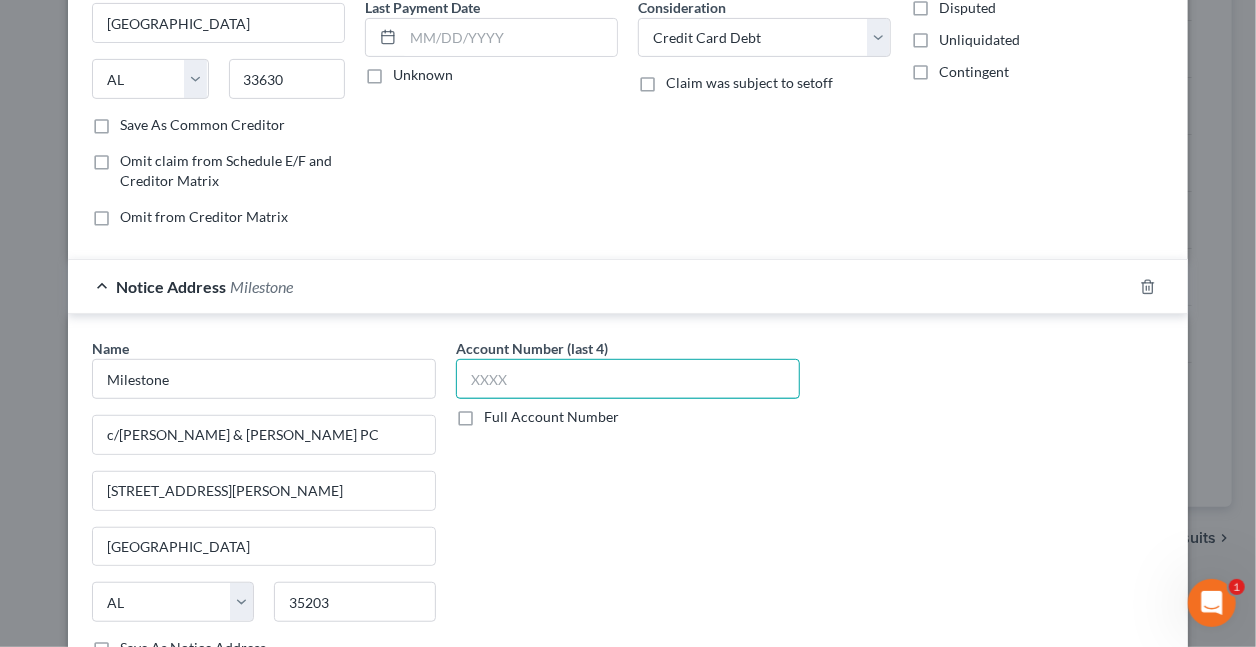 click at bounding box center (628, 379) 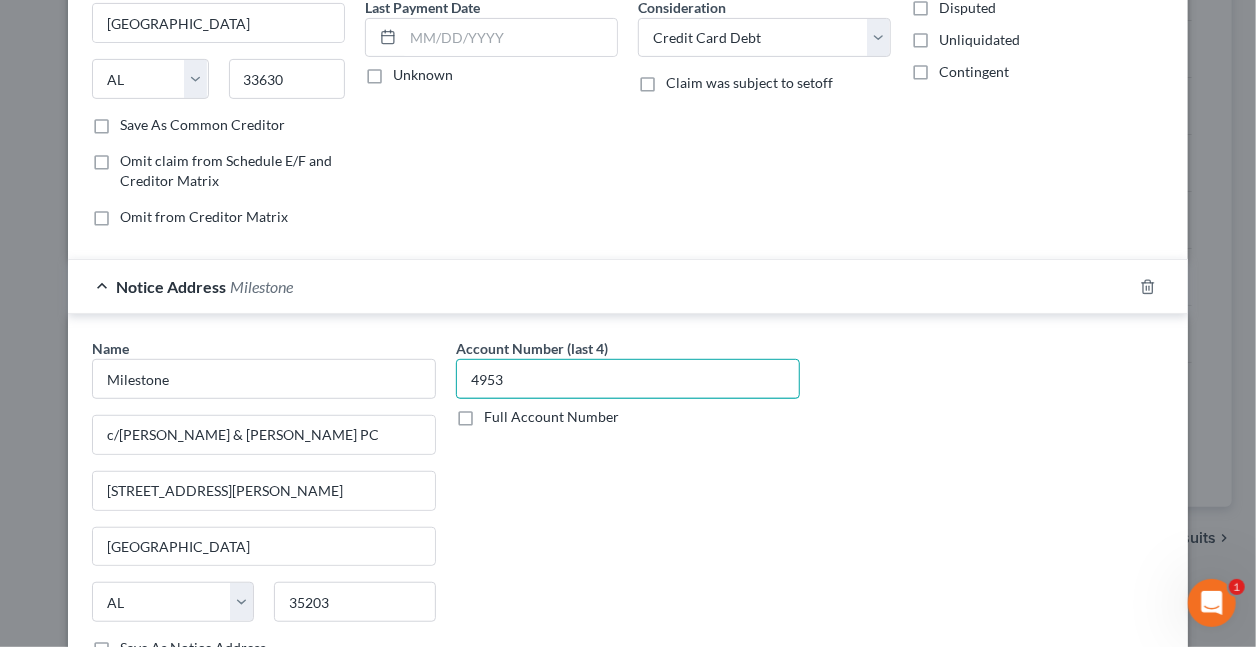type on "4953" 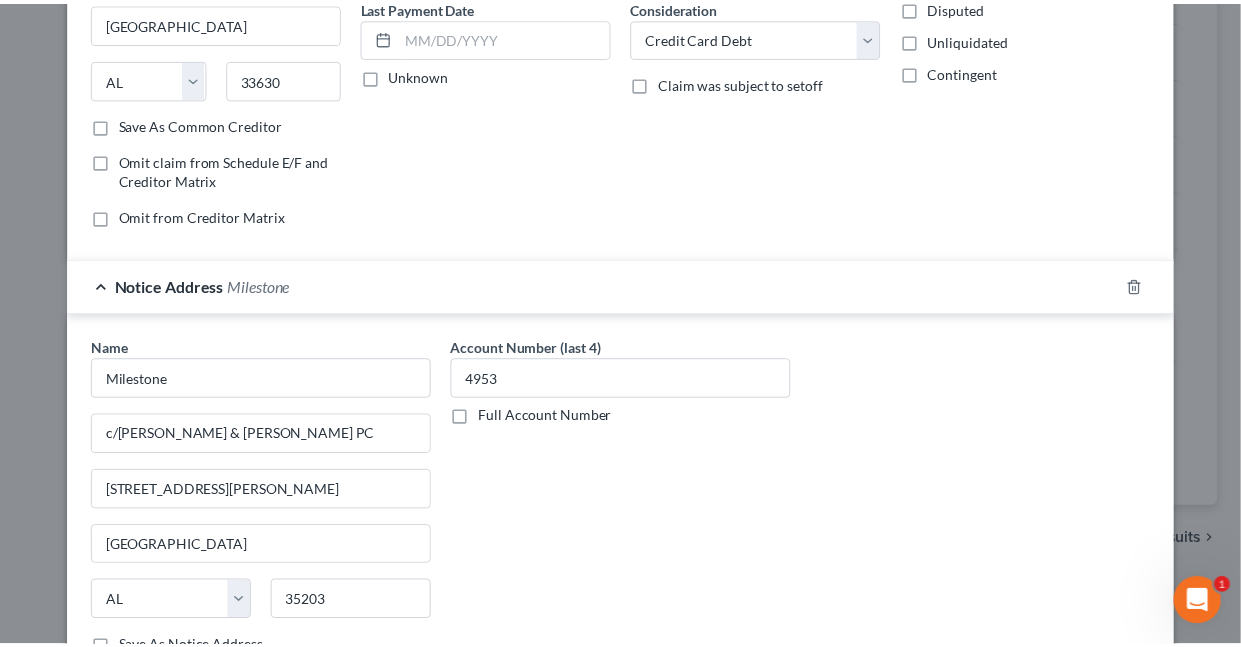 scroll, scrollTop: 481, scrollLeft: 0, axis: vertical 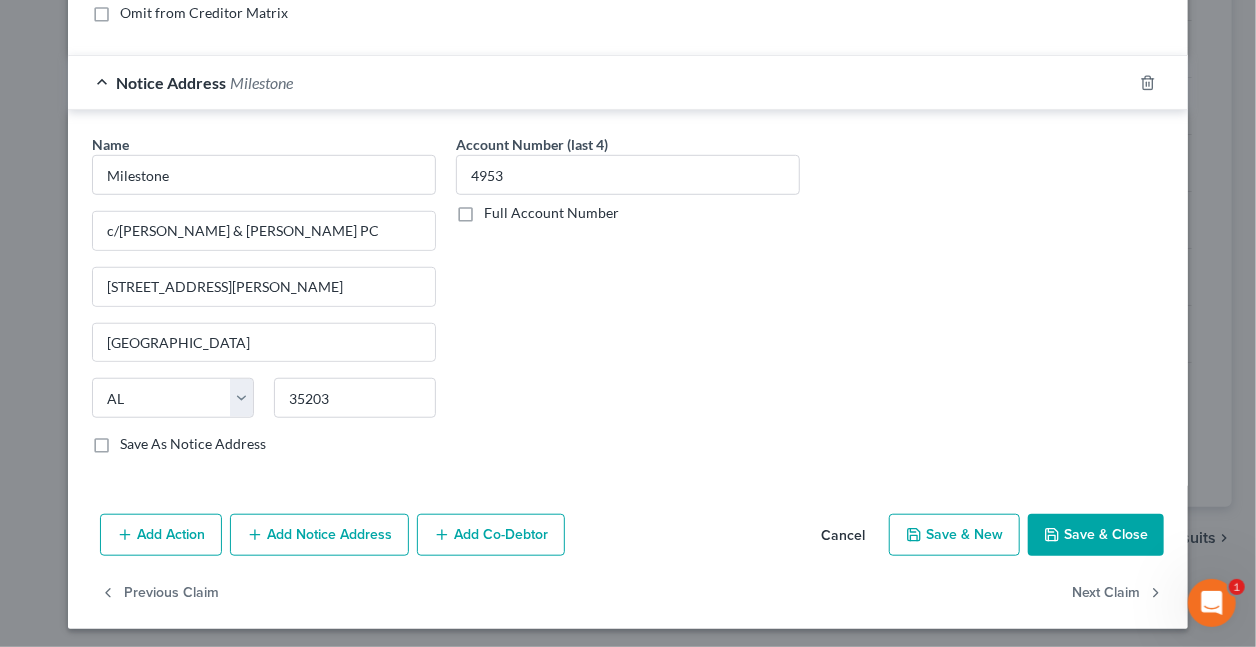 click on "Save & Close" at bounding box center [1096, 535] 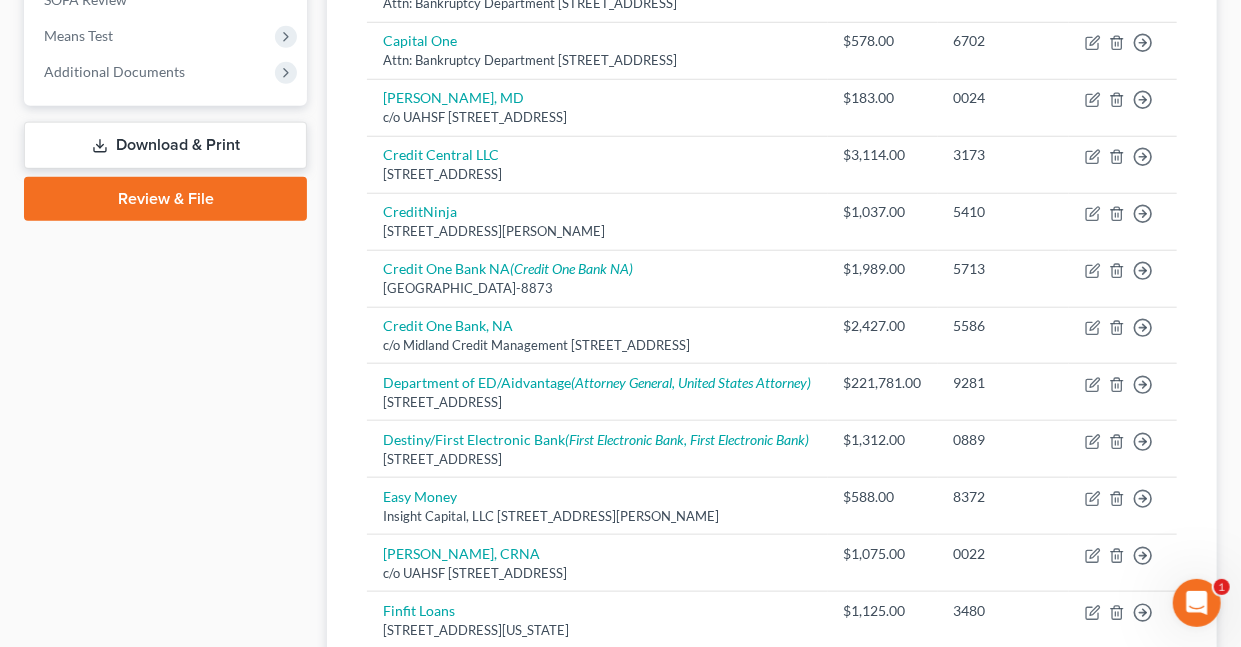 scroll, scrollTop: 772, scrollLeft: 0, axis: vertical 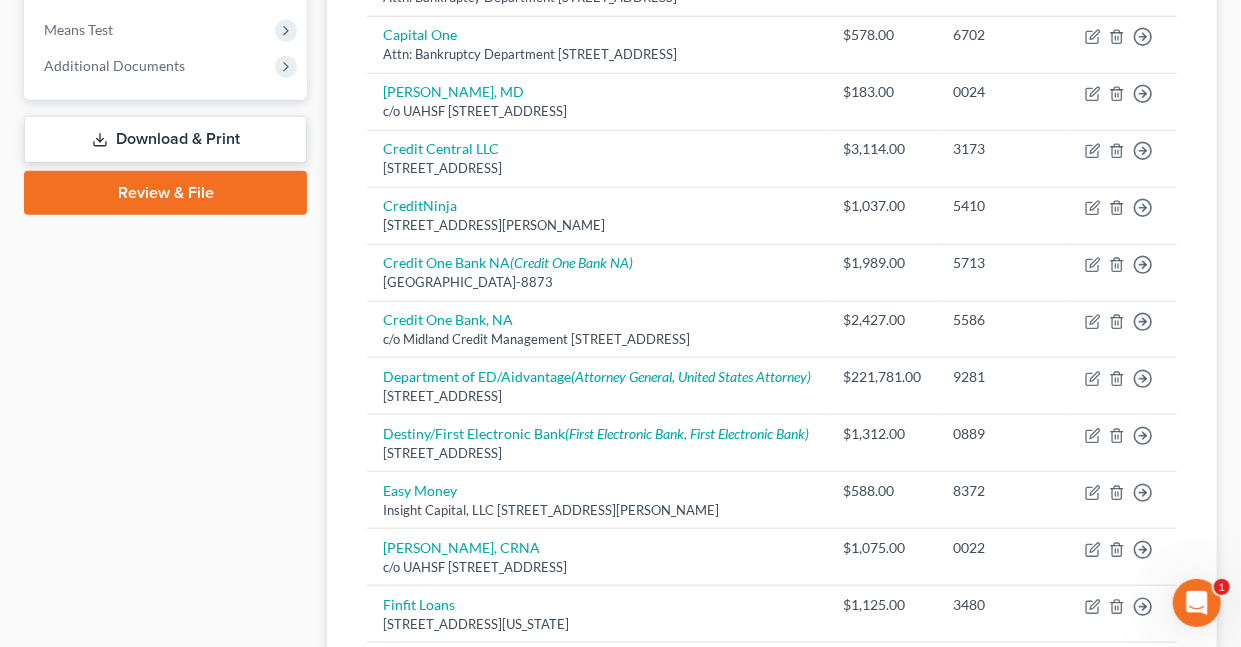 click on "Download & Print" at bounding box center (165, 139) 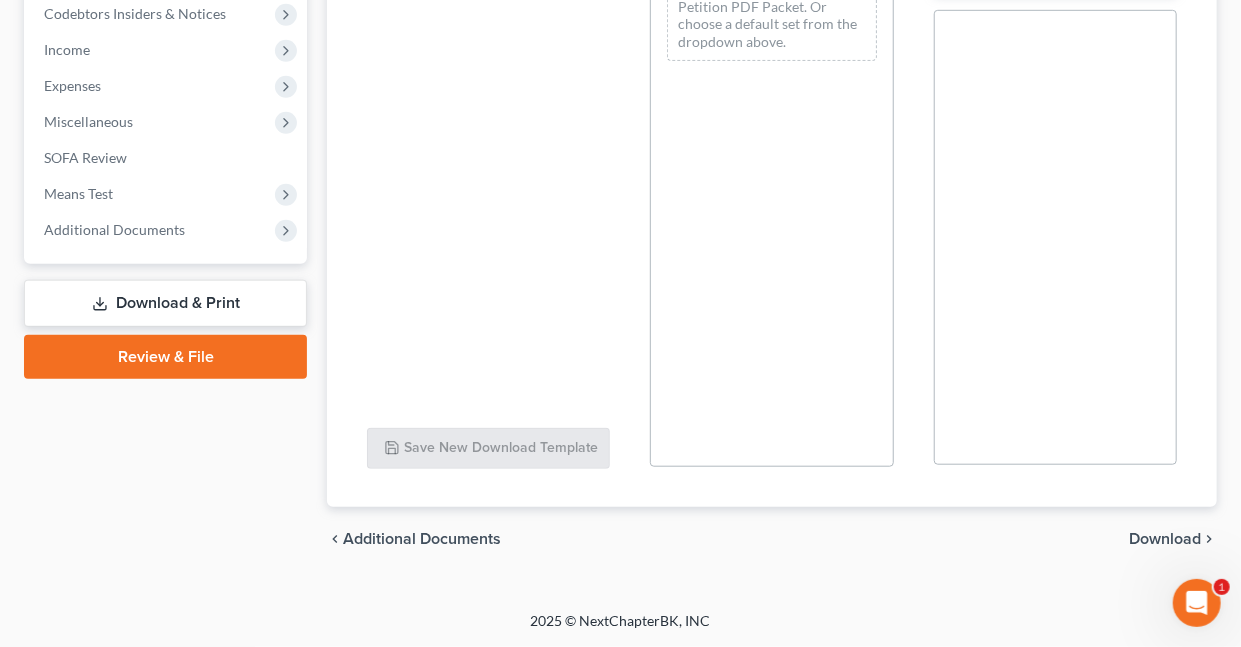 scroll, scrollTop: 0, scrollLeft: 0, axis: both 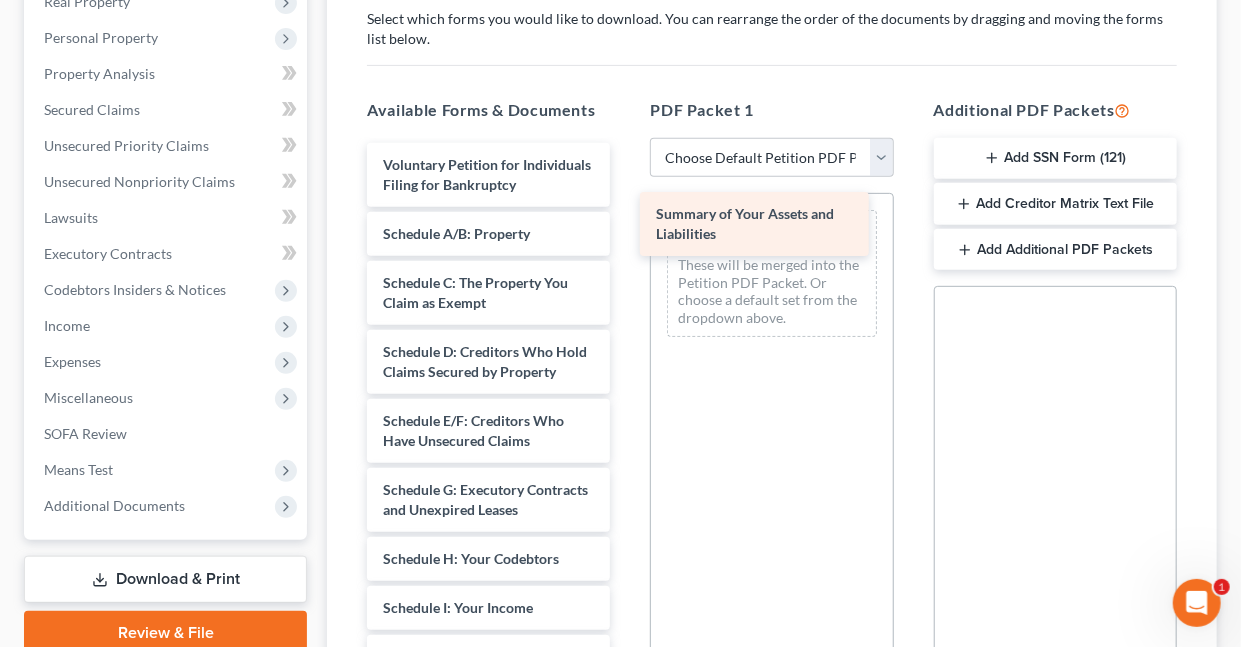 drag, startPoint x: 418, startPoint y: 257, endPoint x: 691, endPoint y: 219, distance: 275.632 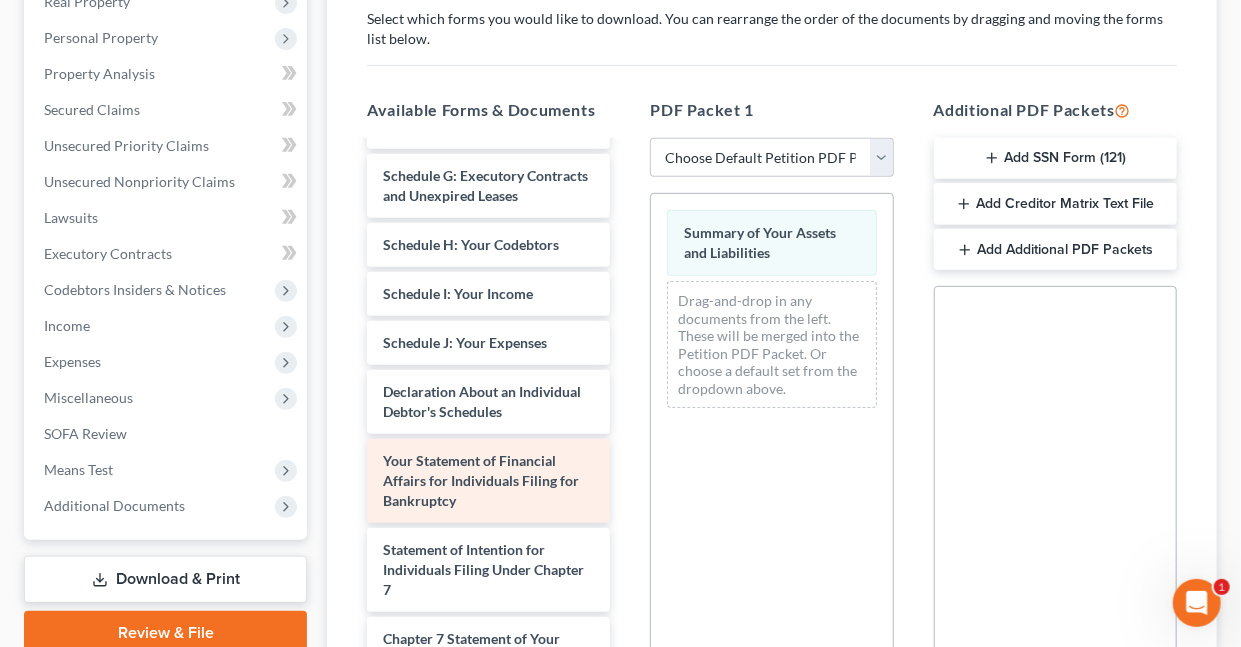 scroll, scrollTop: 316, scrollLeft: 0, axis: vertical 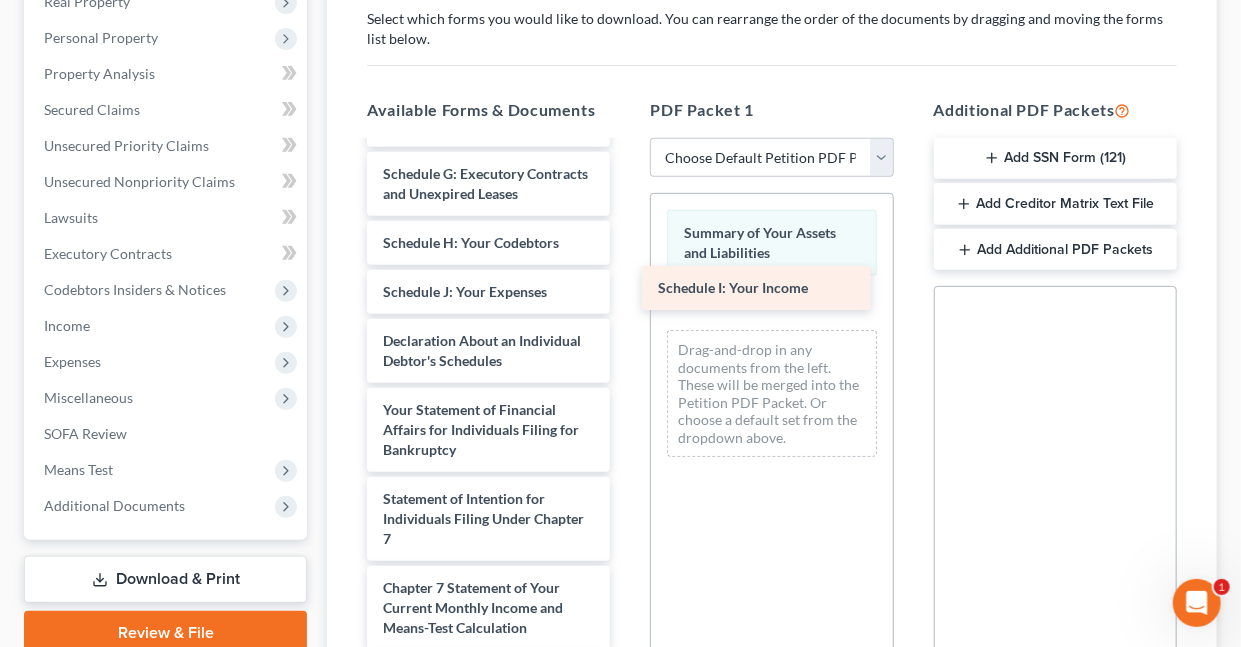 drag, startPoint x: 454, startPoint y: 346, endPoint x: 729, endPoint y: 285, distance: 281.68423 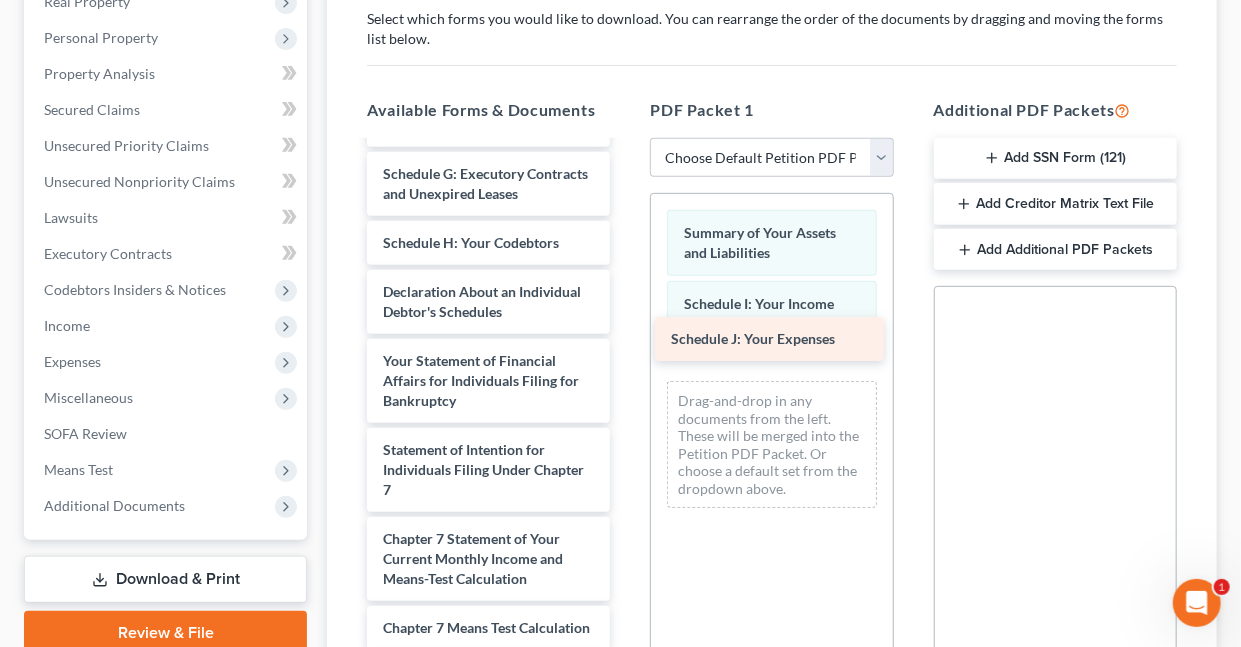 drag, startPoint x: 452, startPoint y: 351, endPoint x: 740, endPoint y: 341, distance: 288.17355 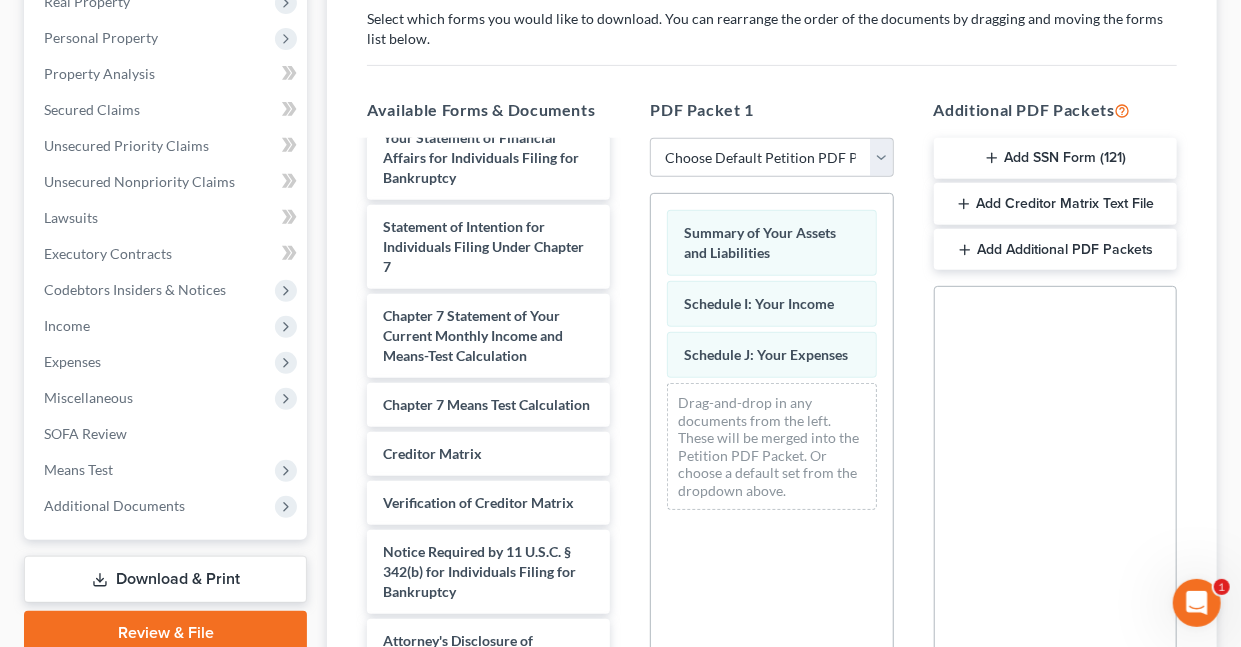 scroll, scrollTop: 618, scrollLeft: 0, axis: vertical 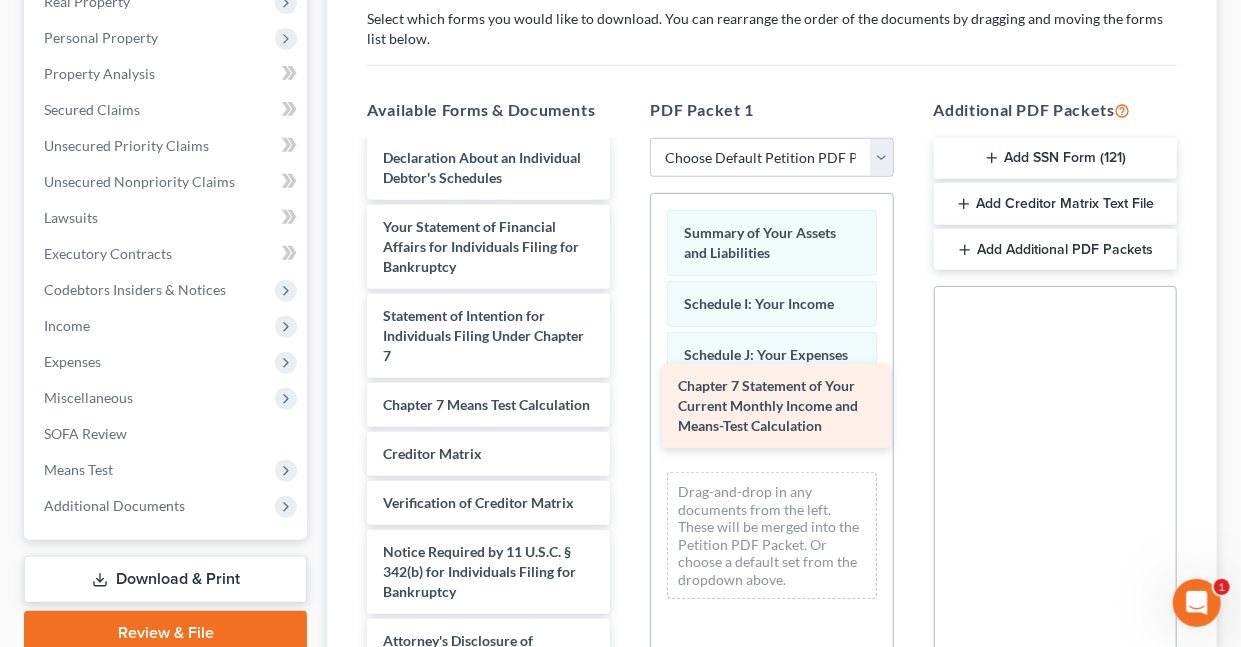 drag, startPoint x: 408, startPoint y: 323, endPoint x: 703, endPoint y: 415, distance: 309.01294 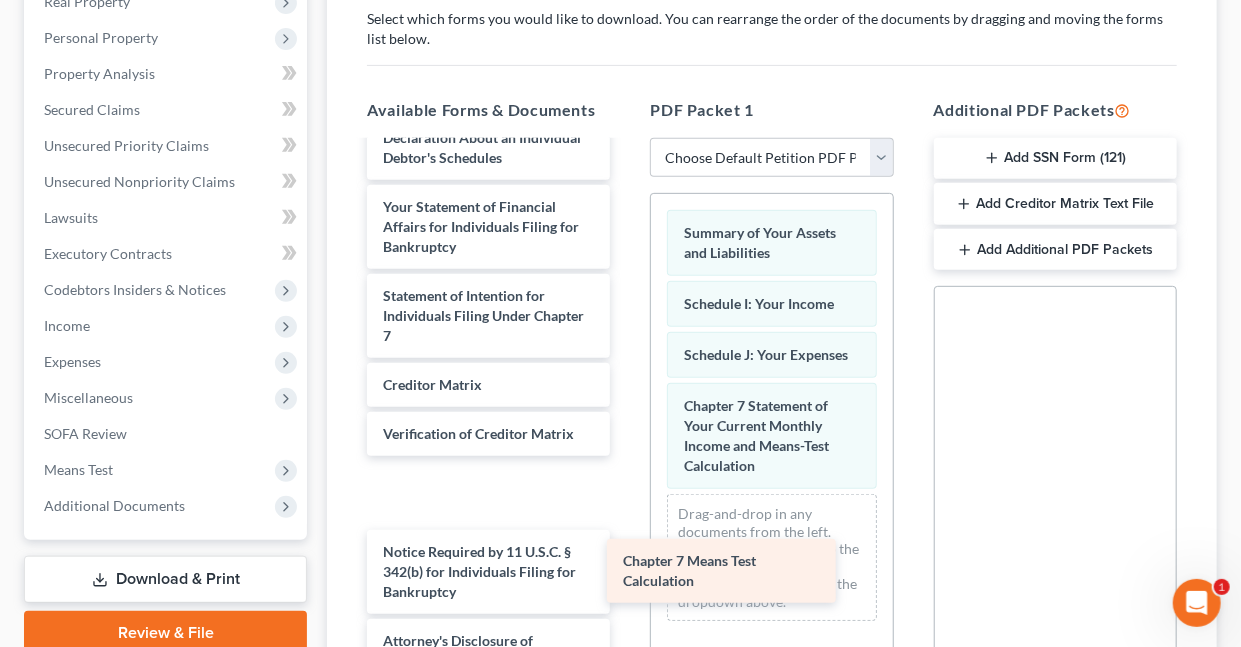 scroll, scrollTop: 460, scrollLeft: 0, axis: vertical 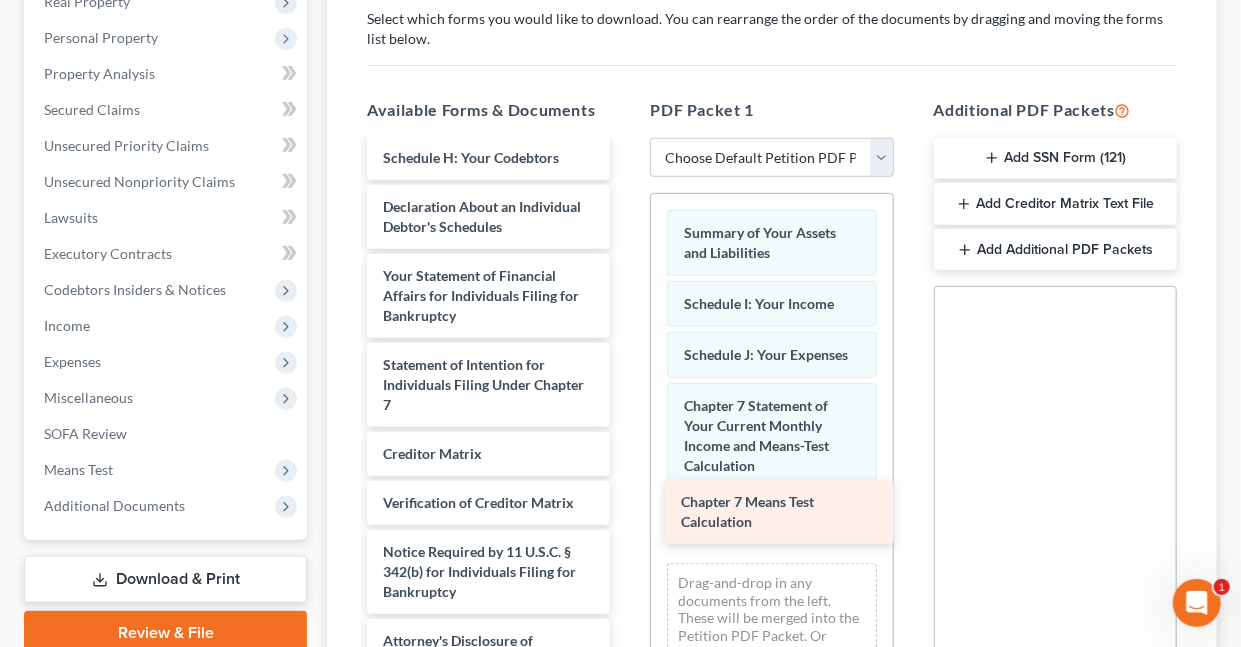 drag, startPoint x: 400, startPoint y: 379, endPoint x: 698, endPoint y: 498, distance: 320.8816 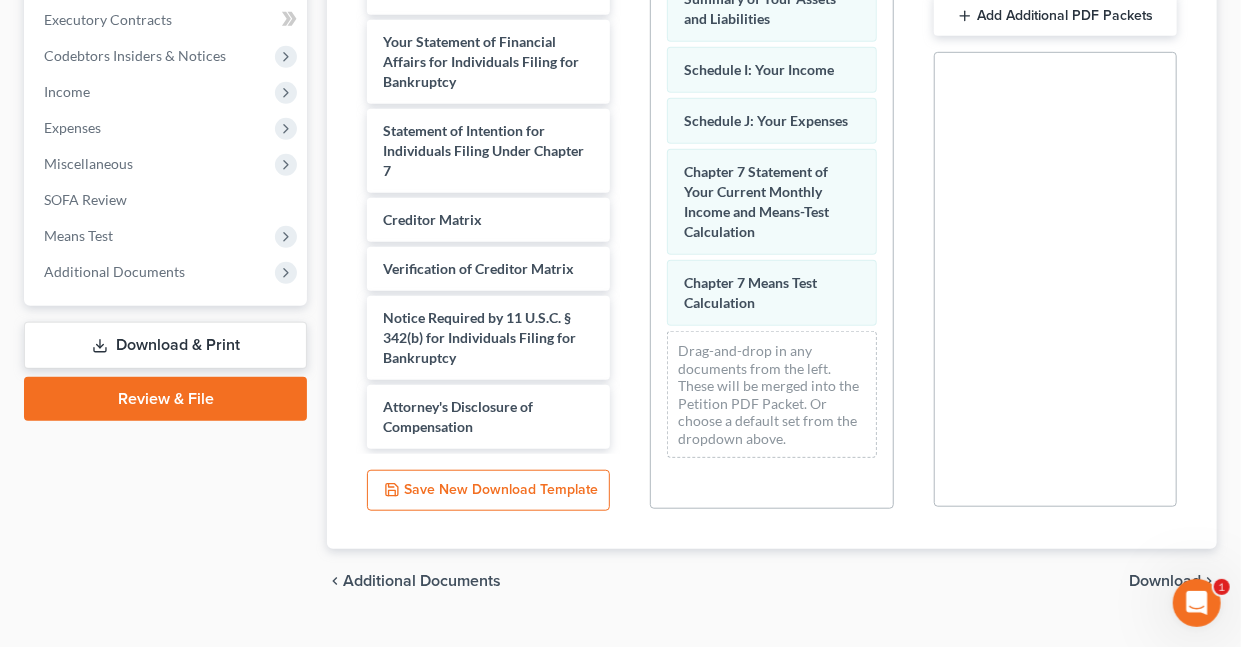 scroll, scrollTop: 606, scrollLeft: 0, axis: vertical 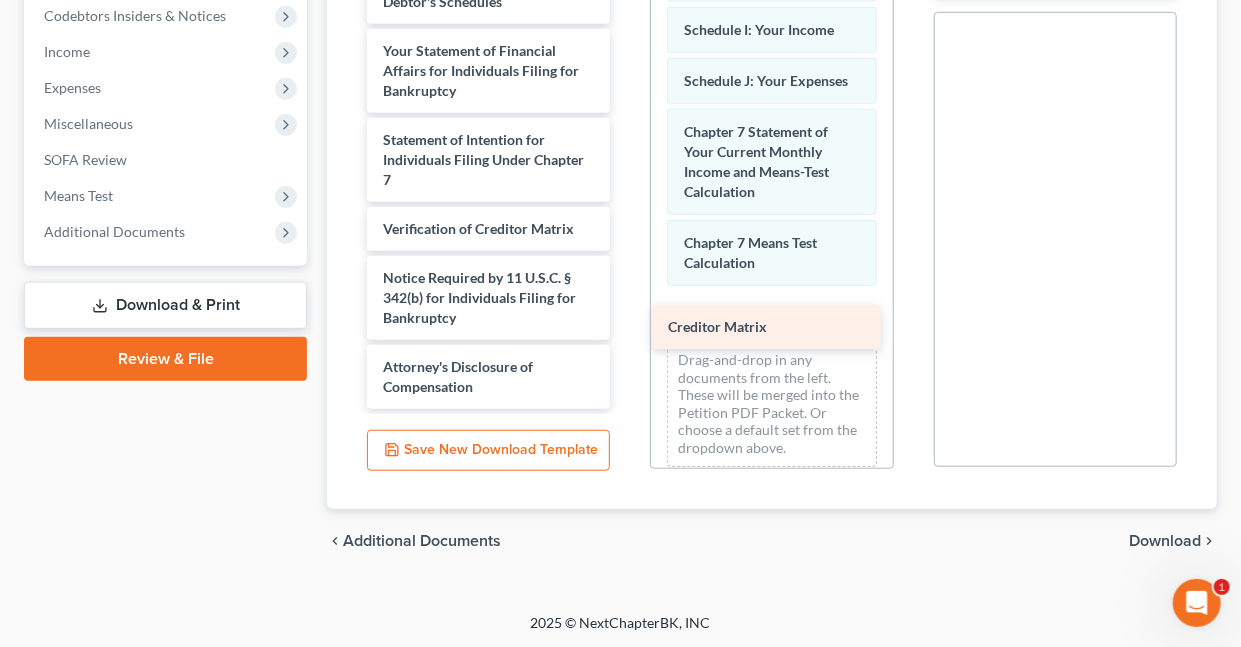 drag, startPoint x: 389, startPoint y: 183, endPoint x: 674, endPoint y: 332, distance: 321.59912 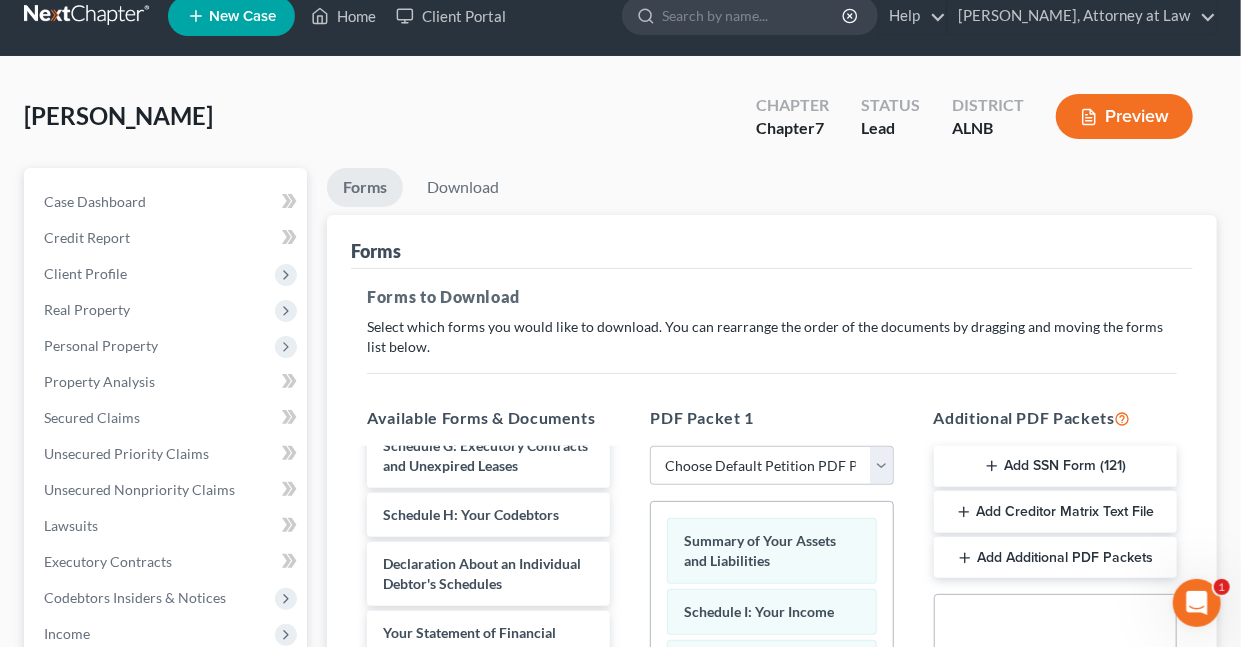scroll, scrollTop: 0, scrollLeft: 0, axis: both 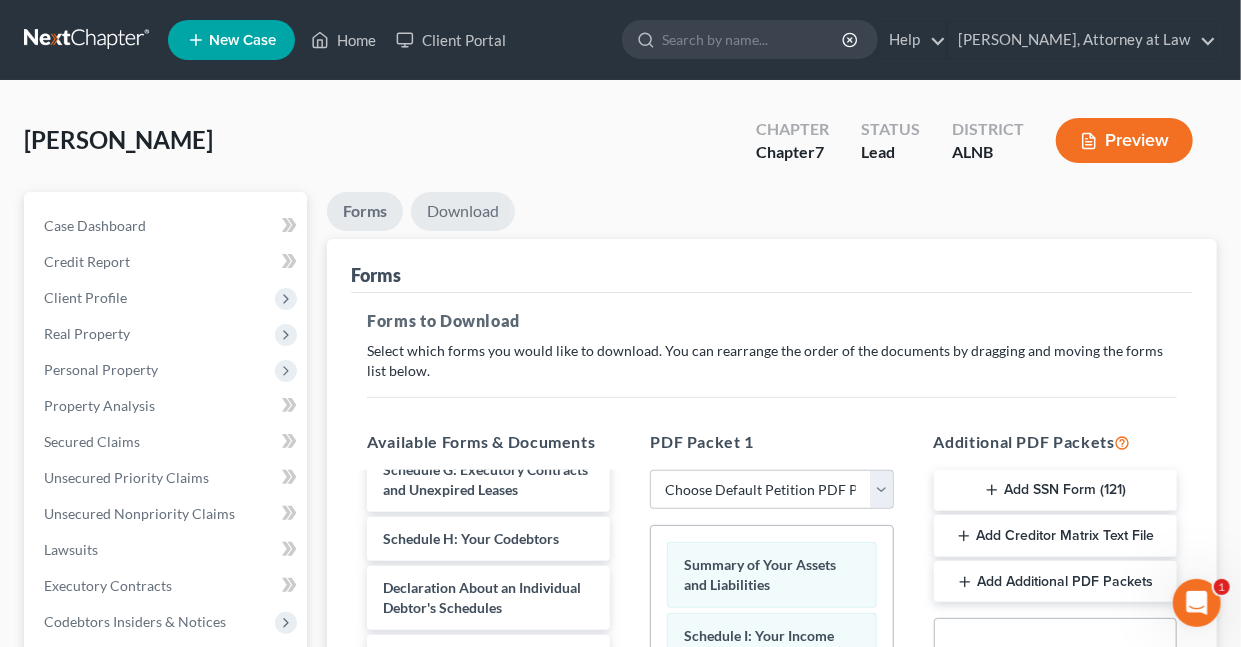click on "Download" at bounding box center (463, 211) 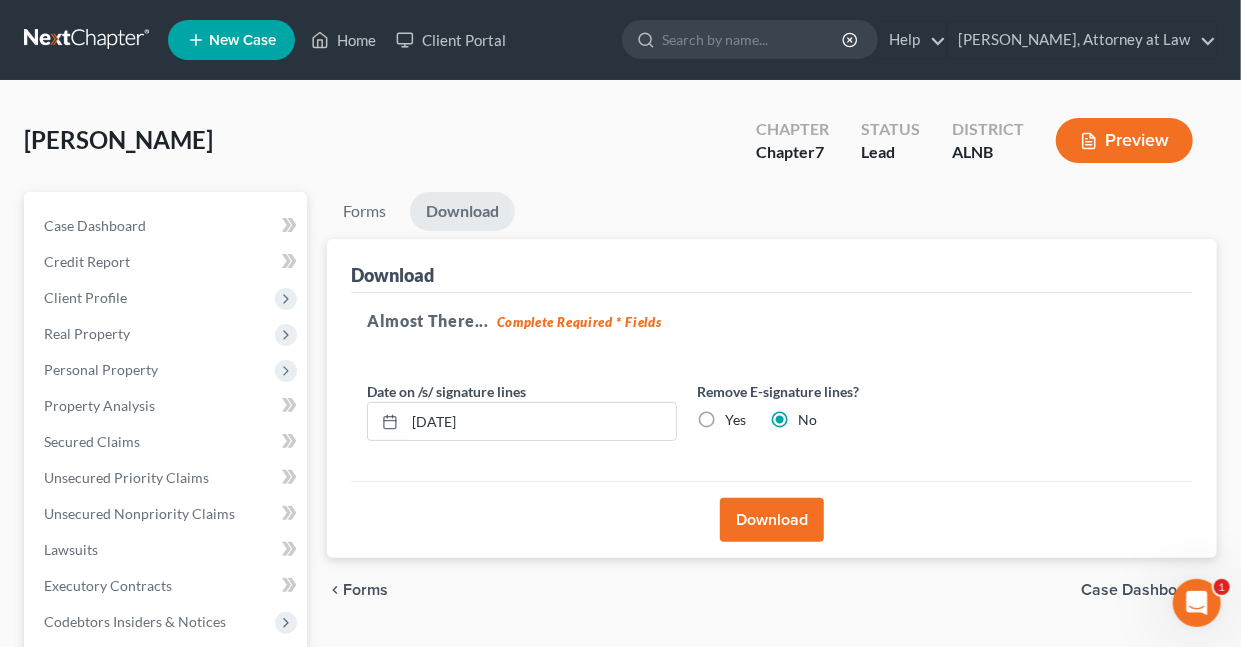 click on "Download" at bounding box center (772, 520) 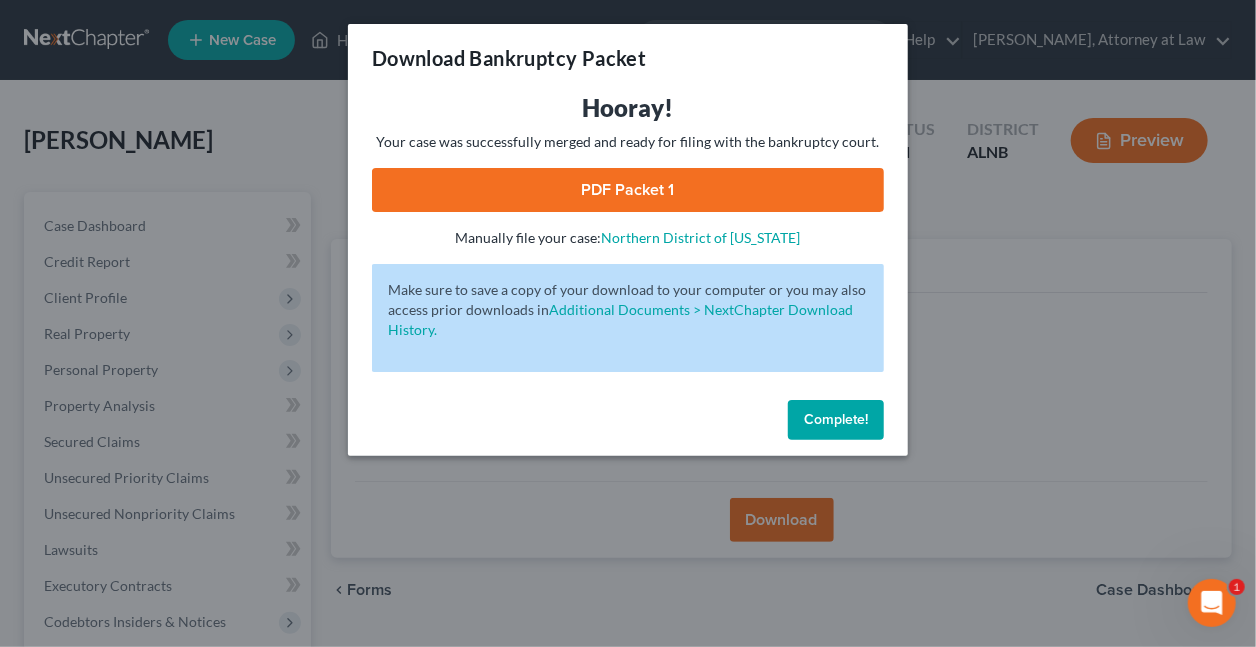 click on "PDF Packet 1" at bounding box center (628, 190) 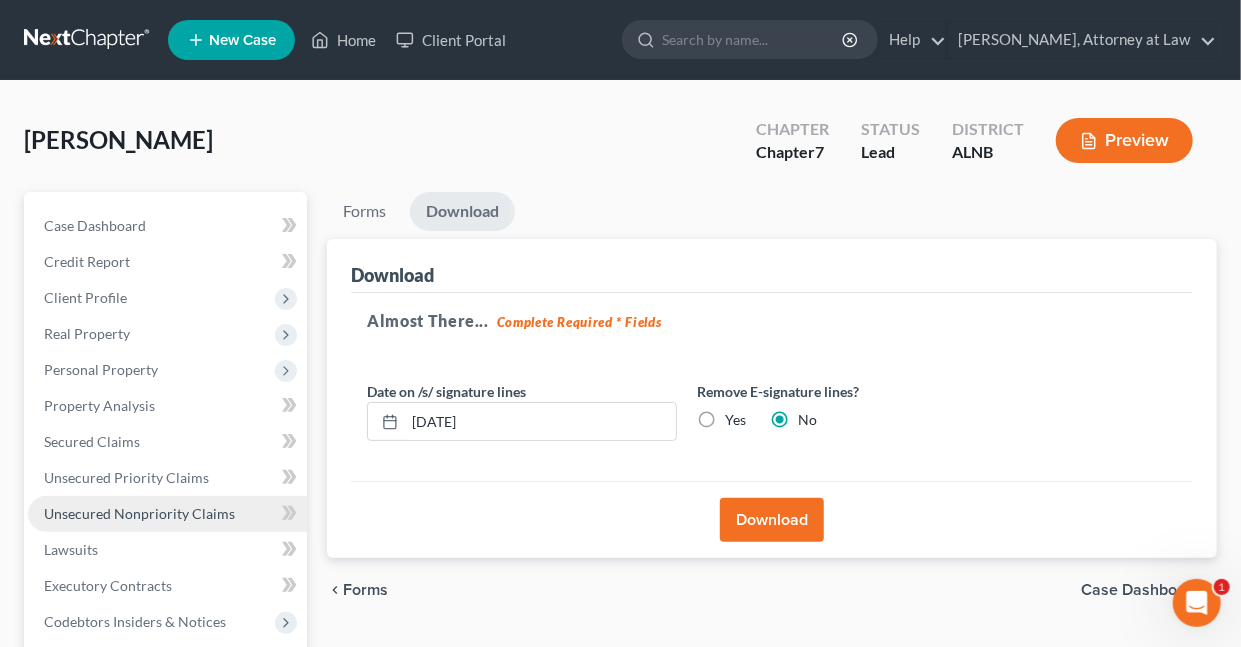 click on "Unsecured Nonpriority Claims" at bounding box center [139, 513] 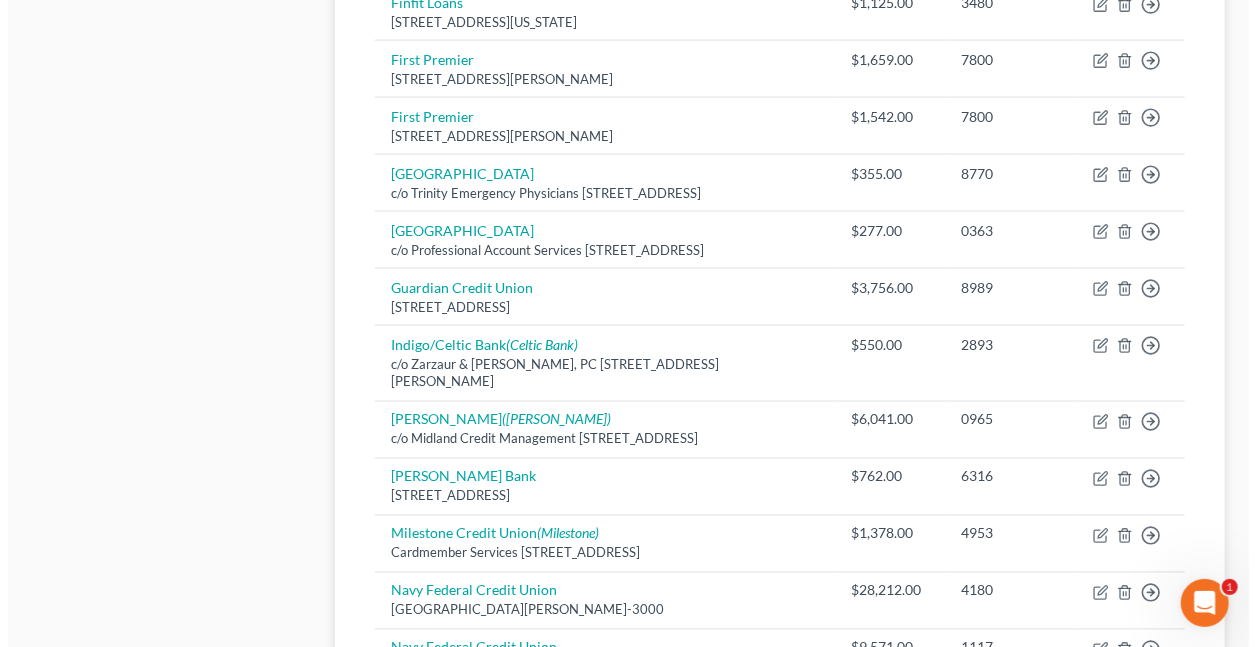 scroll, scrollTop: 1386, scrollLeft: 0, axis: vertical 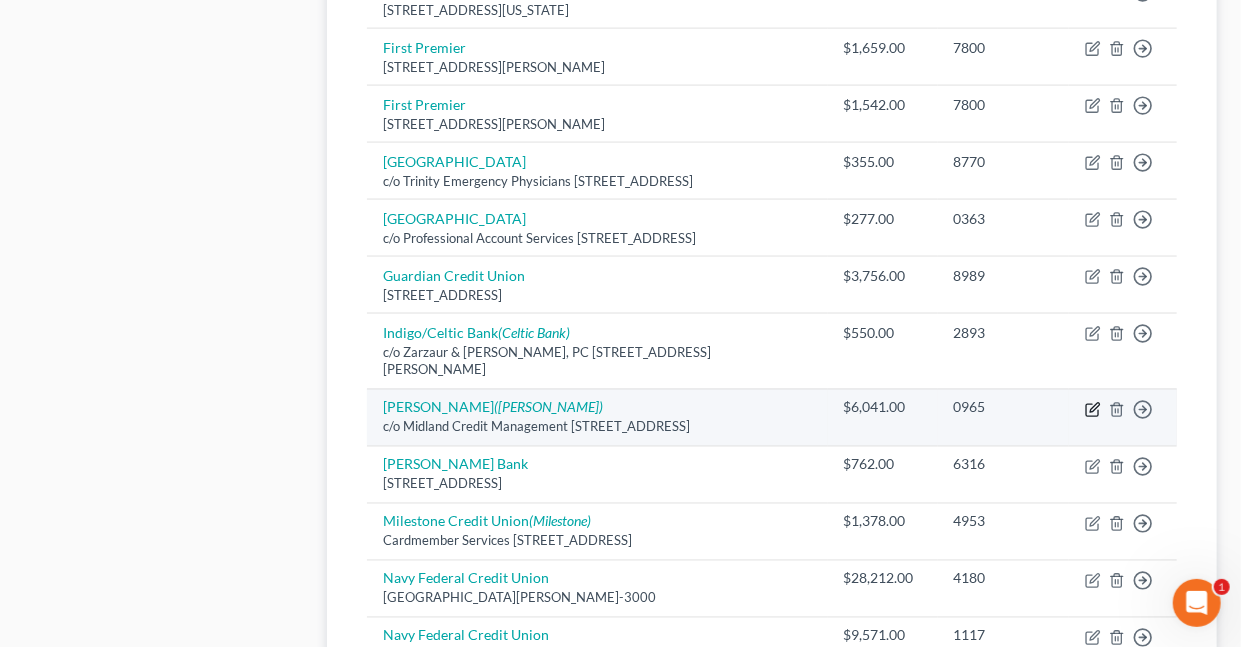 click 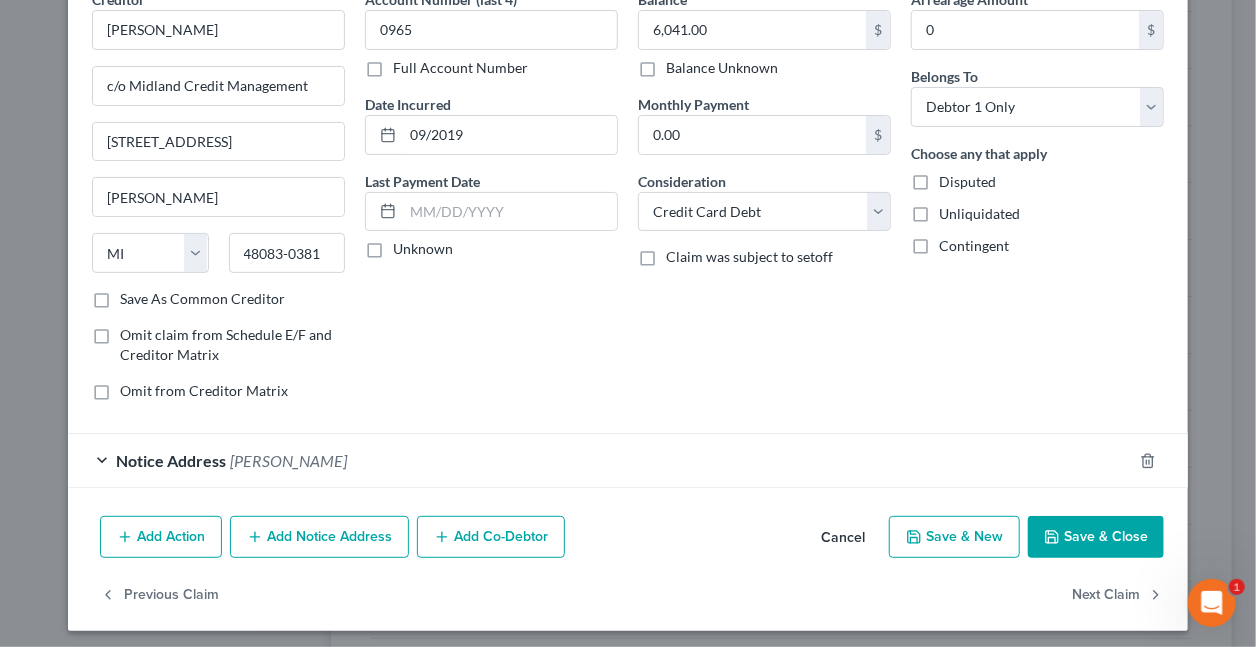 scroll, scrollTop: 108, scrollLeft: 0, axis: vertical 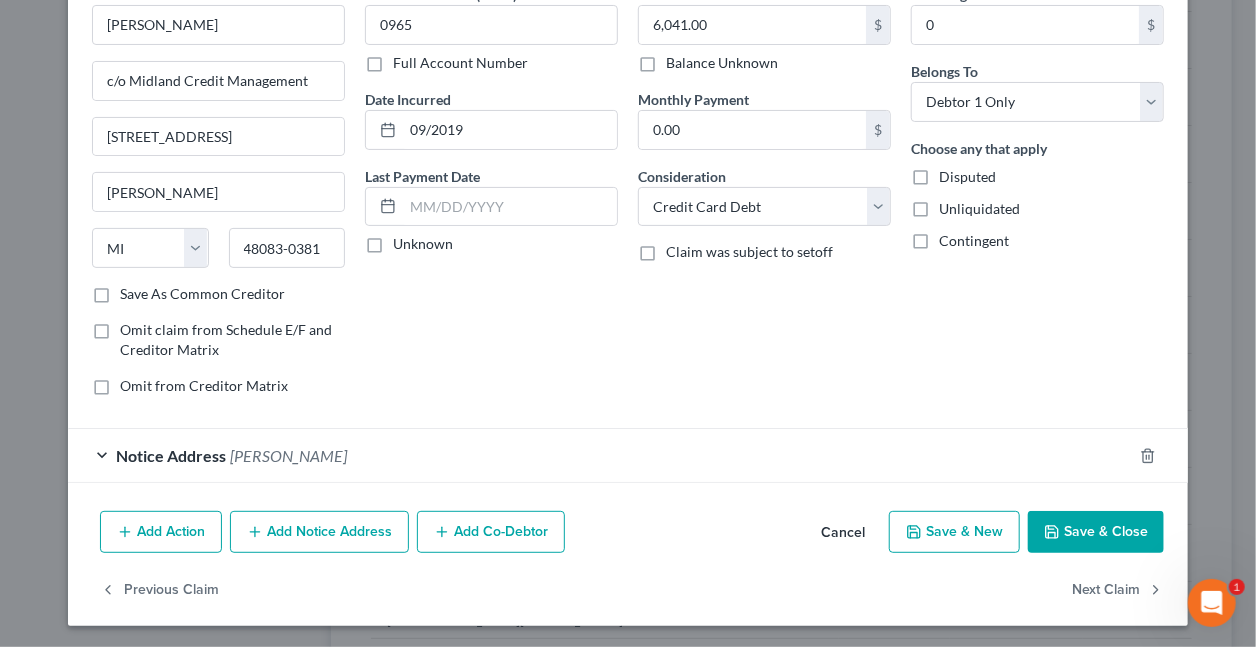 click on "[PERSON_NAME]" at bounding box center (288, 455) 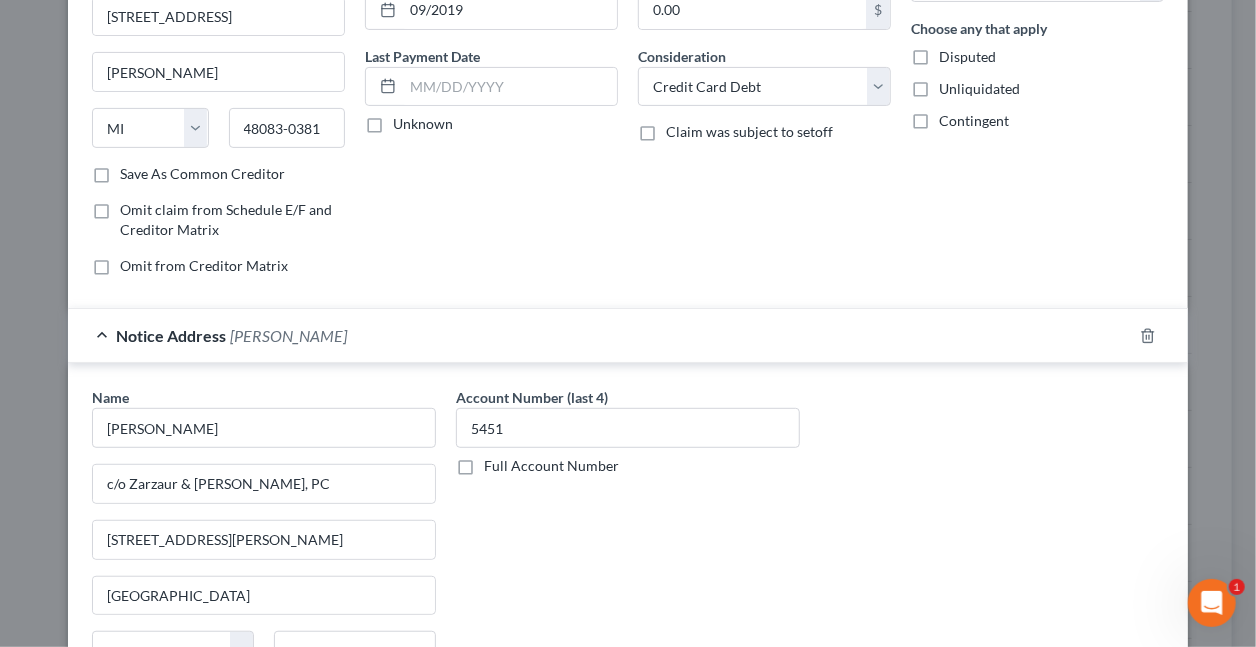 scroll, scrollTop: 244, scrollLeft: 0, axis: vertical 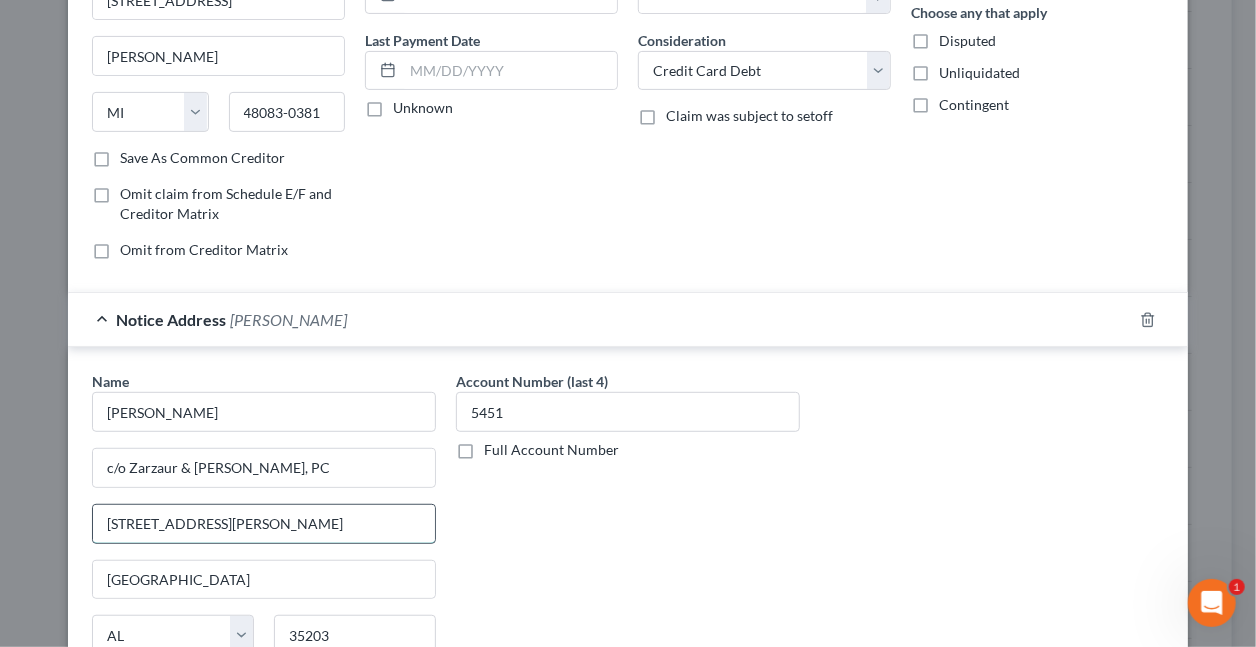 click on "[STREET_ADDRESS][PERSON_NAME]" at bounding box center (264, 524) 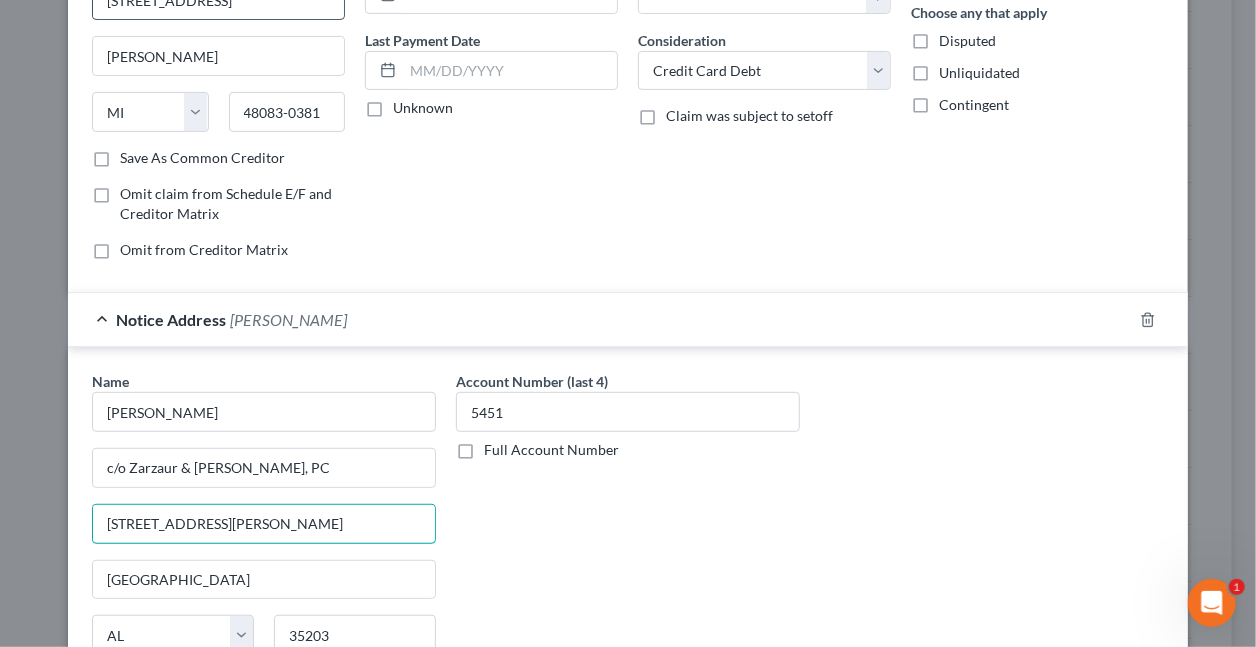 type on "[STREET_ADDRESS][PERSON_NAME]" 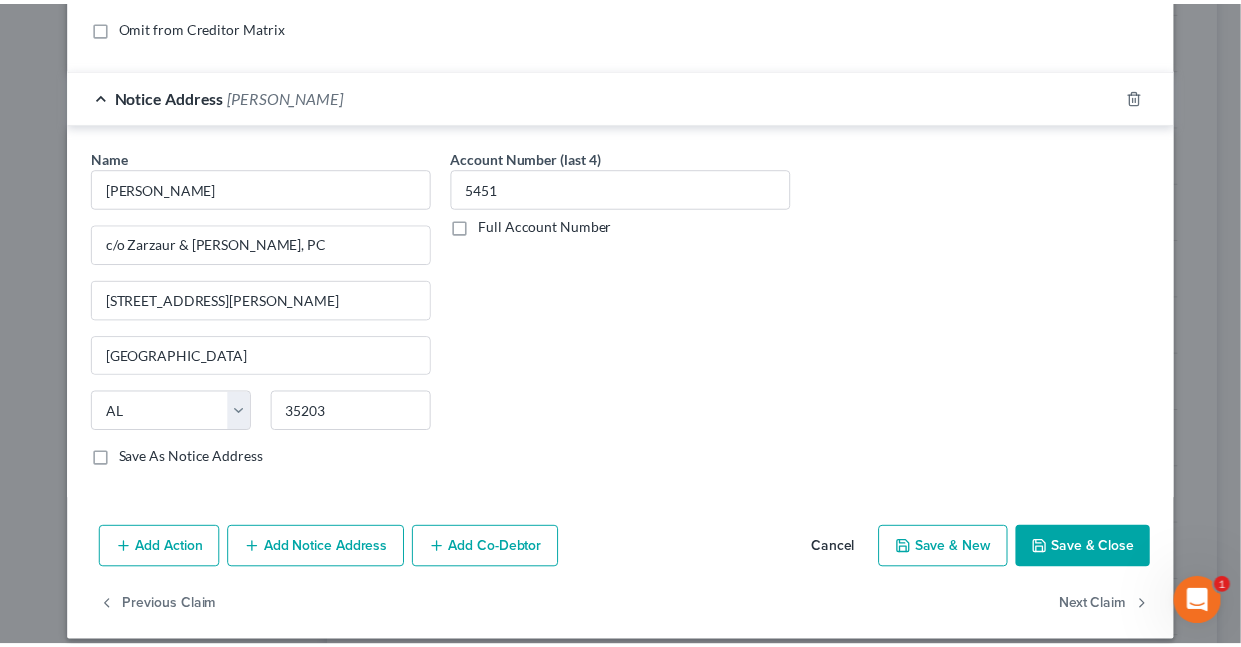 scroll, scrollTop: 481, scrollLeft: 0, axis: vertical 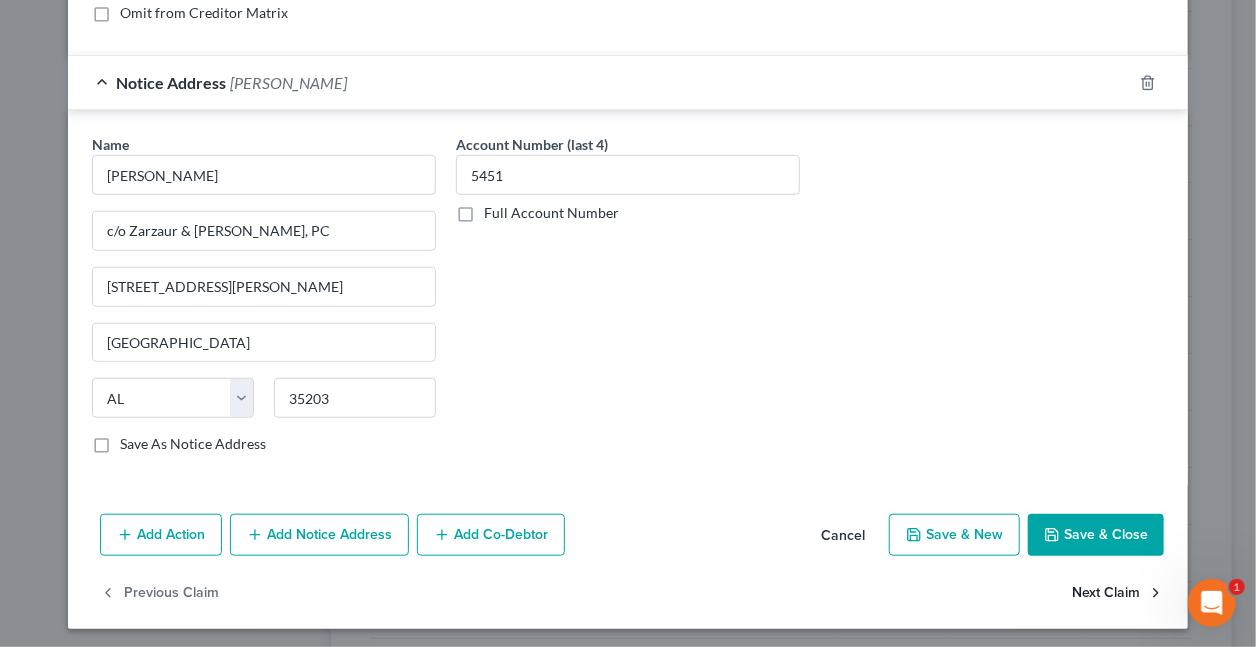 drag, startPoint x: 1075, startPoint y: 532, endPoint x: 1062, endPoint y: 536, distance: 13.601471 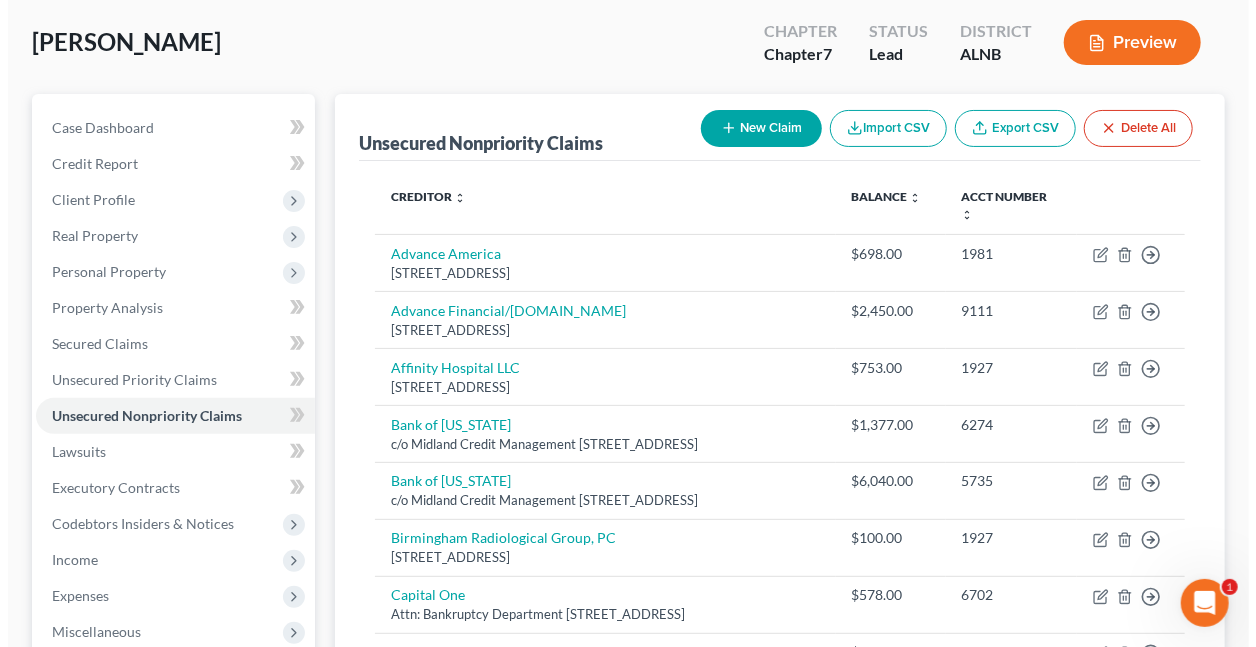 scroll, scrollTop: 0, scrollLeft: 0, axis: both 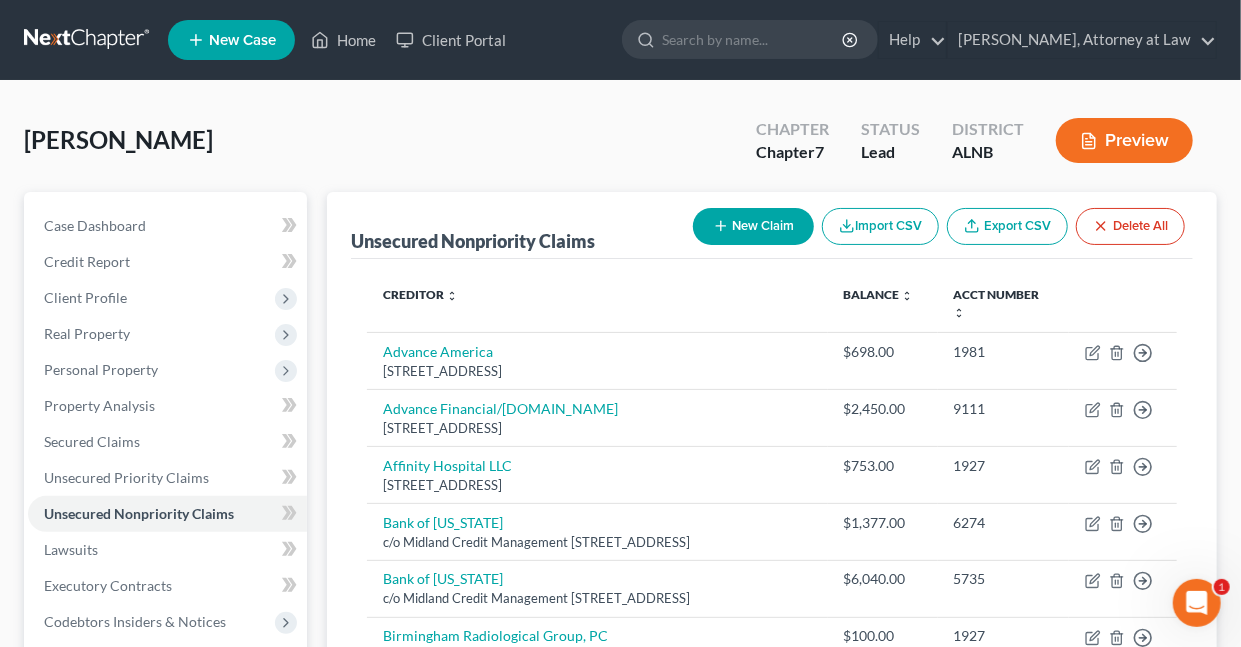 click on "Preview" at bounding box center [1124, 140] 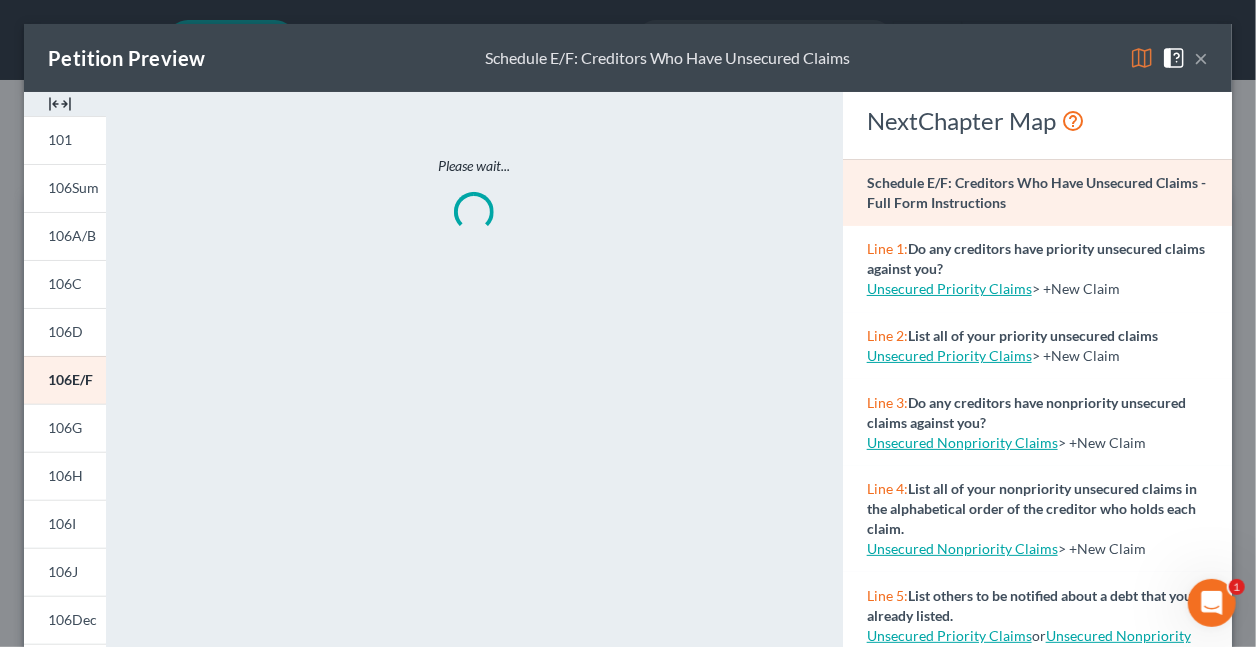 click at bounding box center [1142, 58] 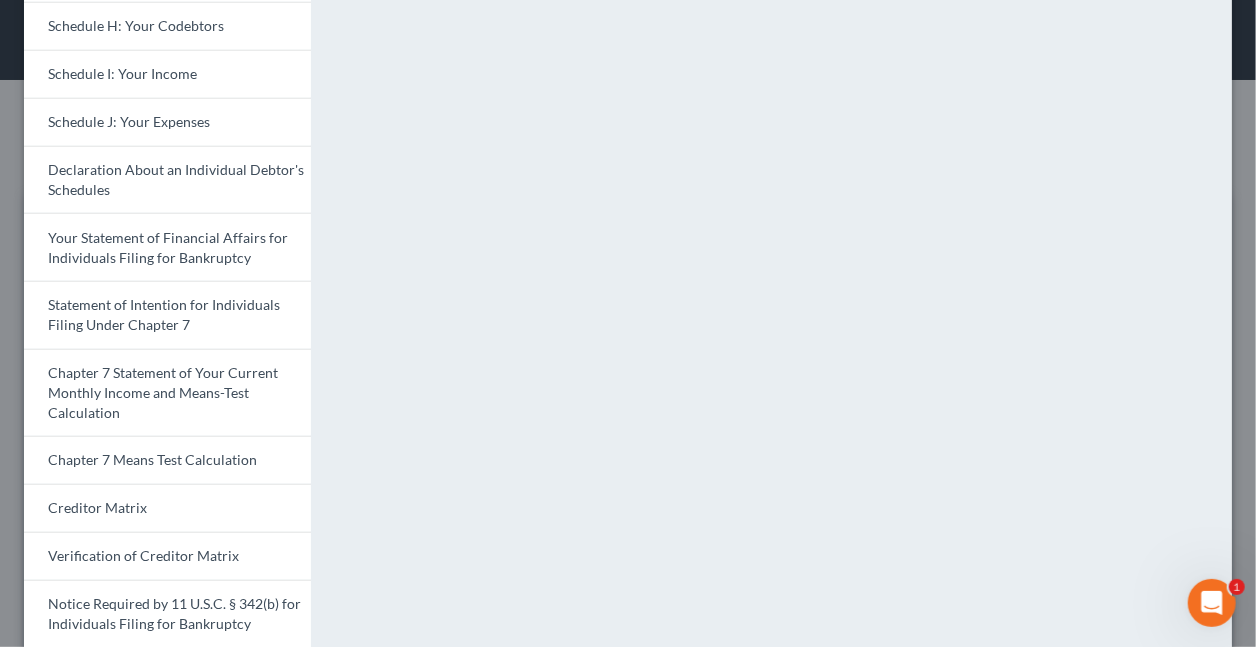 scroll, scrollTop: 568, scrollLeft: 0, axis: vertical 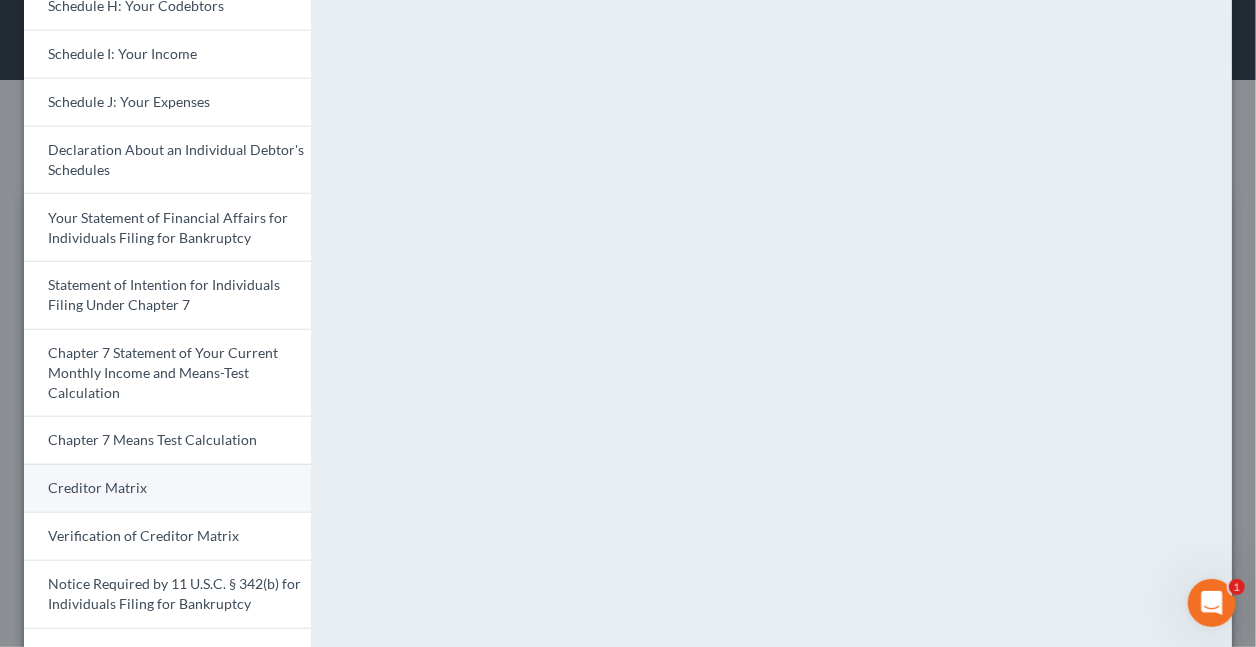 click on "Creditor Matrix" at bounding box center [97, 487] 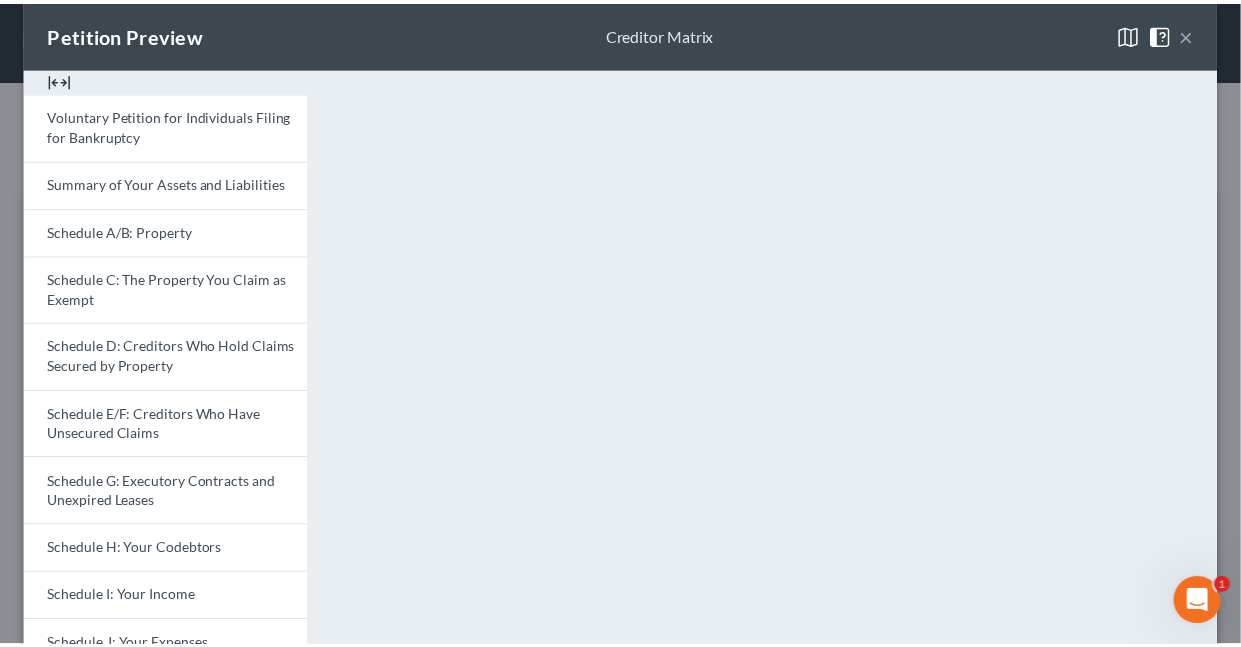 scroll, scrollTop: 0, scrollLeft: 0, axis: both 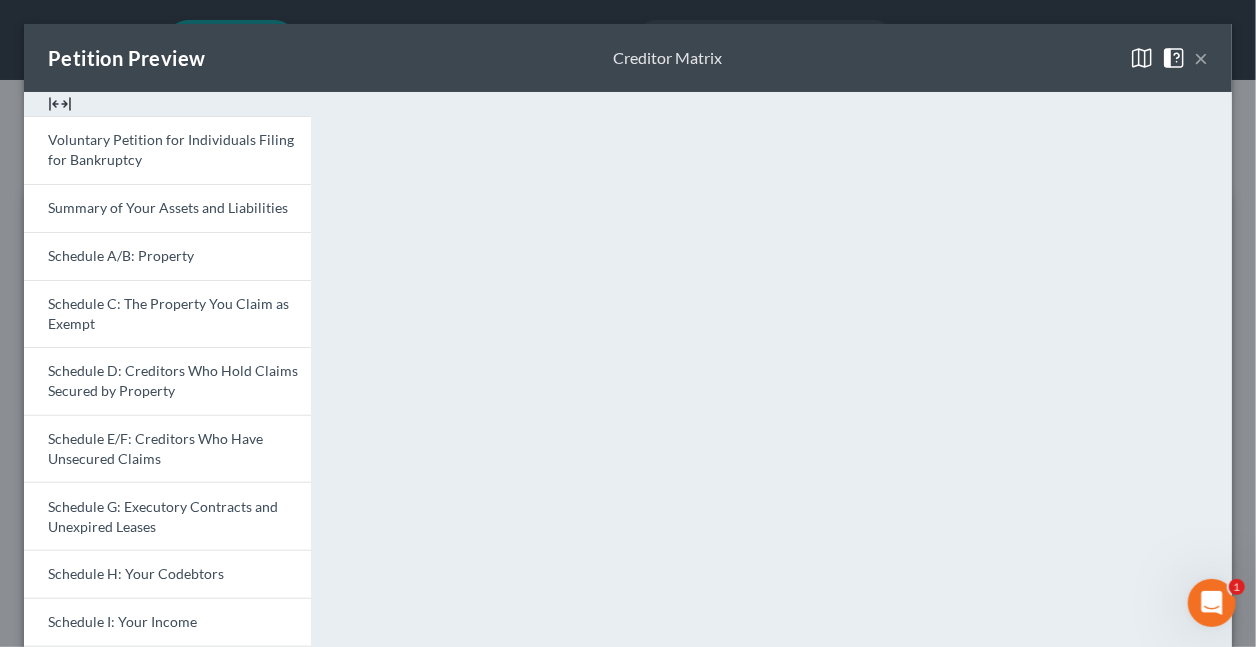 click on "×" at bounding box center (1201, 58) 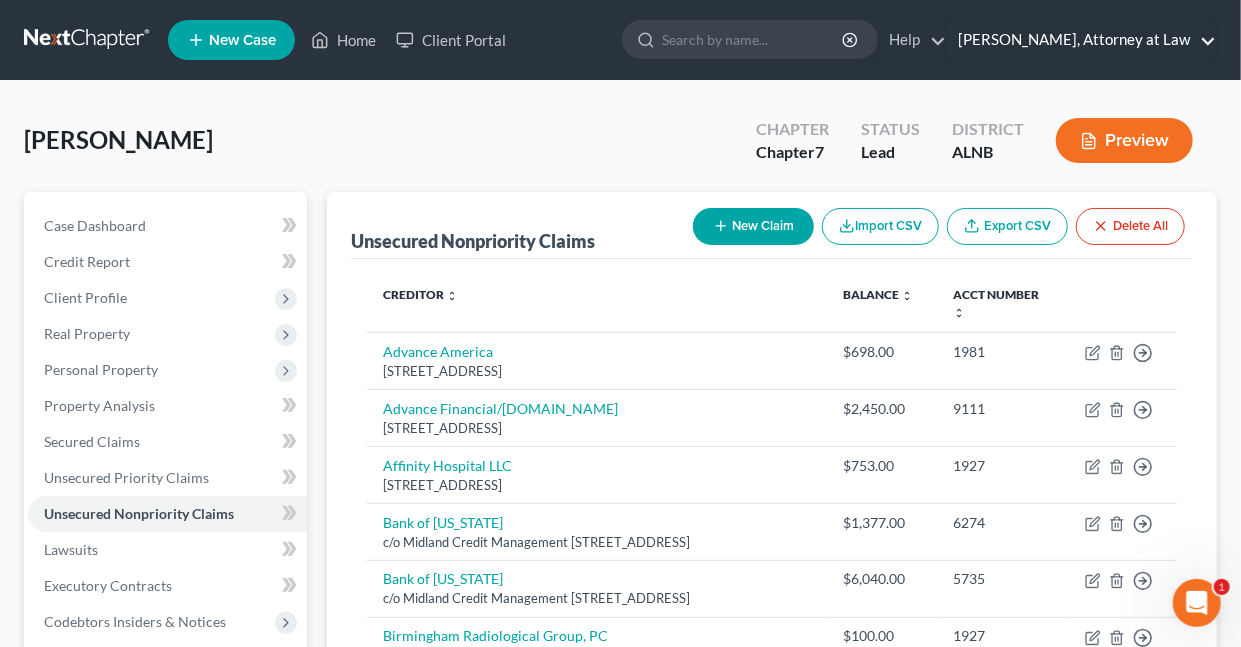 click on "[PERSON_NAME], Attorney at Law" at bounding box center [1082, 40] 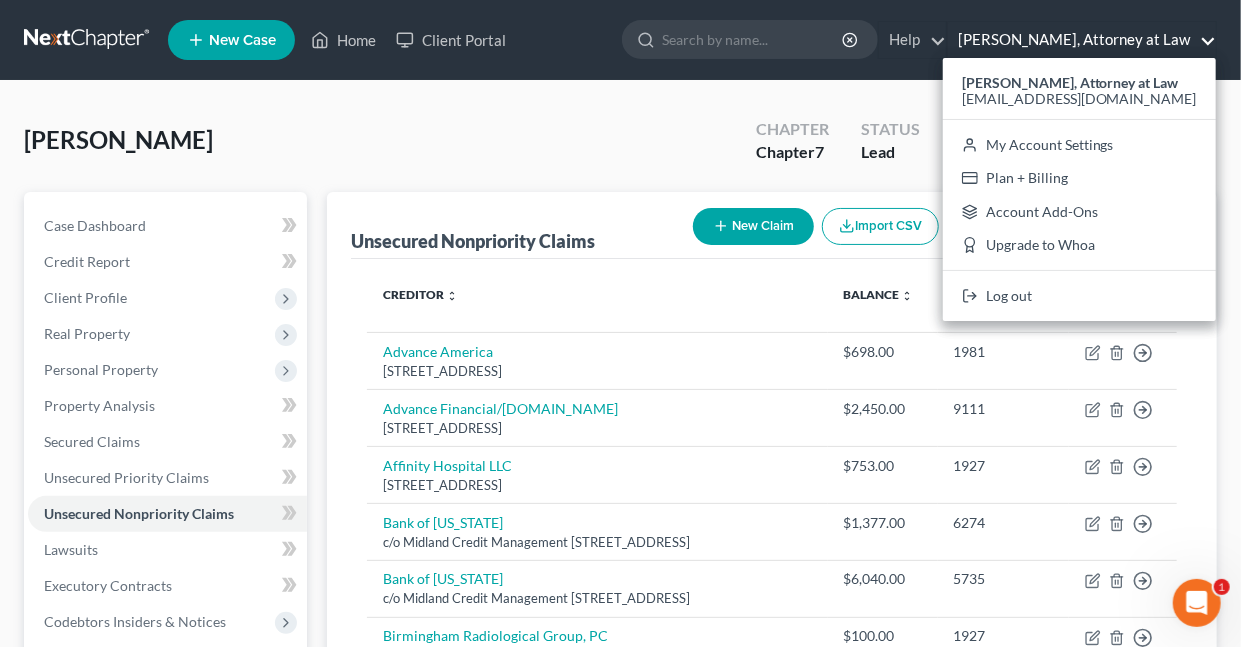 click on "New Case Home Client Portal         - No Result - See all results Or Press Enter... Help Help Center Webinars Training Videos What's new [PERSON_NAME], Attorney at Law [PERSON_NAME], Attorney at Law [EMAIL_ADDRESS][DOMAIN_NAME] My Account Settings Plan + Billing Account Add-Ons Upgrade to Whoa Log out" at bounding box center [692, 40] 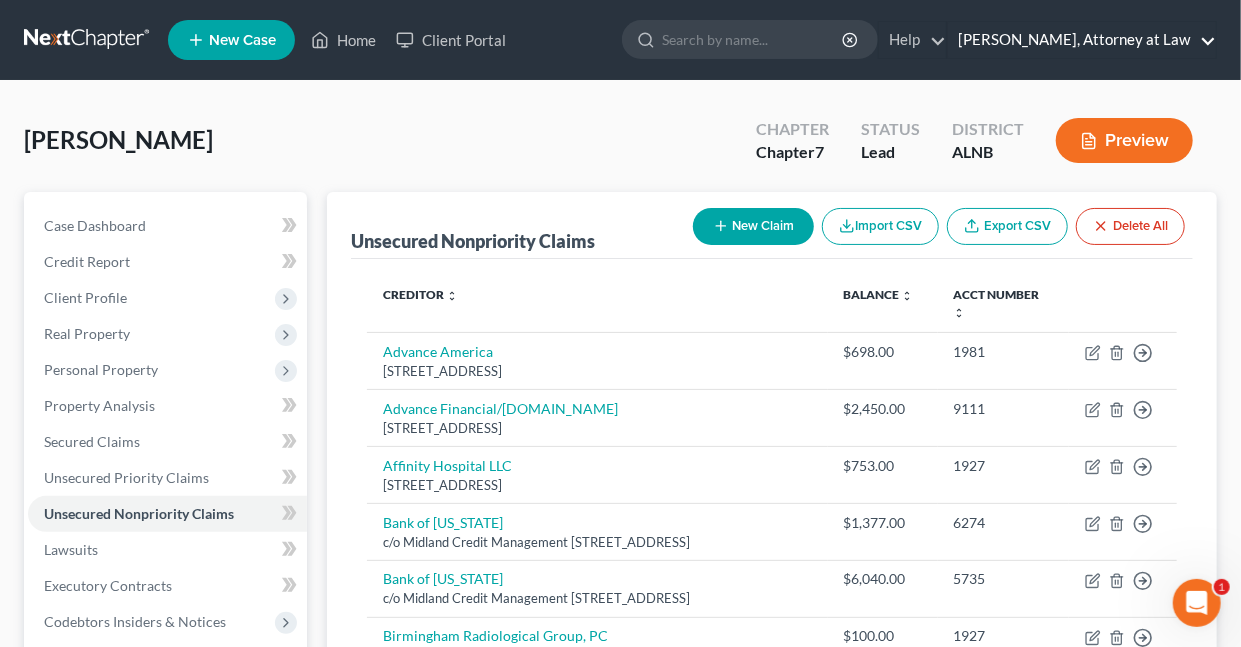 click on "[PERSON_NAME], Attorney at Law" at bounding box center (1082, 40) 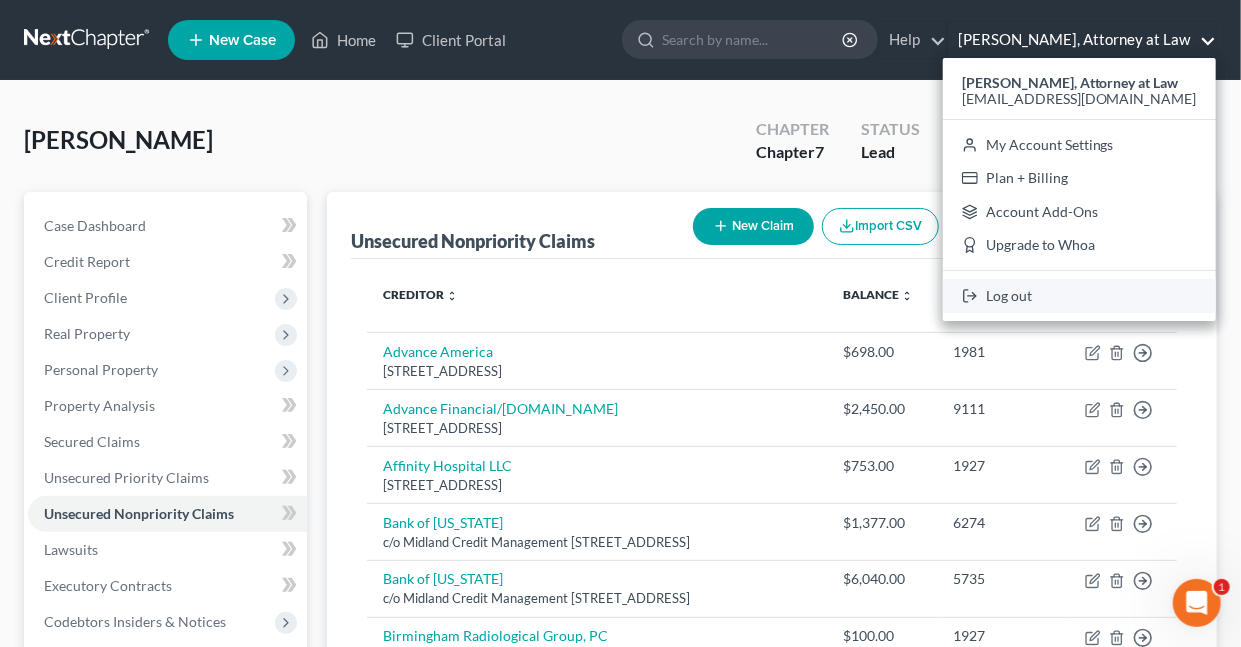 click on "Log out" at bounding box center [1079, 296] 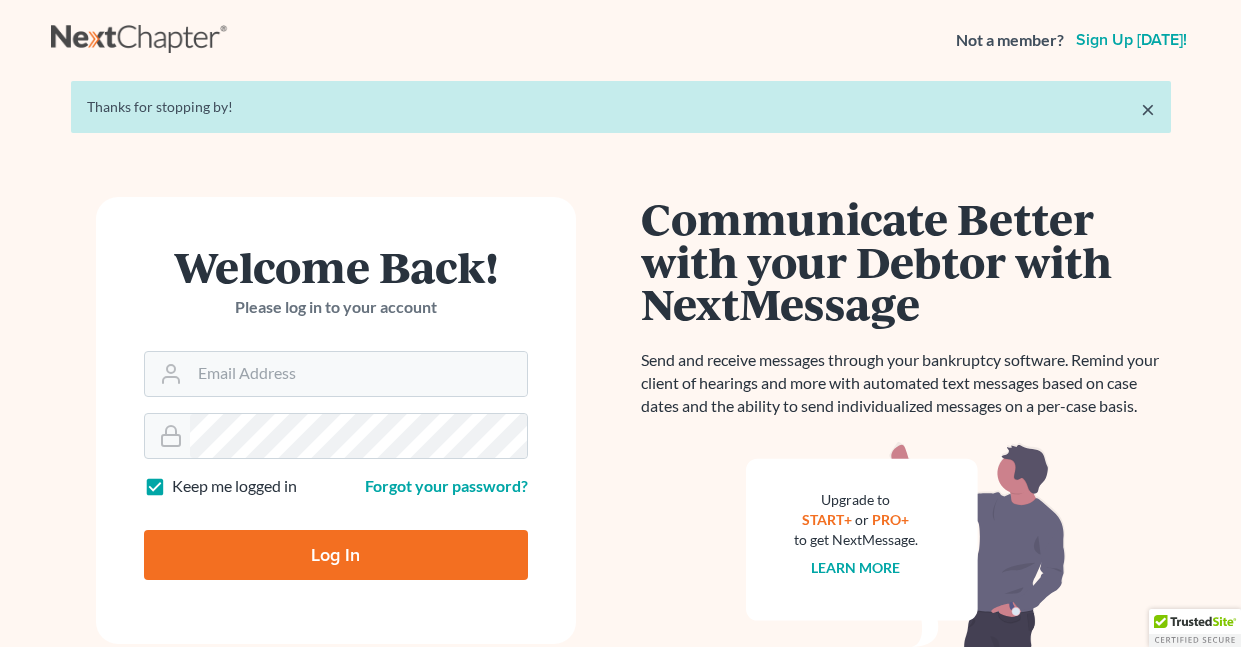 scroll, scrollTop: 0, scrollLeft: 0, axis: both 